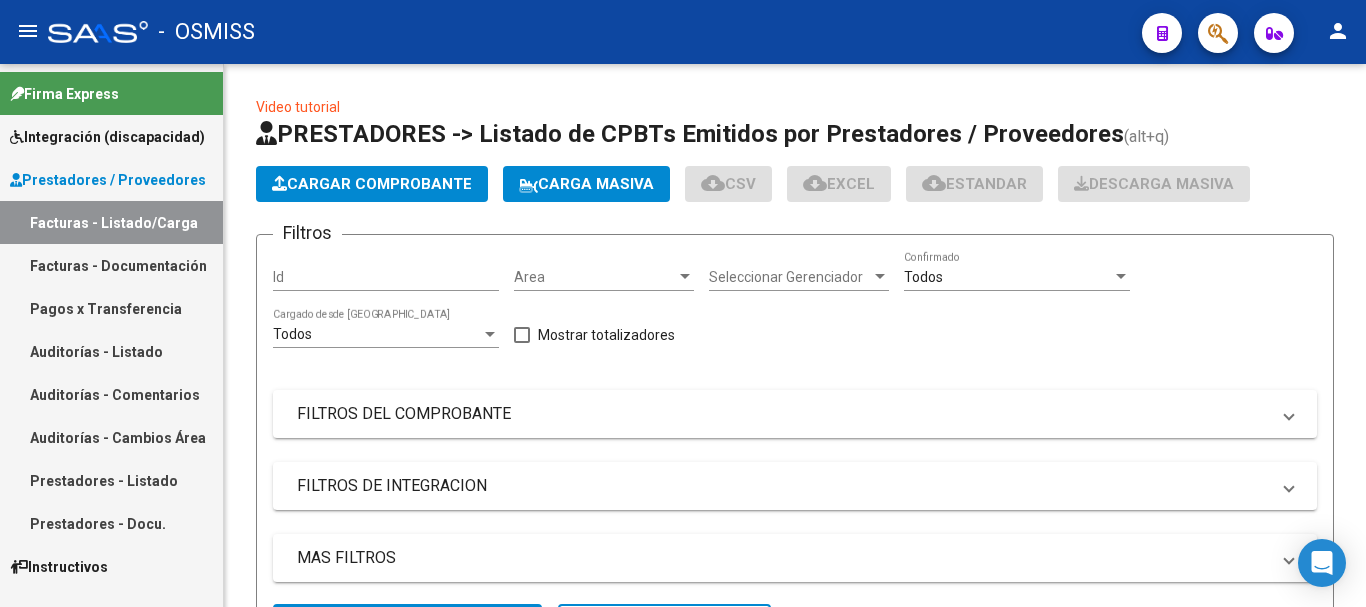 scroll, scrollTop: 0, scrollLeft: 0, axis: both 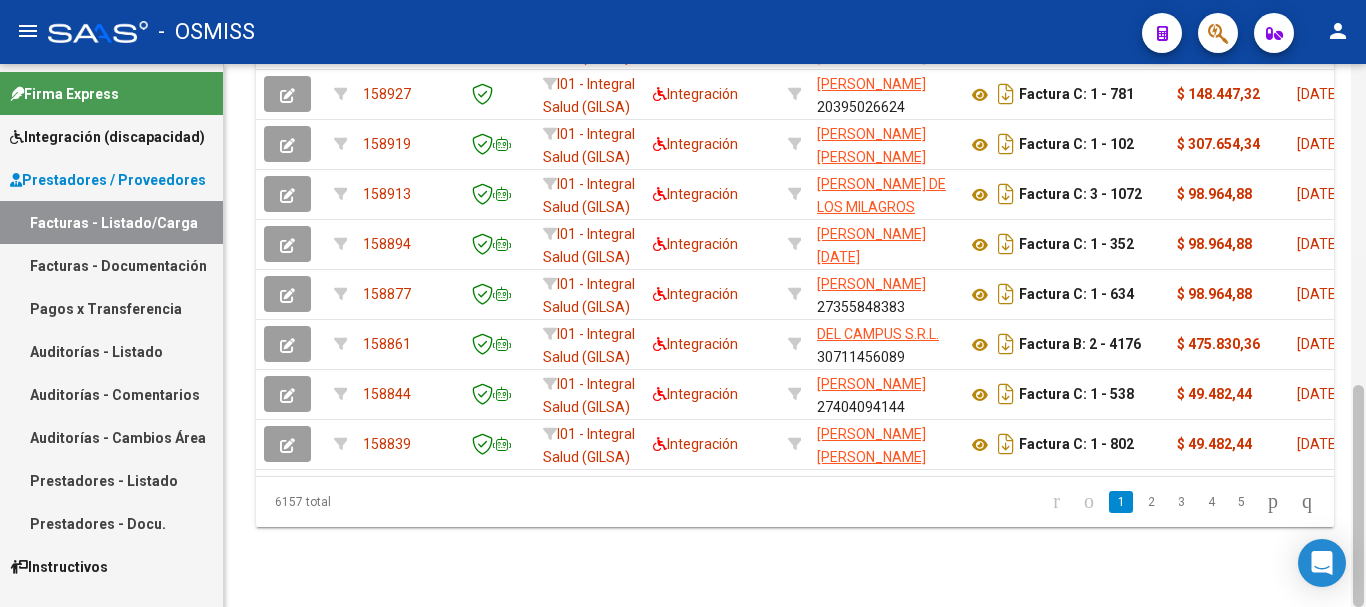 click 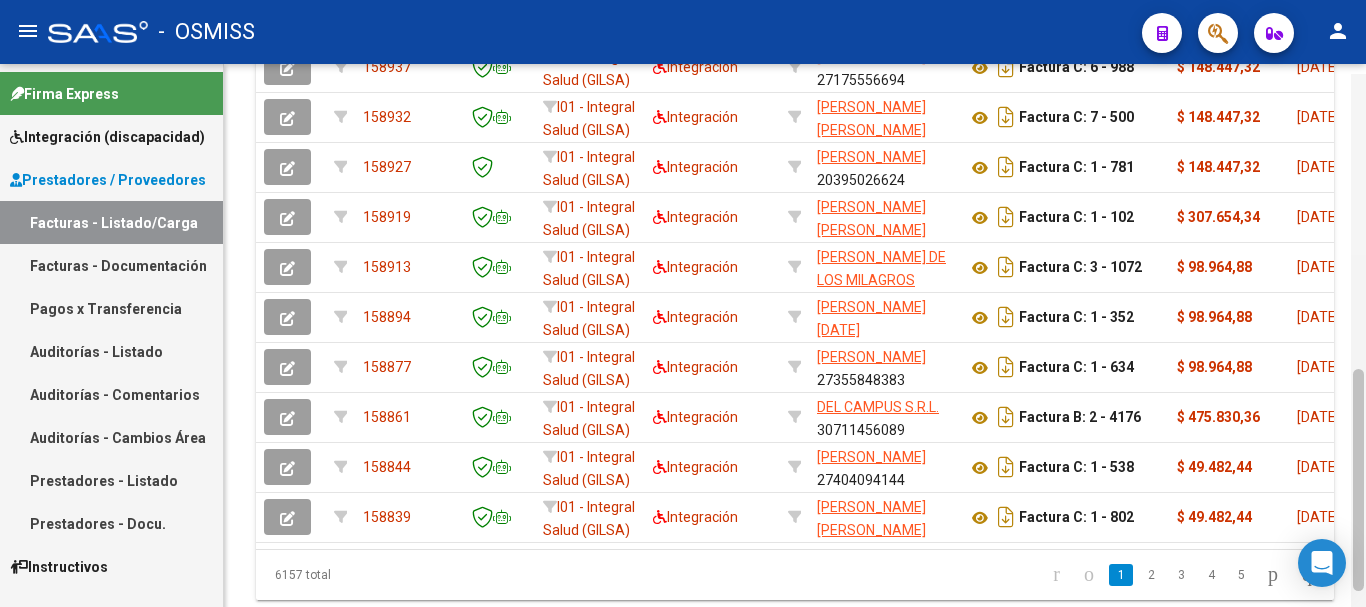 scroll, scrollTop: 685, scrollLeft: 0, axis: vertical 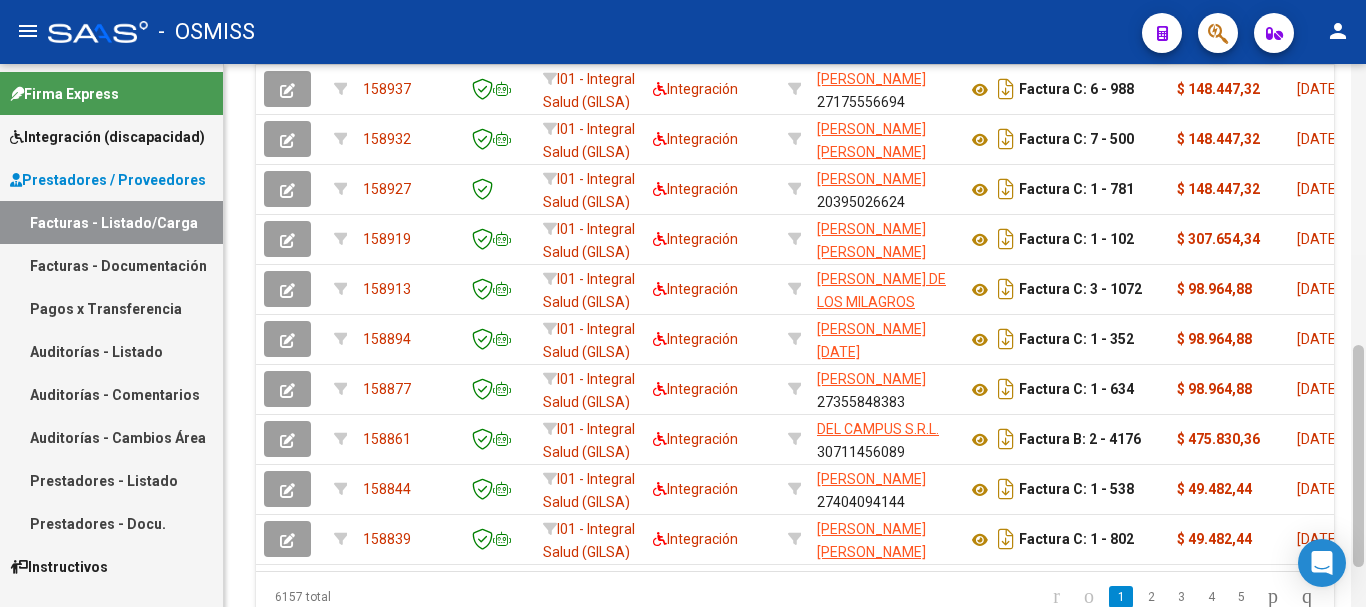 drag, startPoint x: 1358, startPoint y: 514, endPoint x: 1365, endPoint y: 476, distance: 38.63936 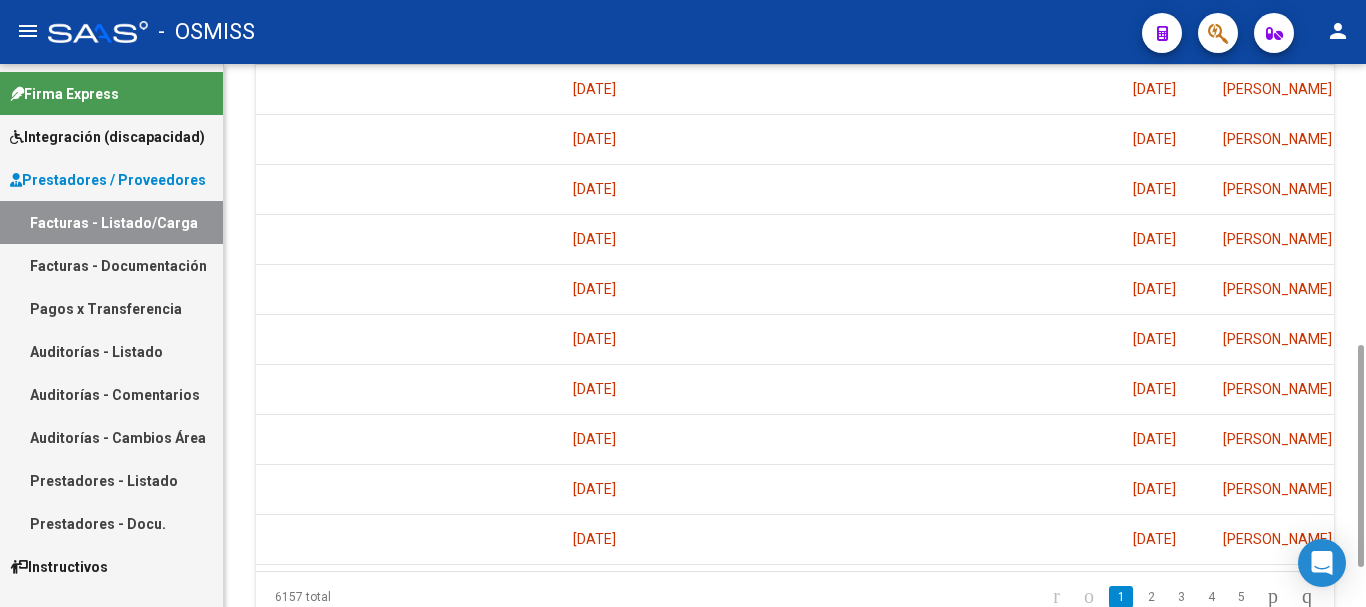 scroll, scrollTop: 0, scrollLeft: 3778, axis: horizontal 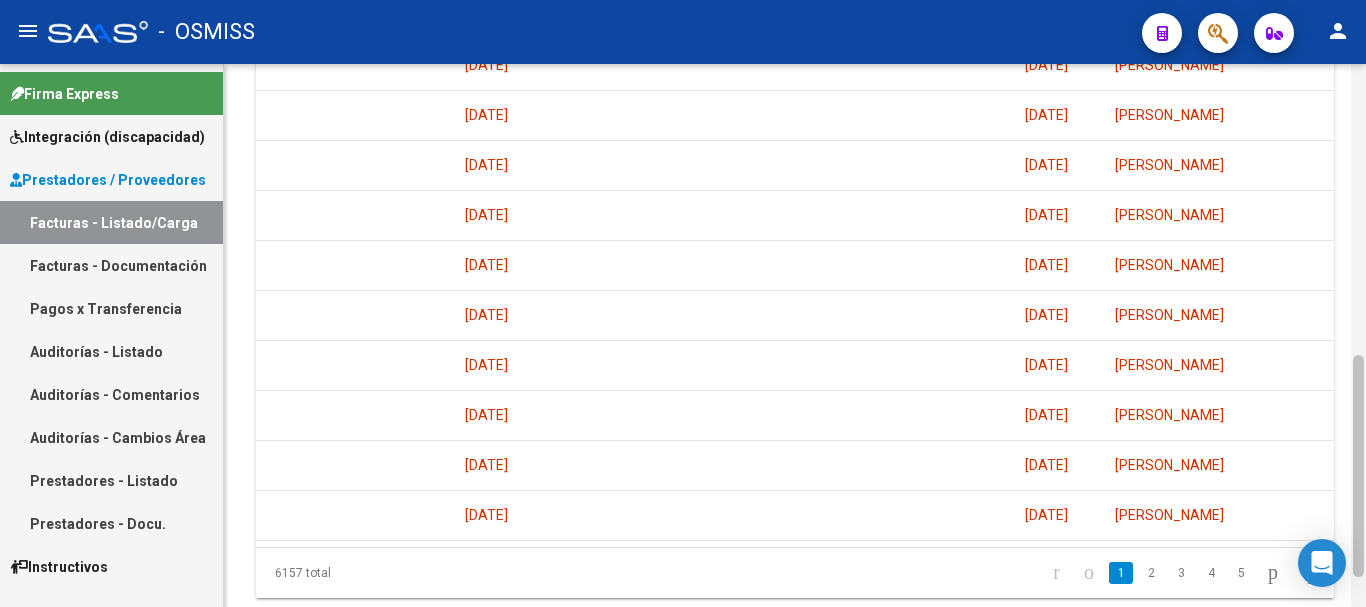 click 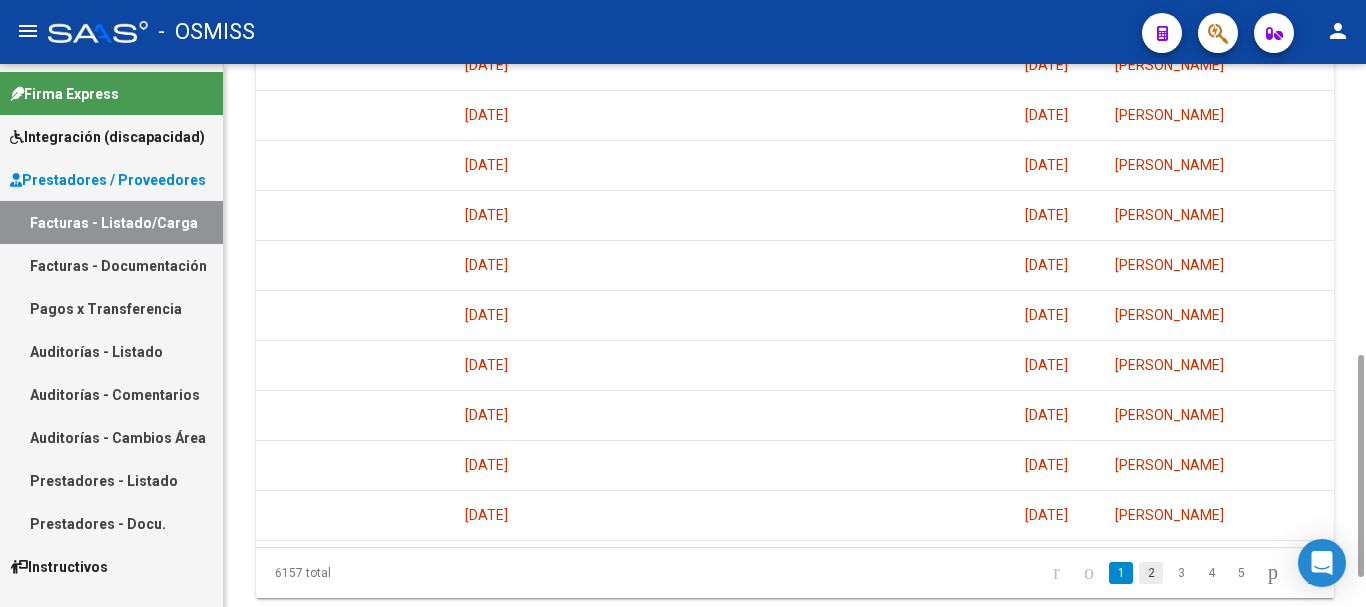click on "2" 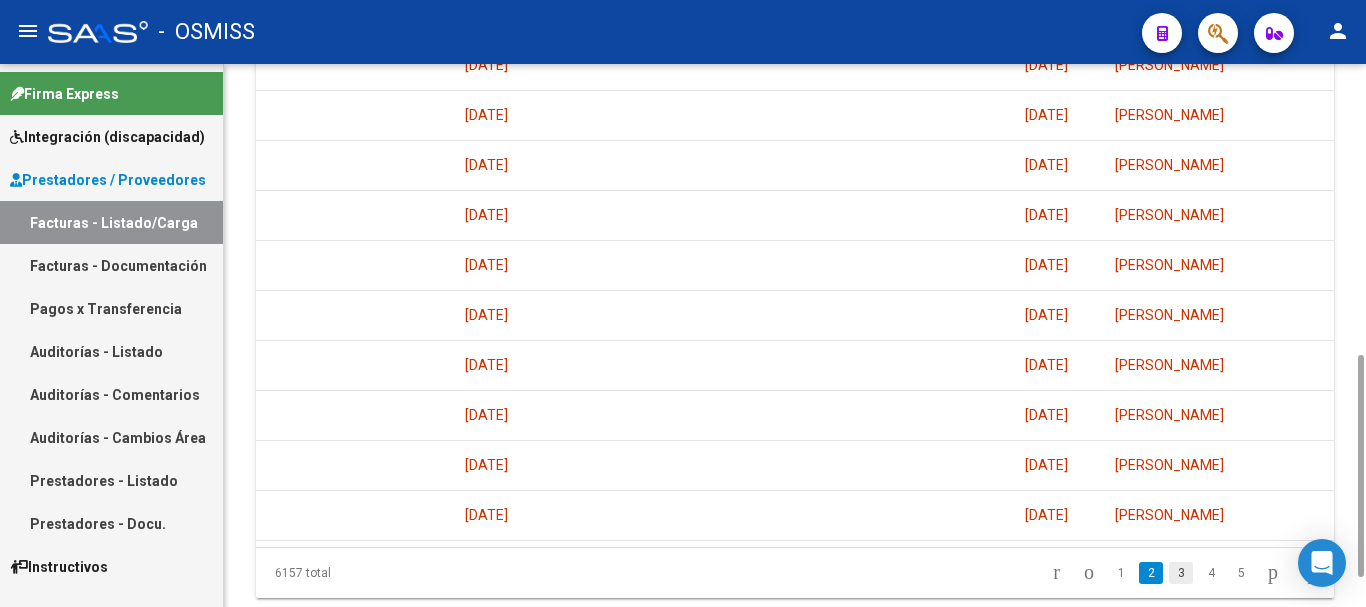 click on "3" 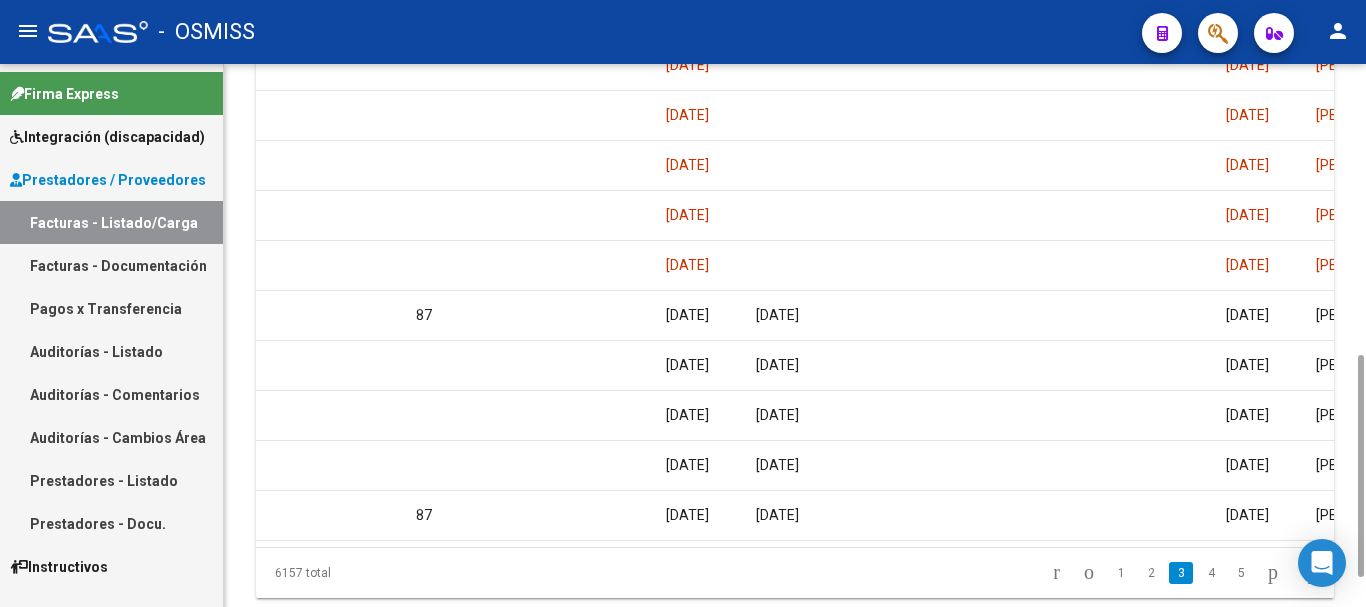 scroll, scrollTop: 0, scrollLeft: 3312, axis: horizontal 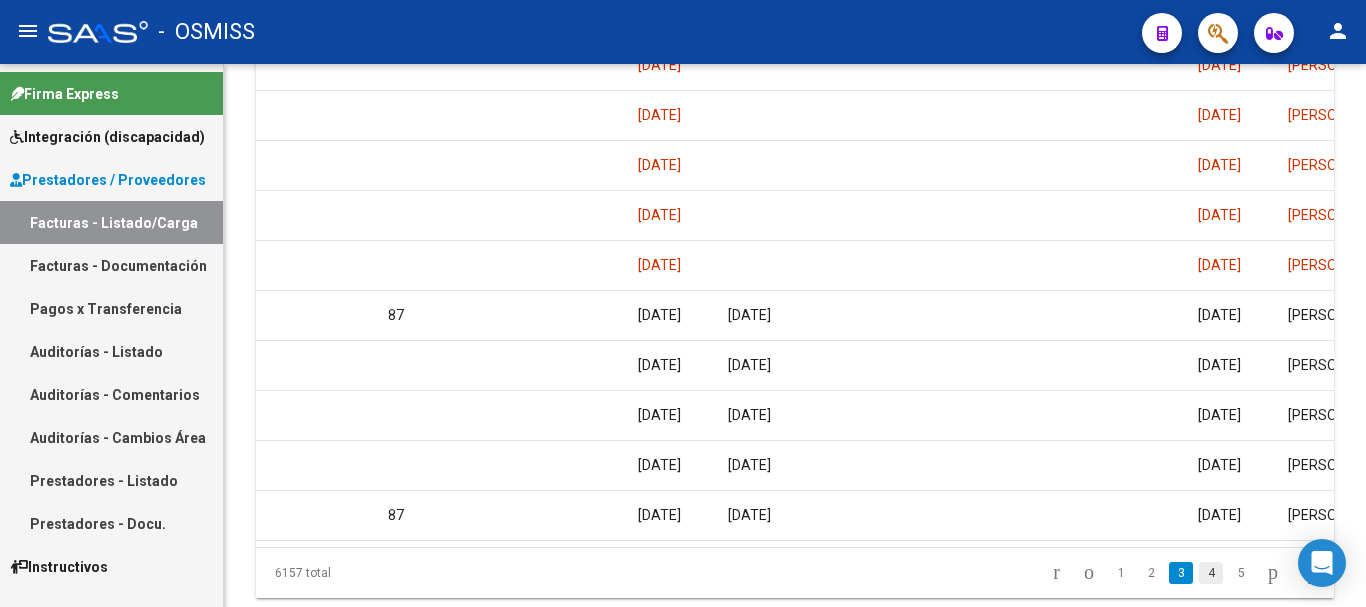 click on "4" 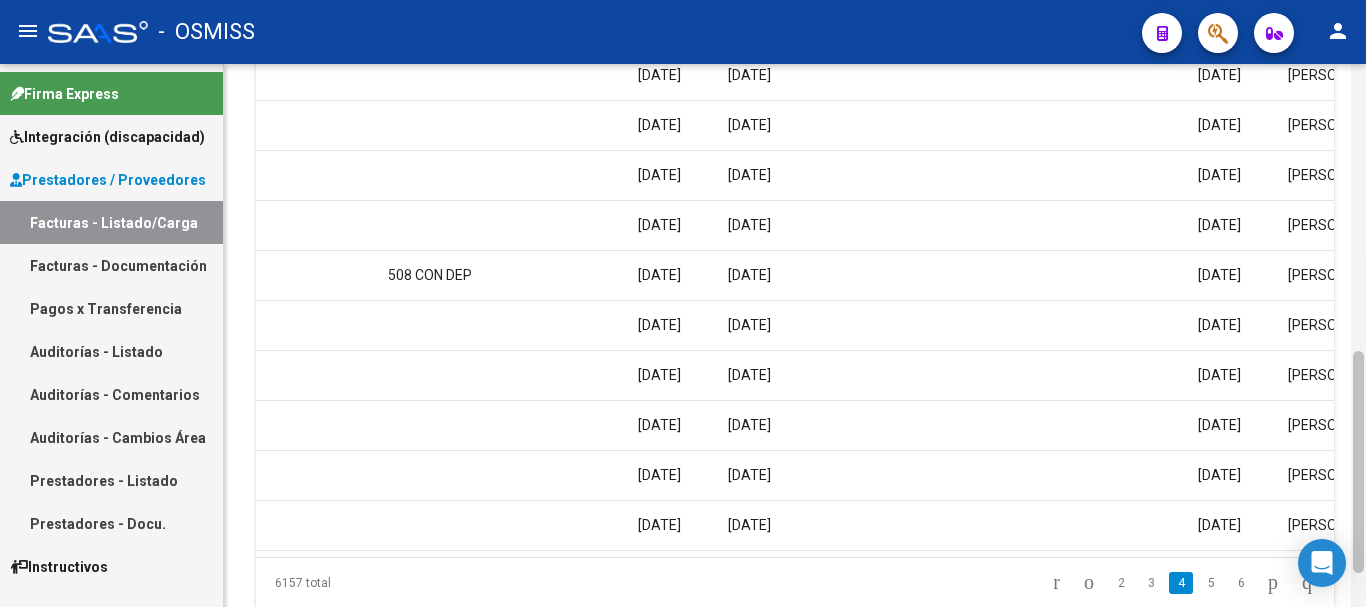 scroll, scrollTop: 714, scrollLeft: 0, axis: vertical 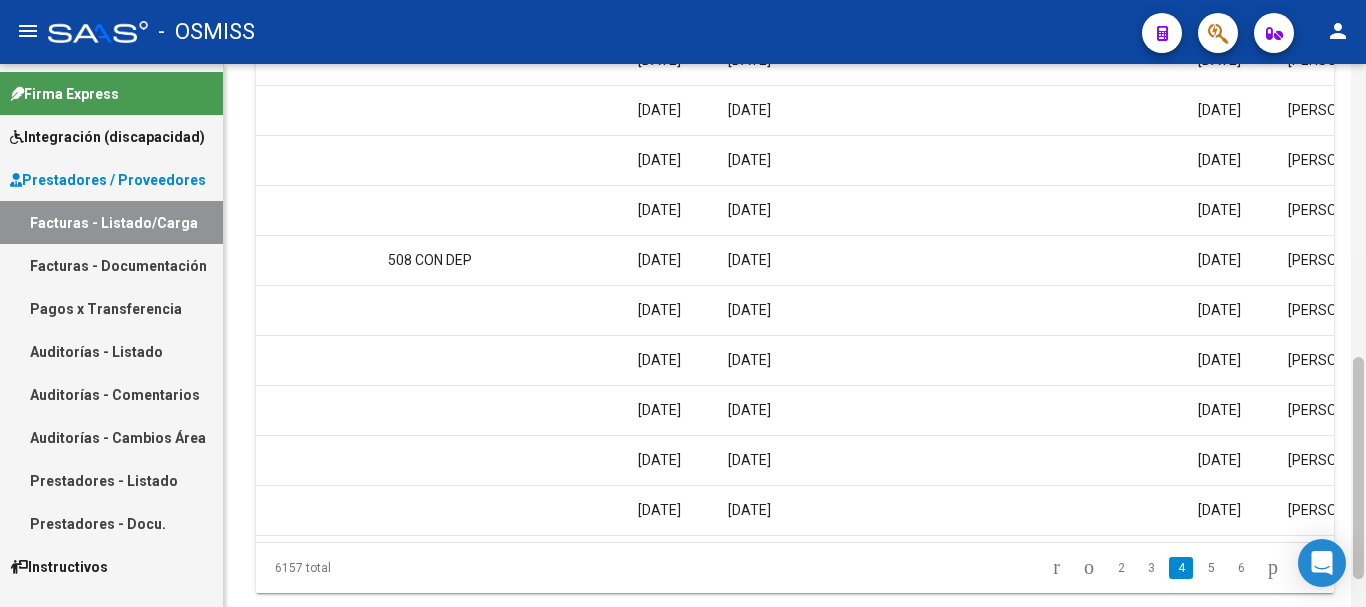 click 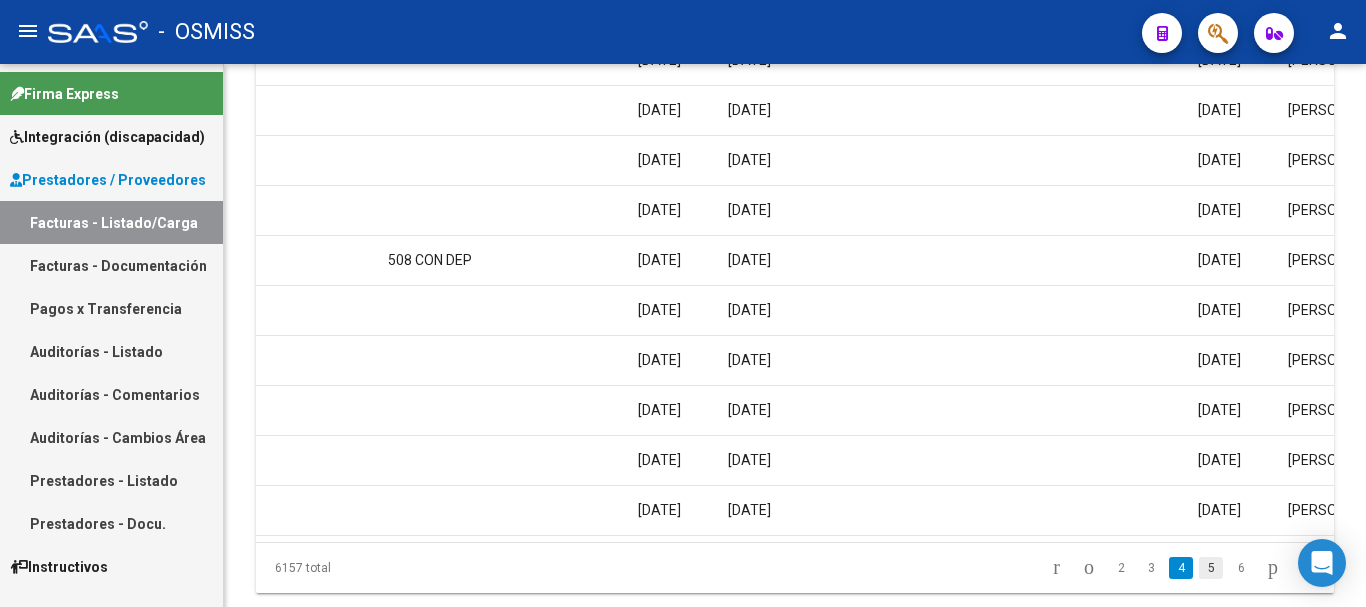 click on "5" 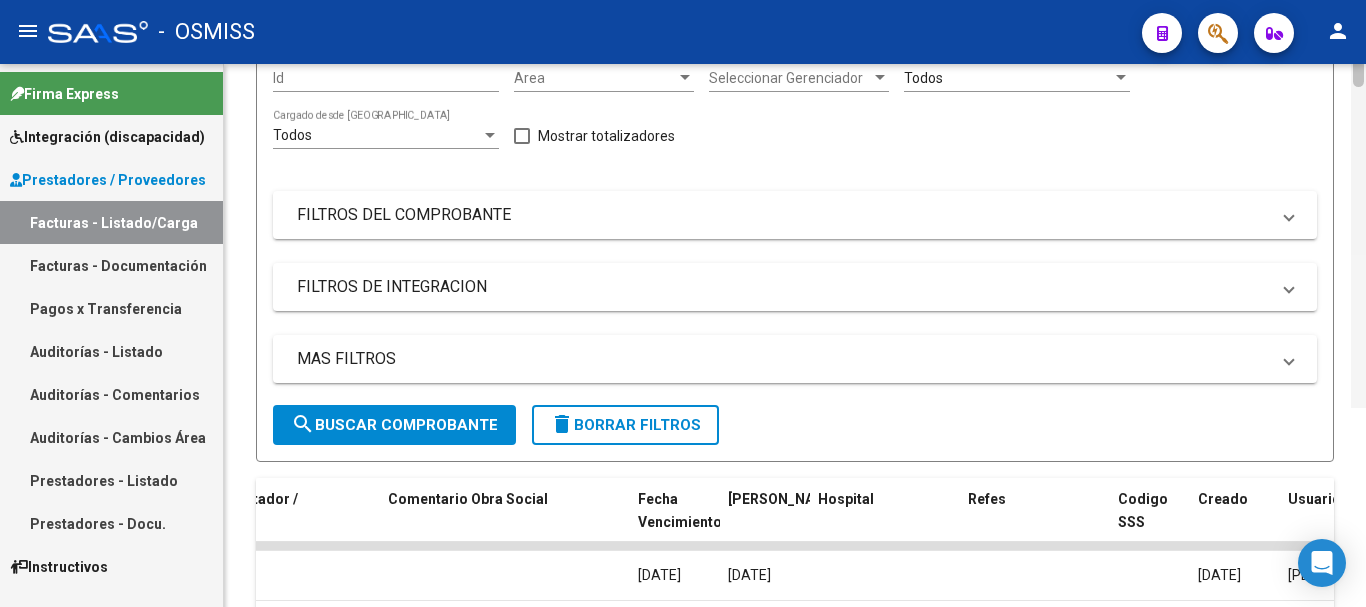 scroll, scrollTop: 0, scrollLeft: 0, axis: both 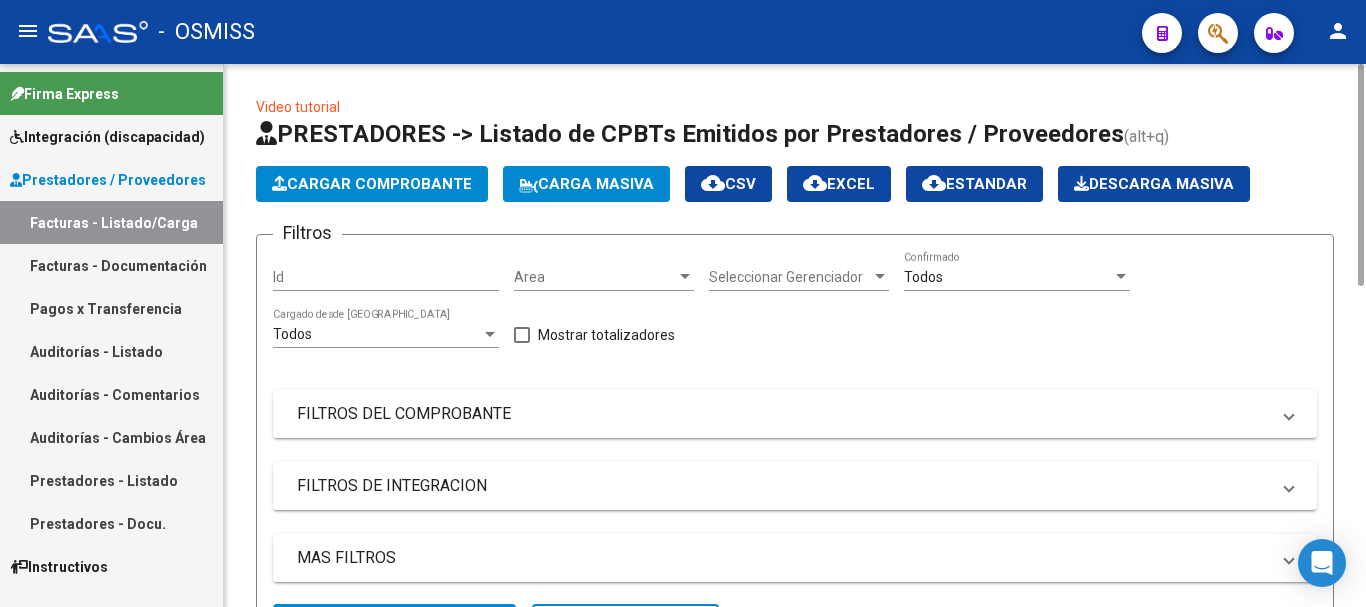 drag, startPoint x: 1359, startPoint y: 419, endPoint x: 1365, endPoint y: -11, distance: 430.04187 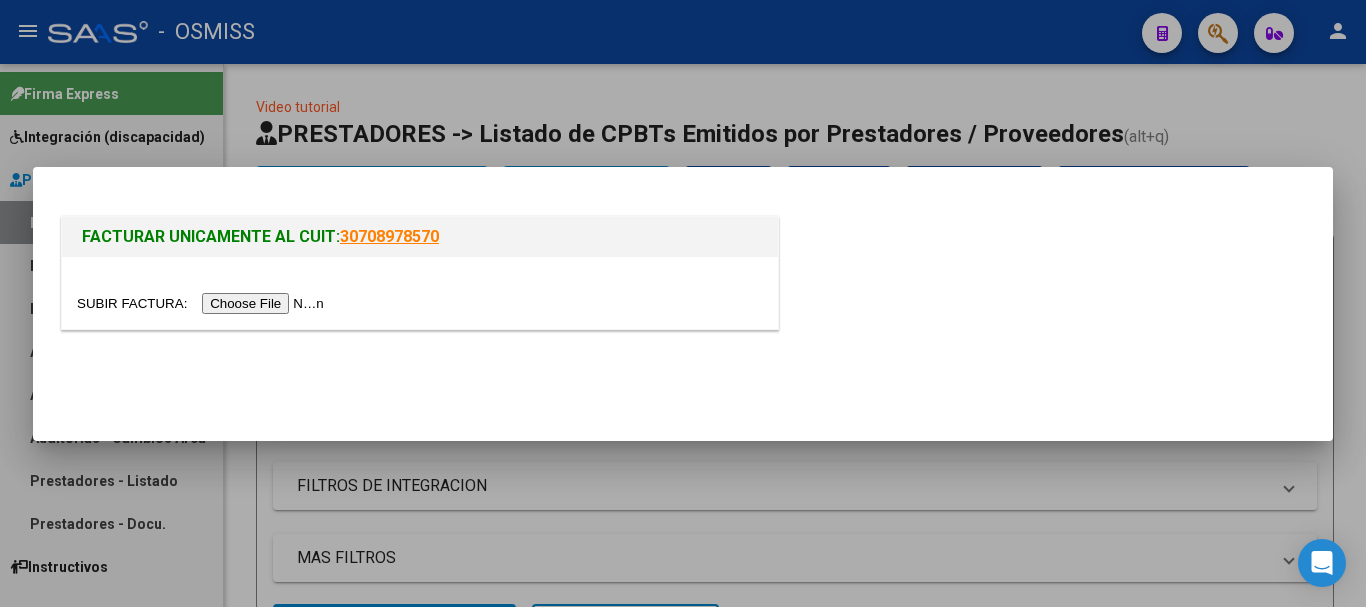 click at bounding box center (420, 293) 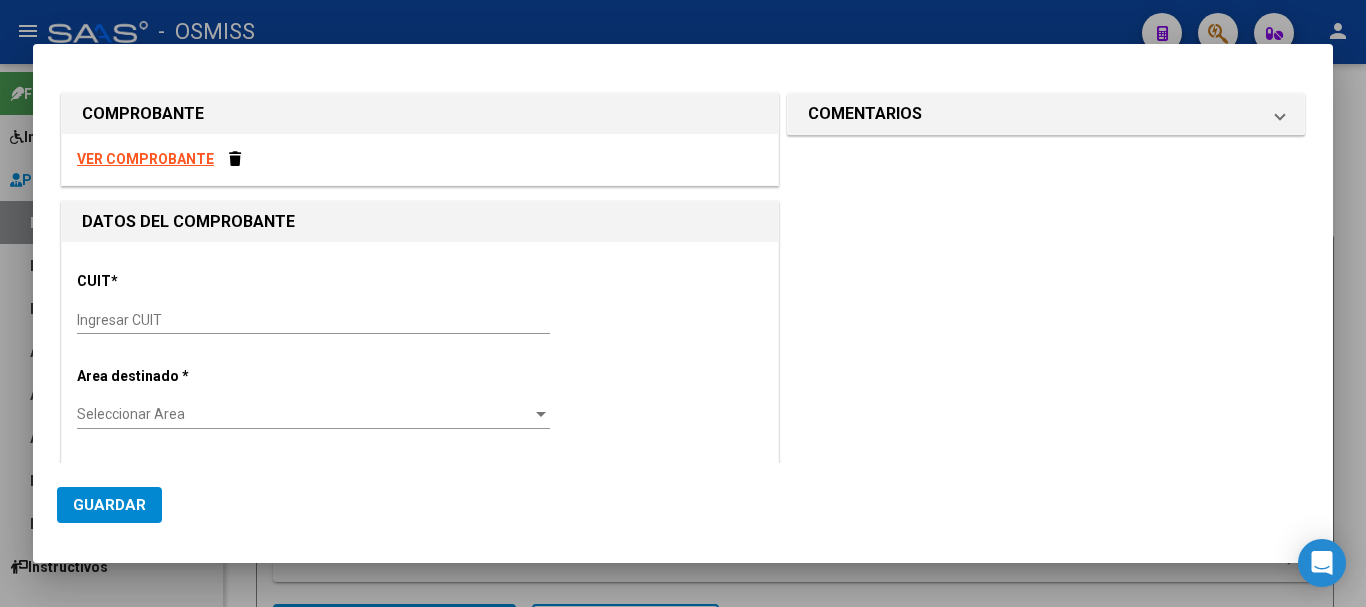 click on "VER COMPROBANTE" at bounding box center (420, 159) 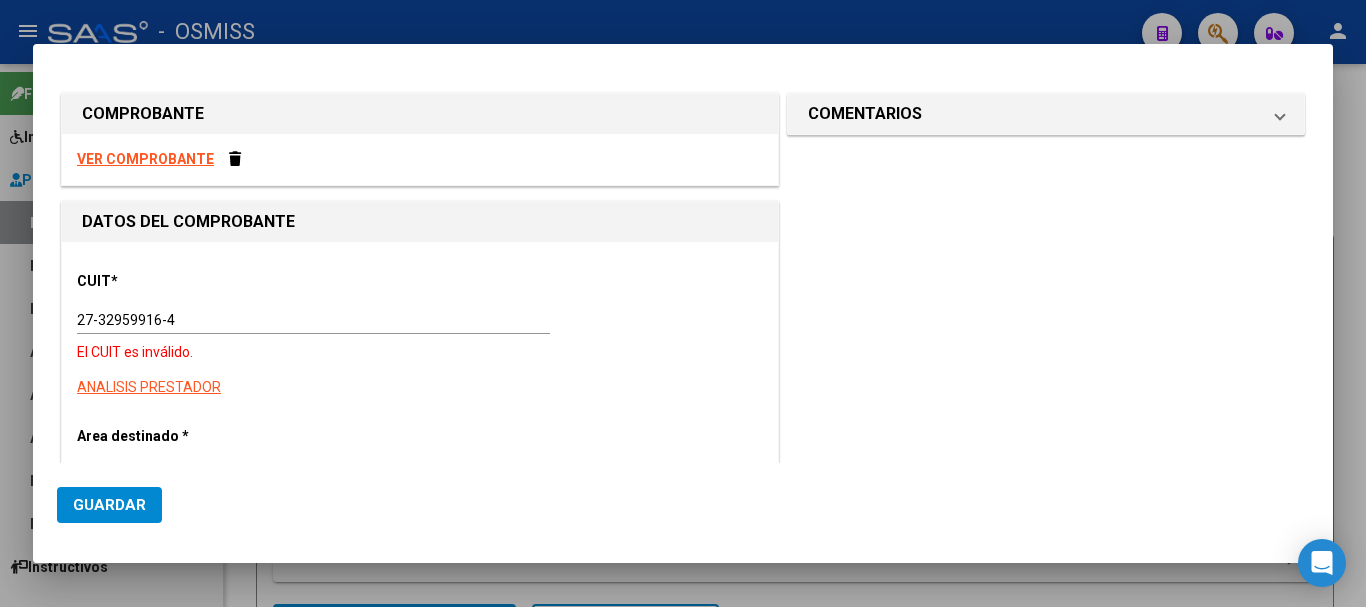 scroll, scrollTop: 209, scrollLeft: 0, axis: vertical 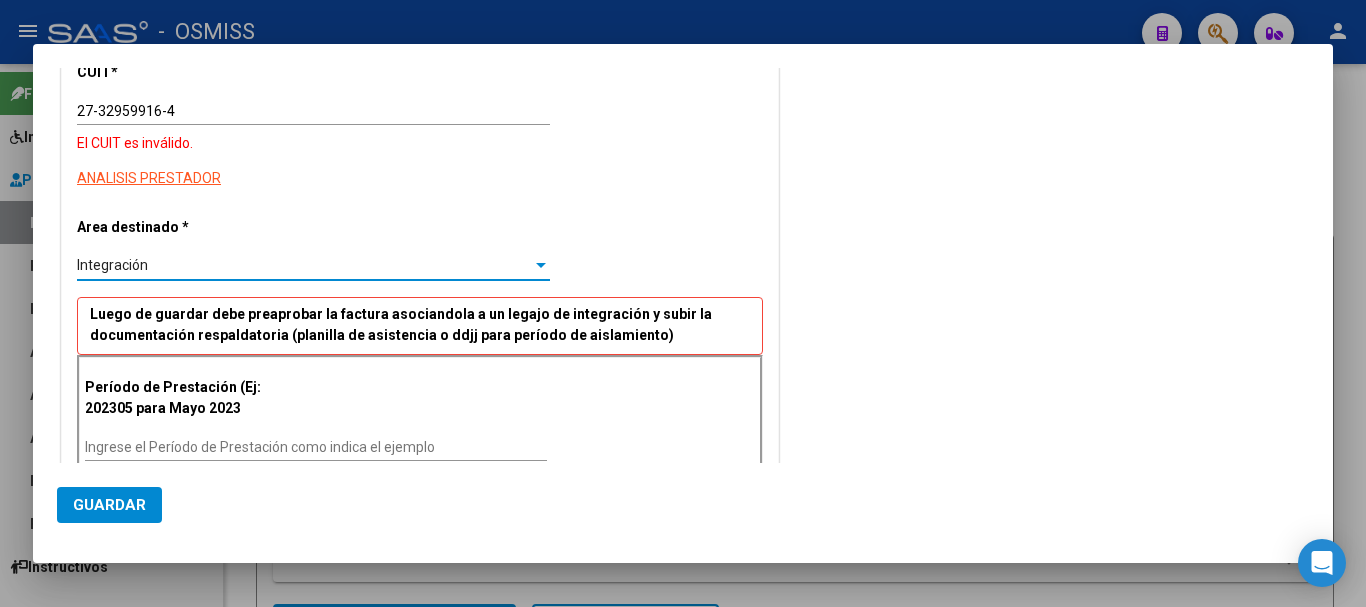 drag, startPoint x: 239, startPoint y: 322, endPoint x: 219, endPoint y: 325, distance: 20.22375 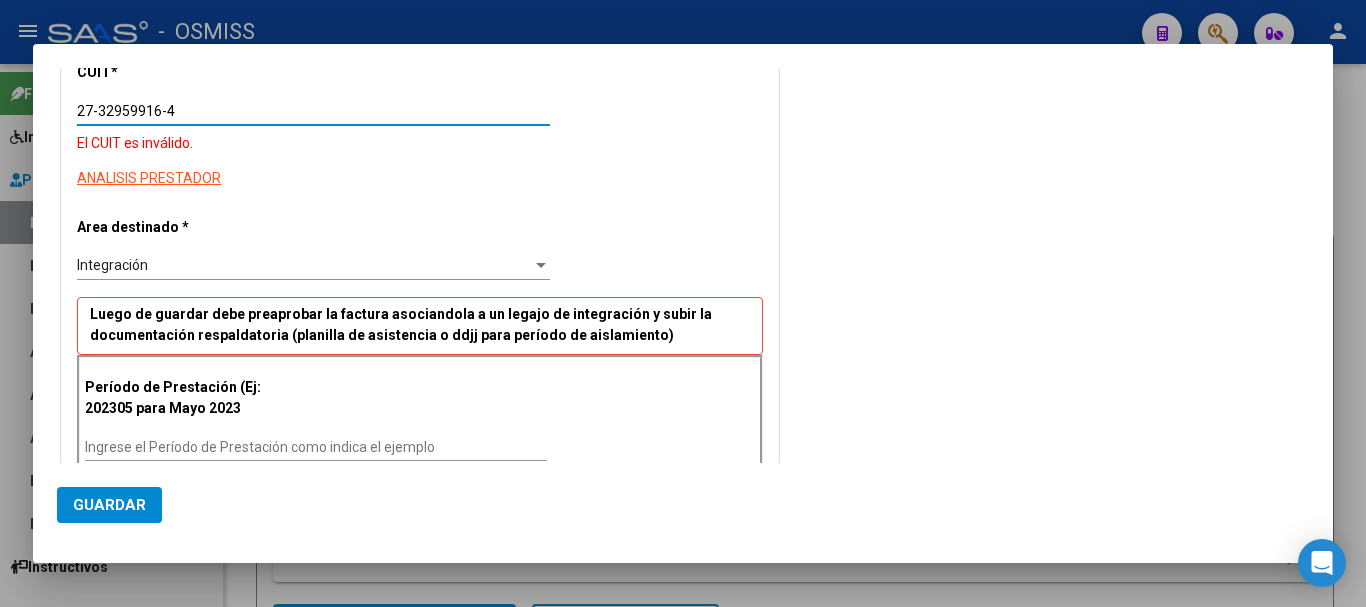 drag, startPoint x: 246, startPoint y: 109, endPoint x: 0, endPoint y: 99, distance: 246.20317 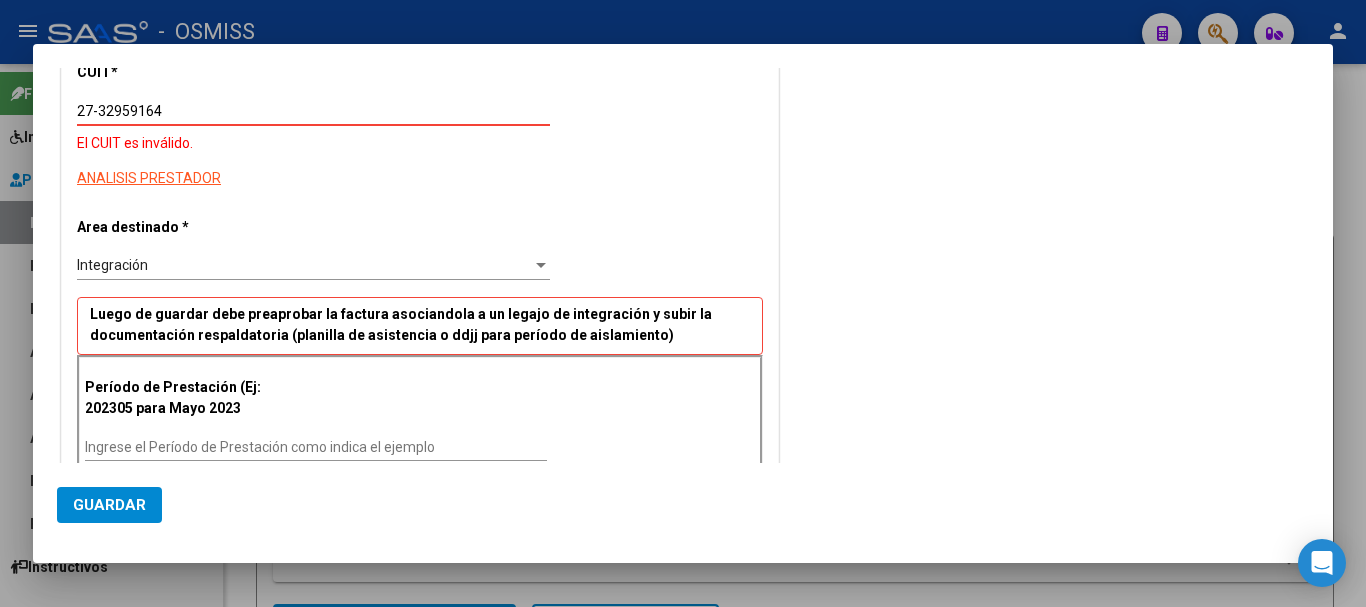 type on "27-32959164-1" 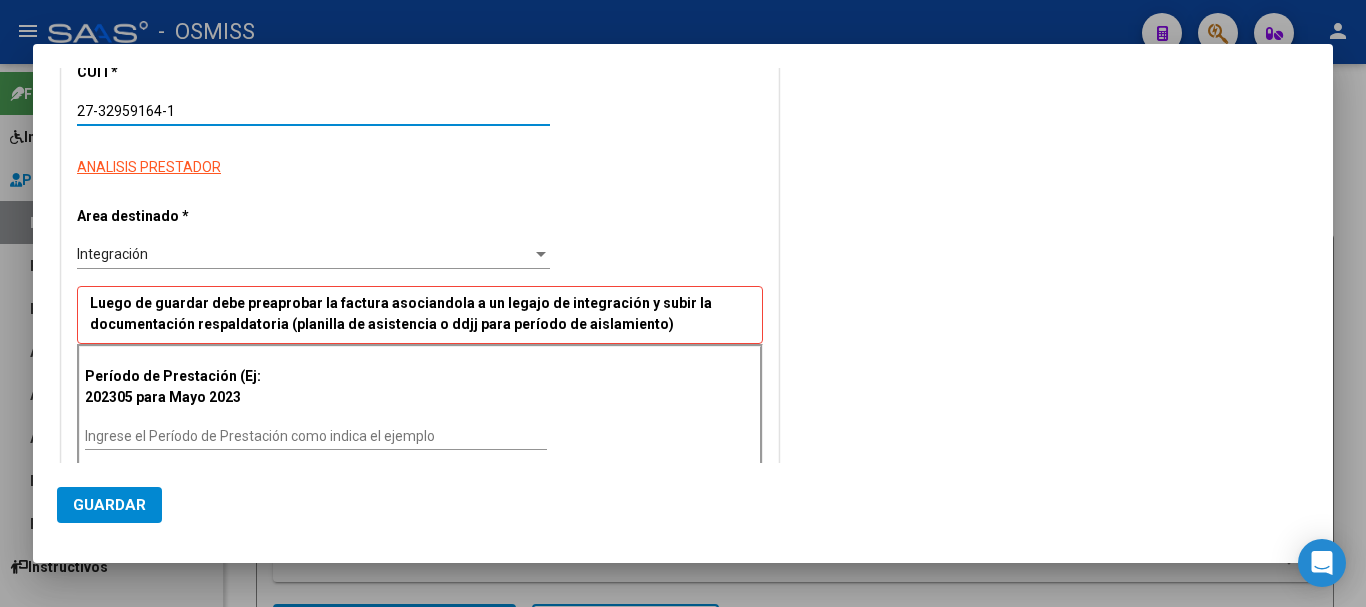 type on "2" 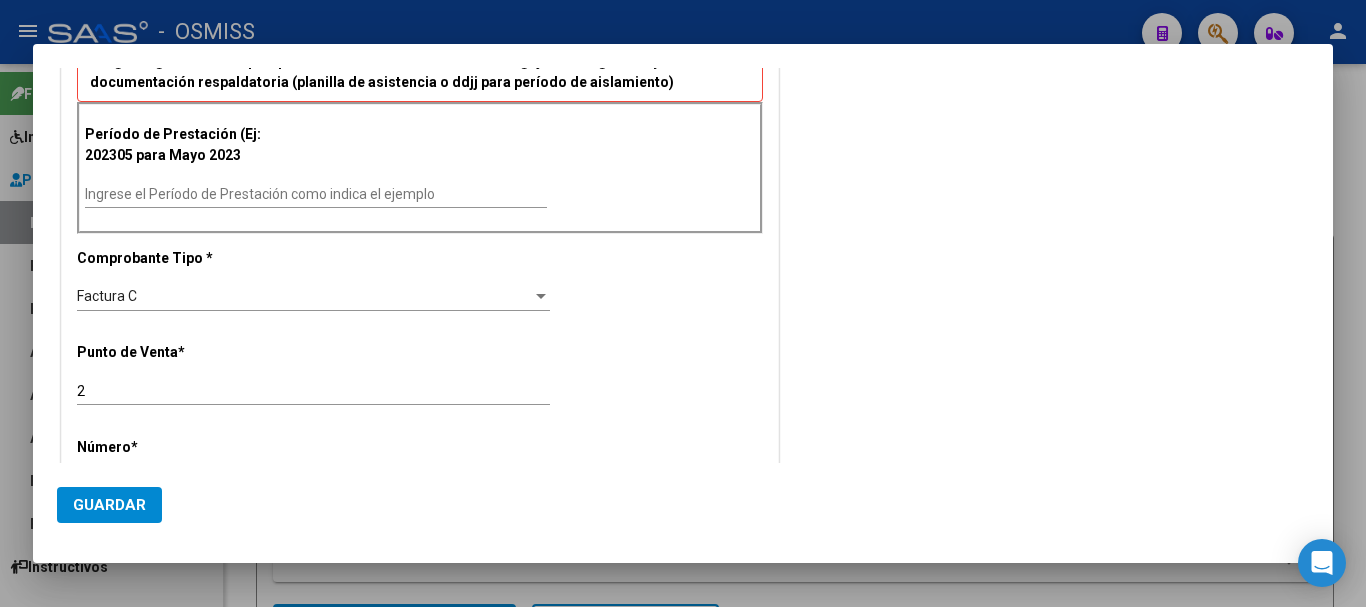 scroll, scrollTop: 509, scrollLeft: 0, axis: vertical 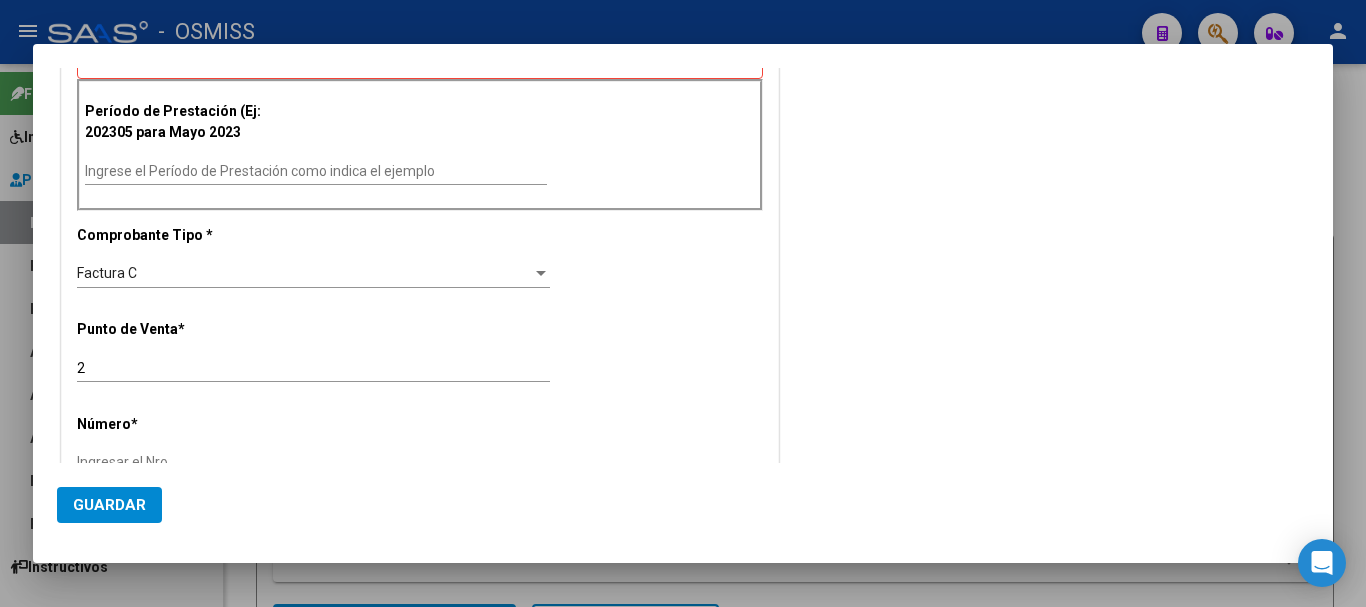 type on "27-32959164-1" 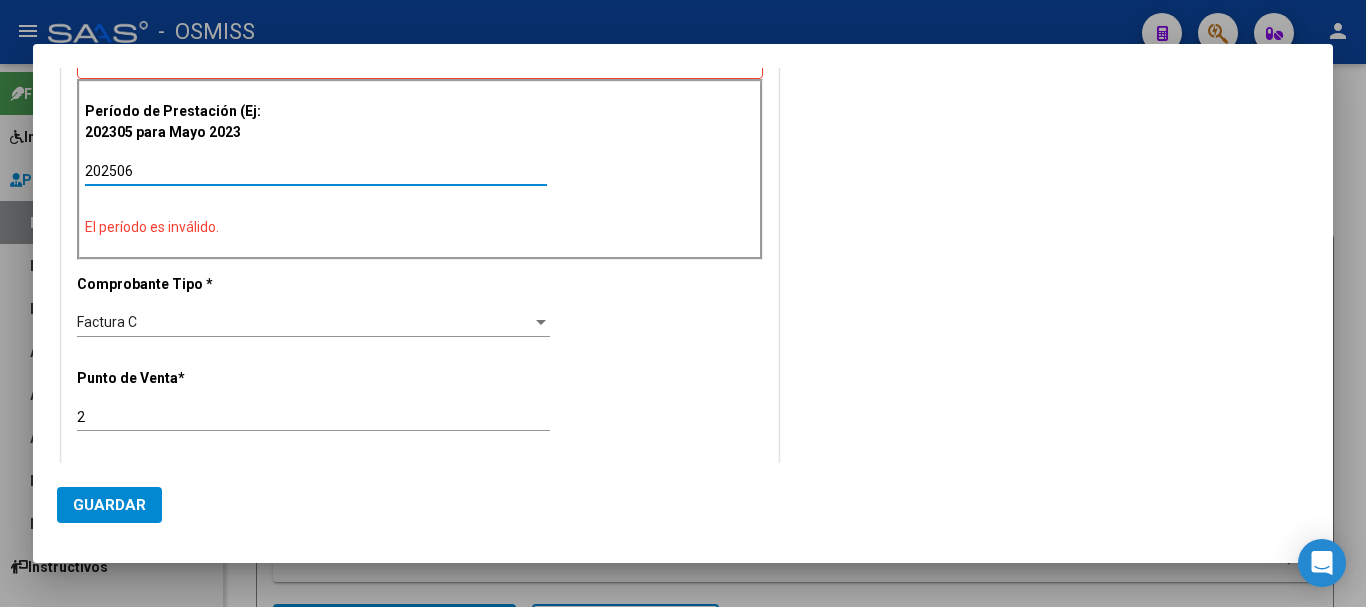 type on "202506" 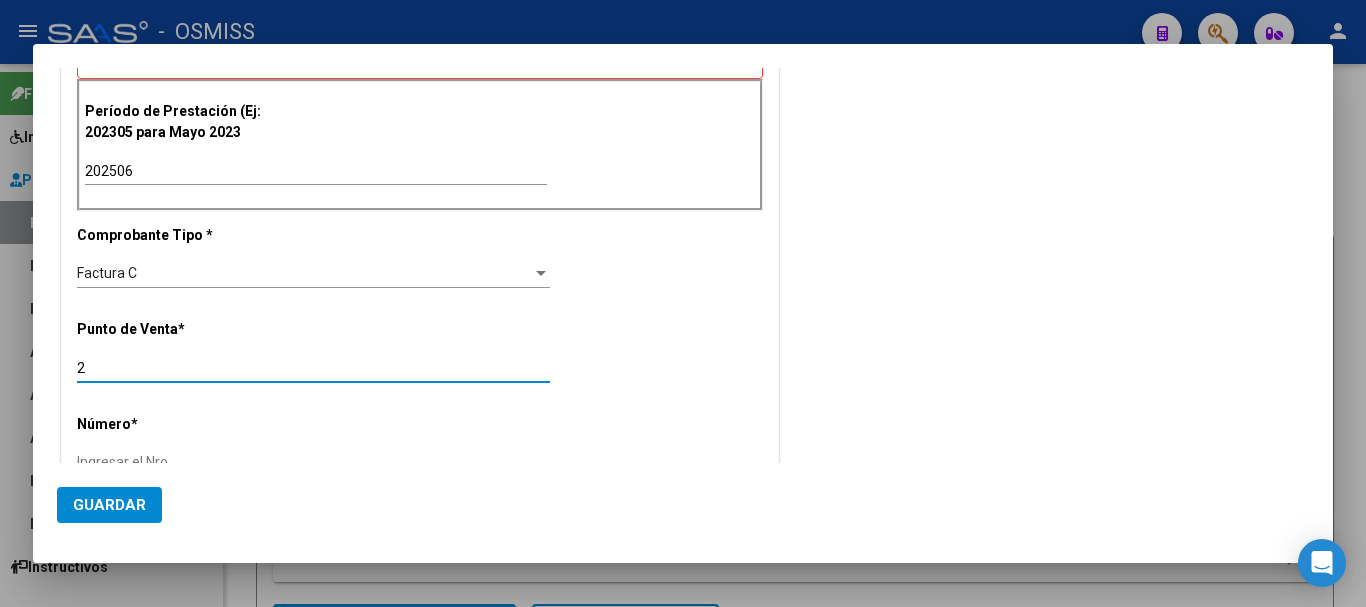 scroll, scrollTop: 517, scrollLeft: 0, axis: vertical 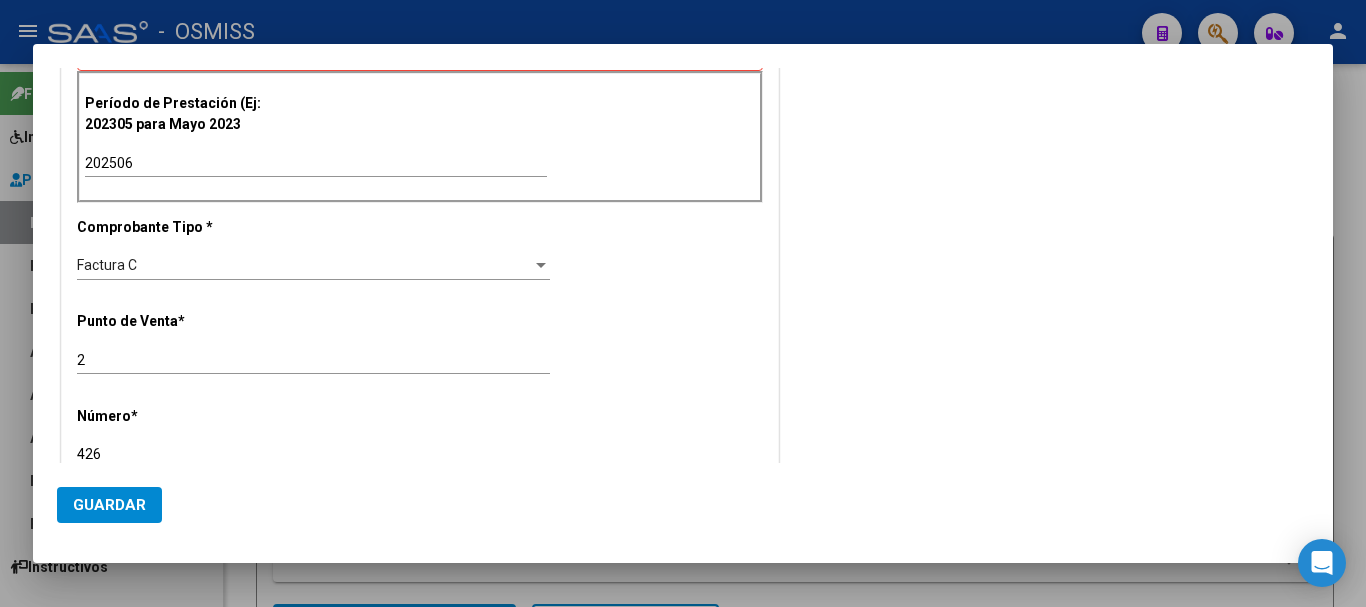type on "426" 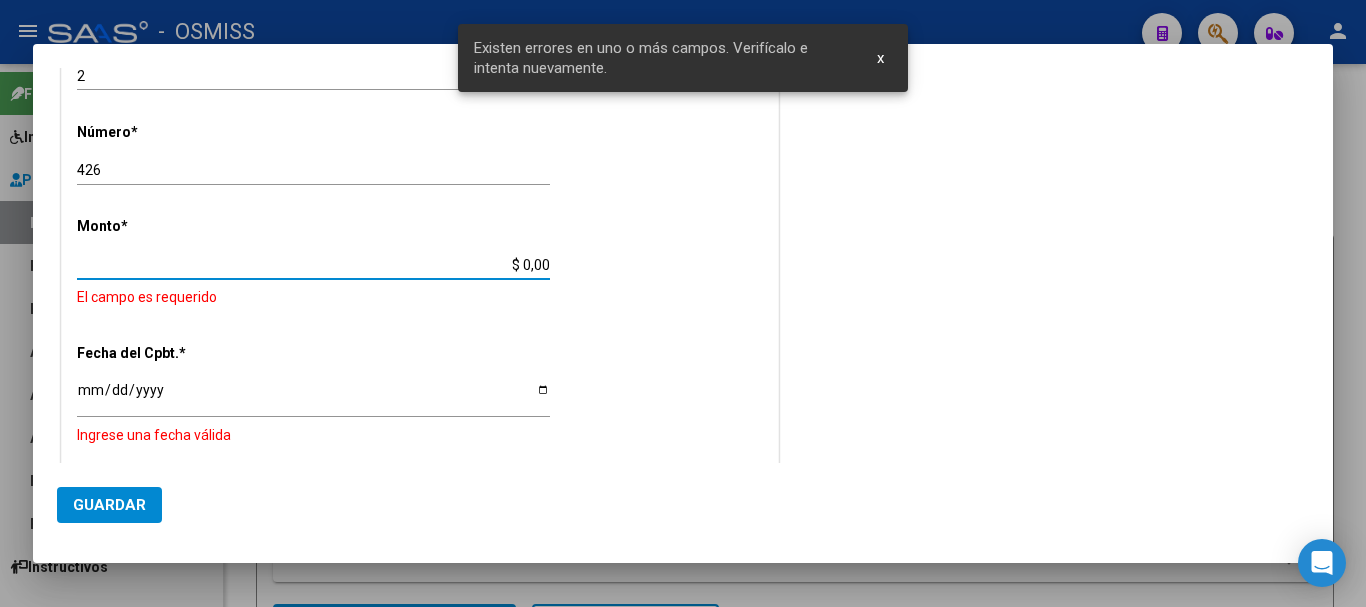 scroll, scrollTop: 792, scrollLeft: 0, axis: vertical 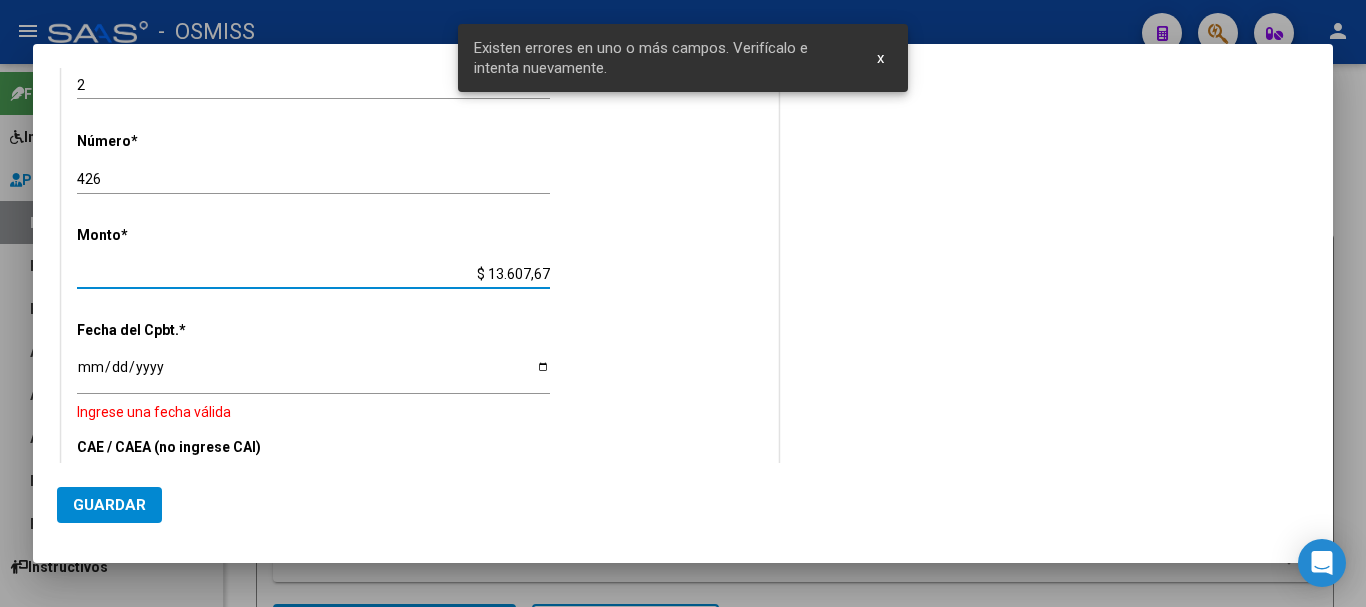 type on "$ 136.076,71" 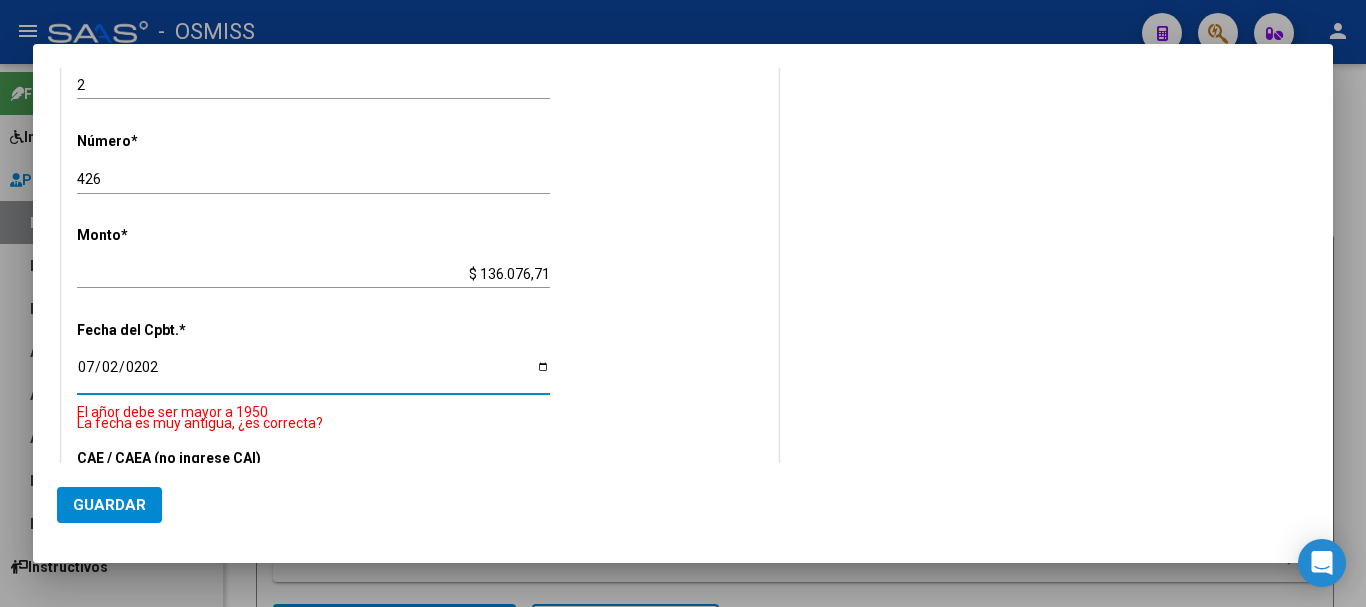 type on "[DATE]" 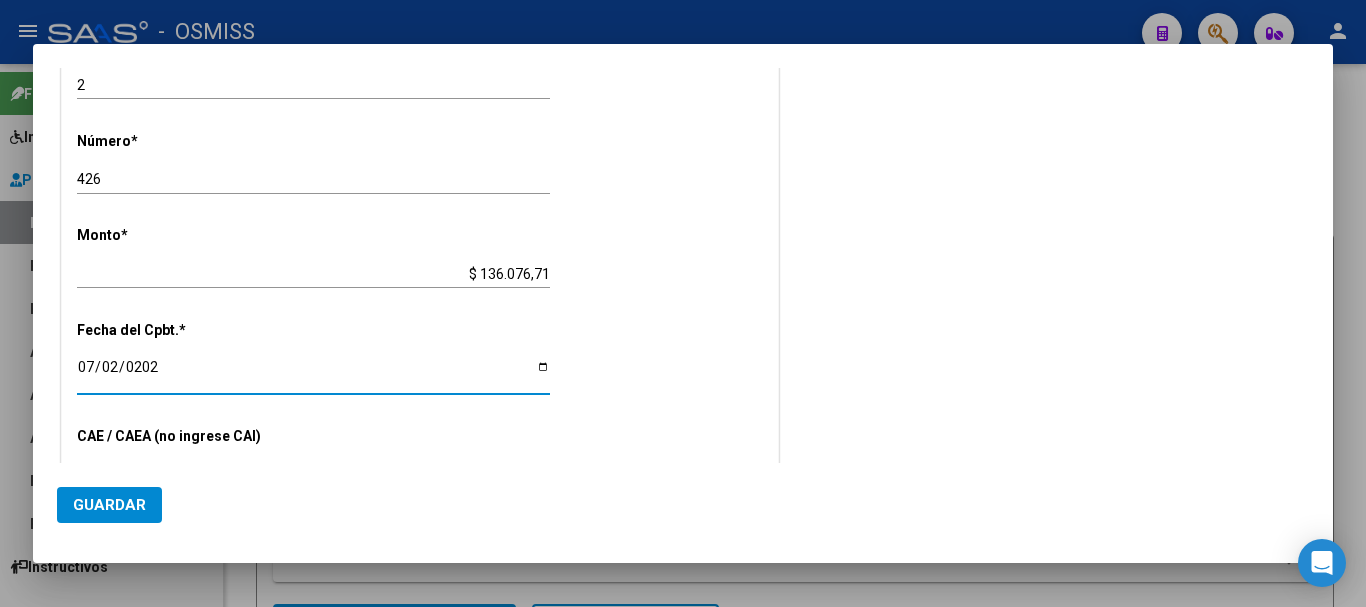 scroll, scrollTop: 1001, scrollLeft: 0, axis: vertical 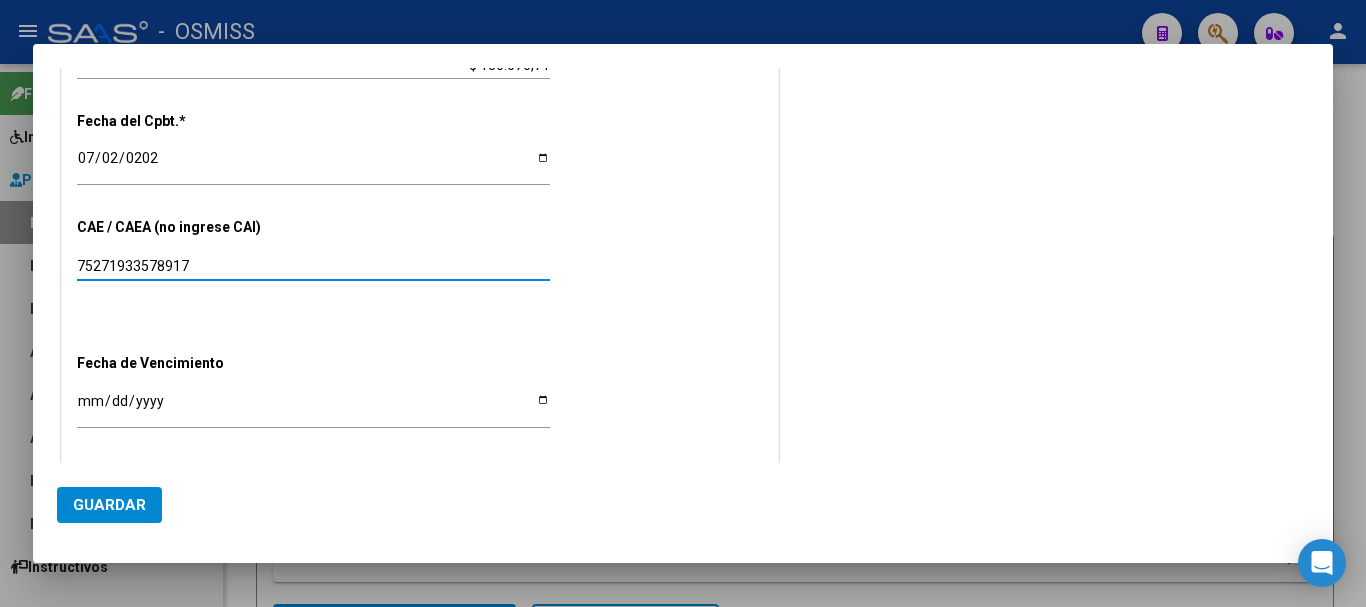 type on "75271933578917" 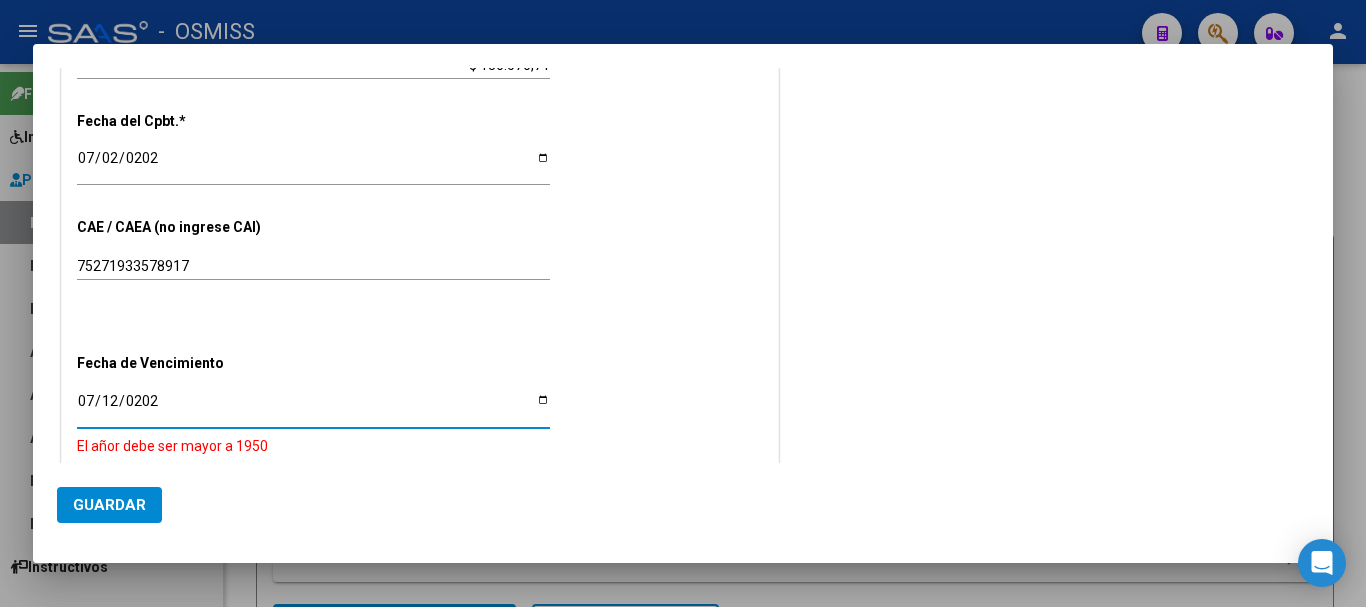 type on "[DATE]" 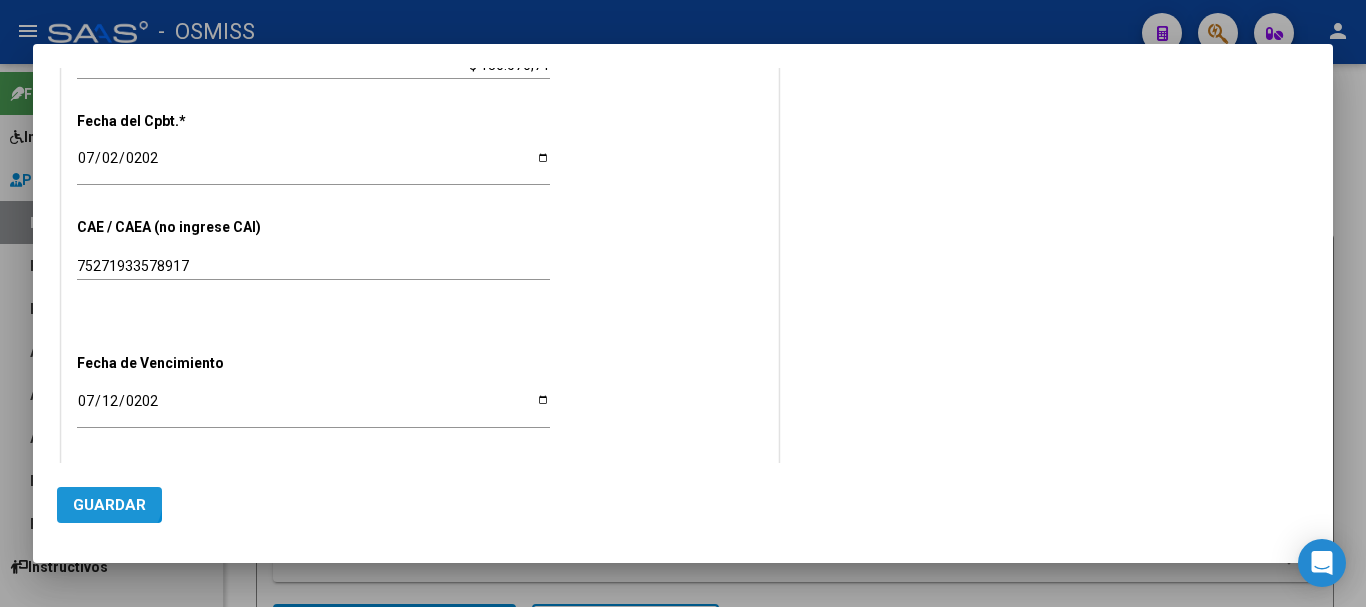 click on "Guardar" 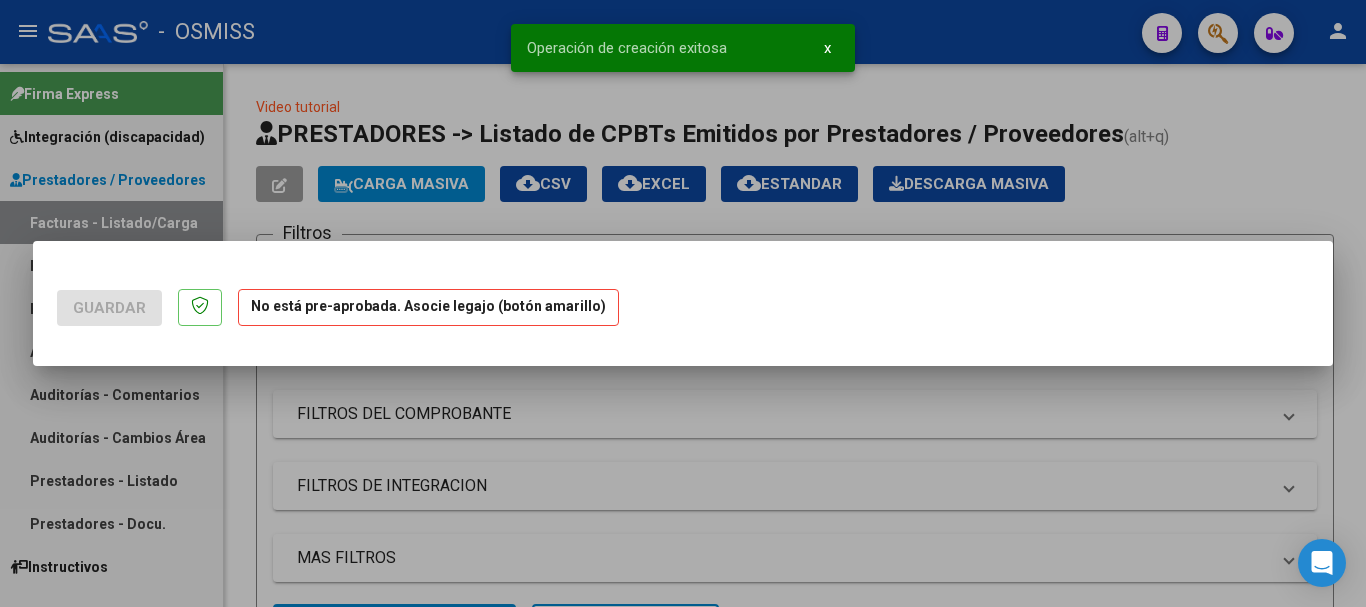 scroll, scrollTop: 0, scrollLeft: 0, axis: both 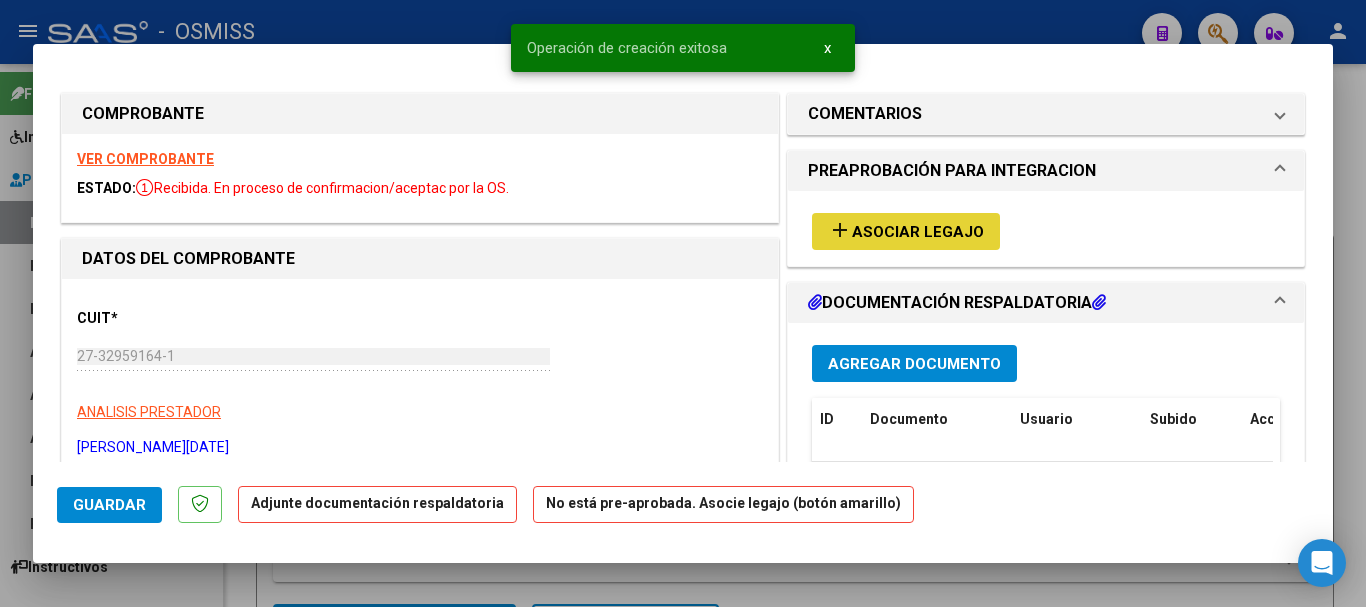 click on "Asociar Legajo" at bounding box center [918, 232] 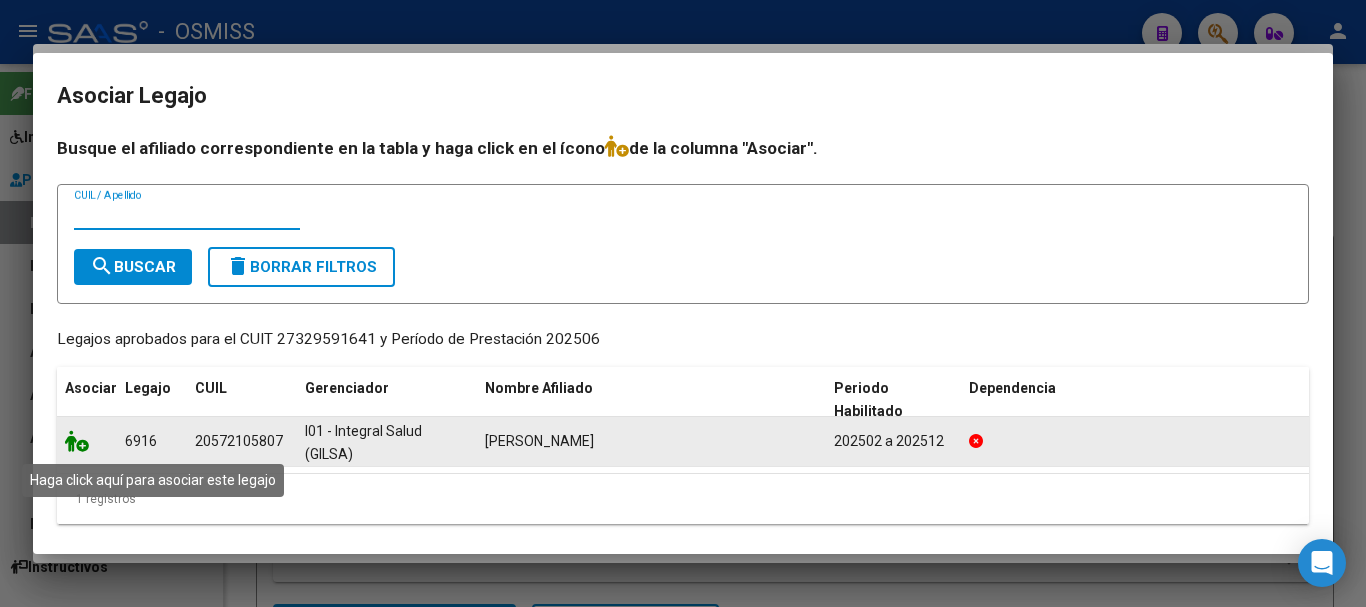 click 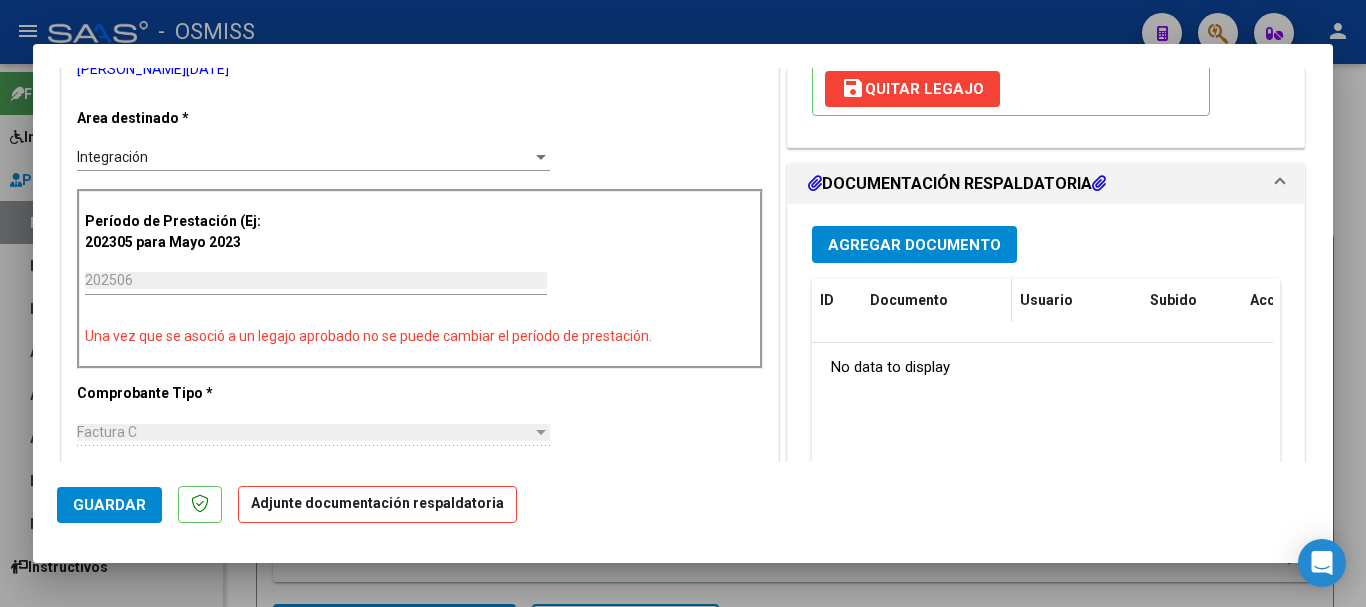 scroll, scrollTop: 400, scrollLeft: 0, axis: vertical 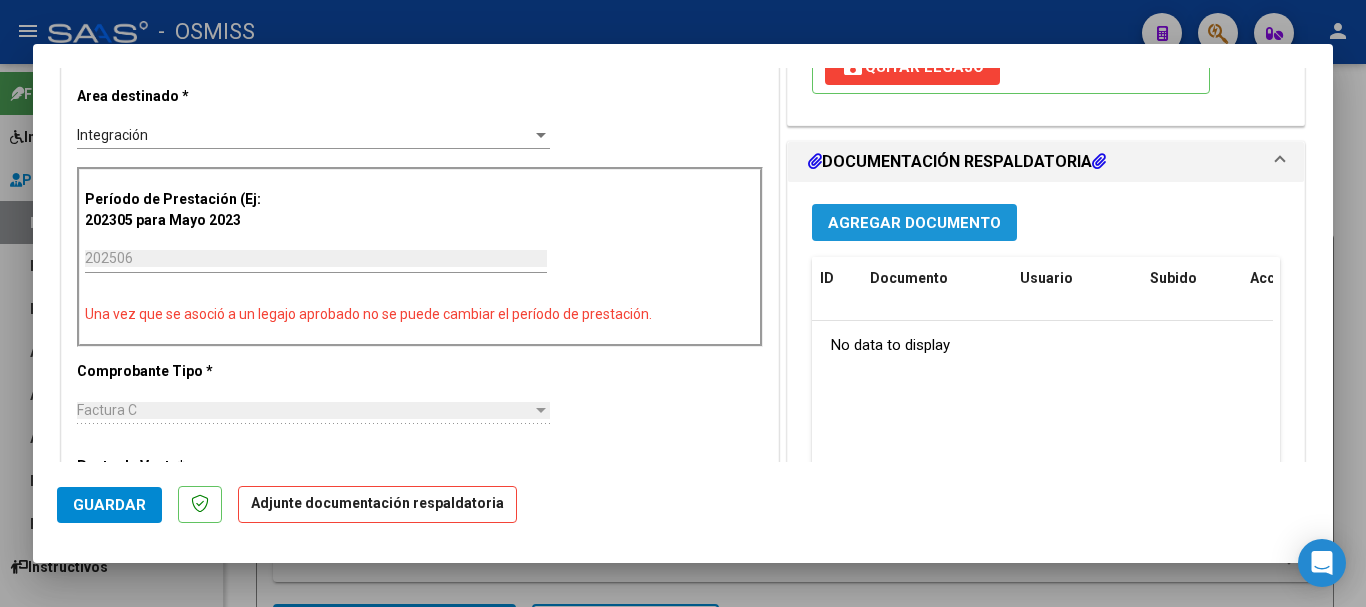 click on "Agregar Documento" at bounding box center [914, 223] 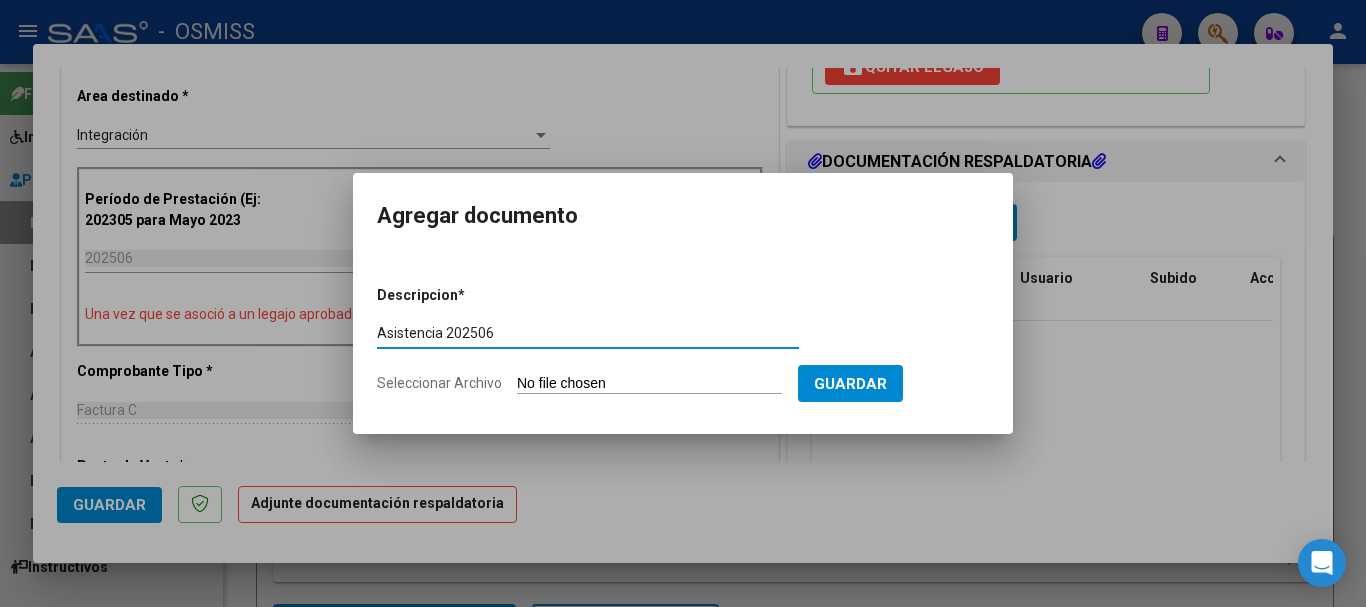 type on "Asistencia 202506" 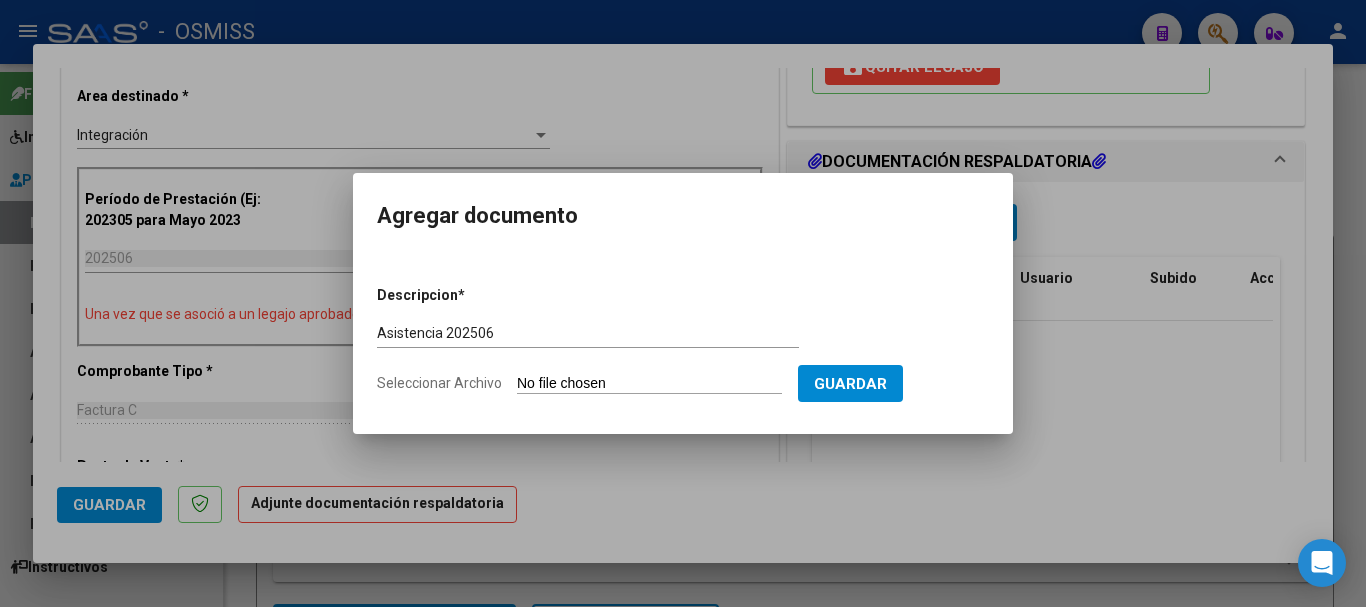 click on "Seleccionar Archivo" at bounding box center [649, 384] 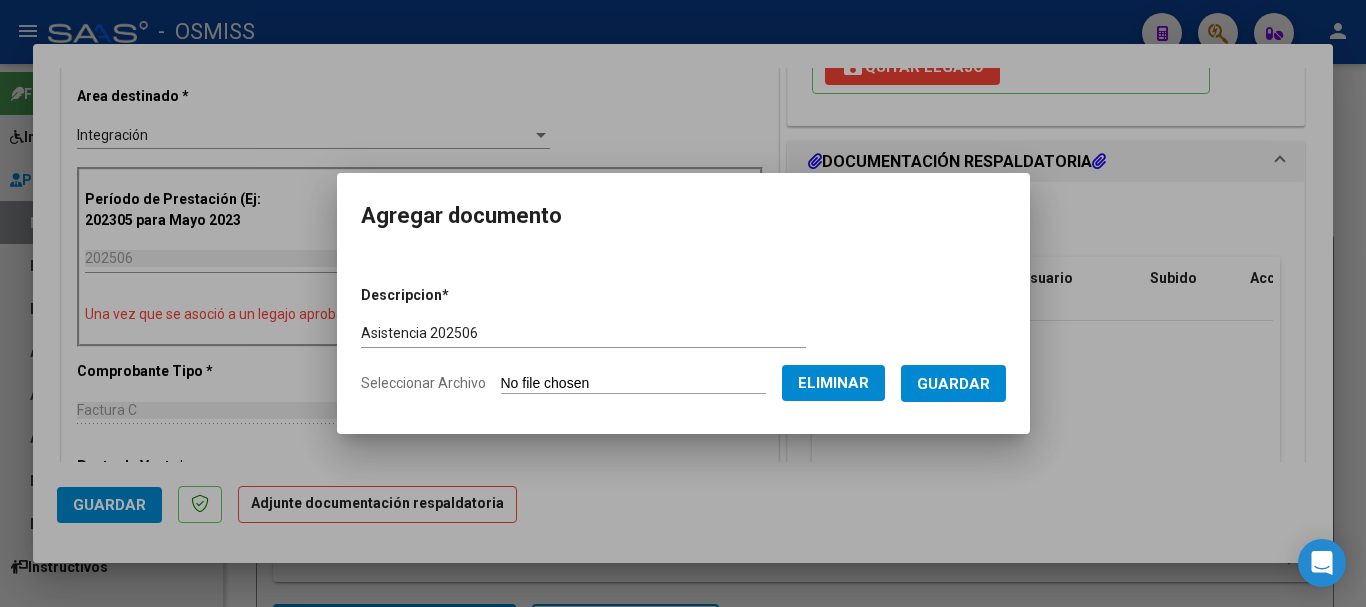 click on "Guardar" at bounding box center (953, 384) 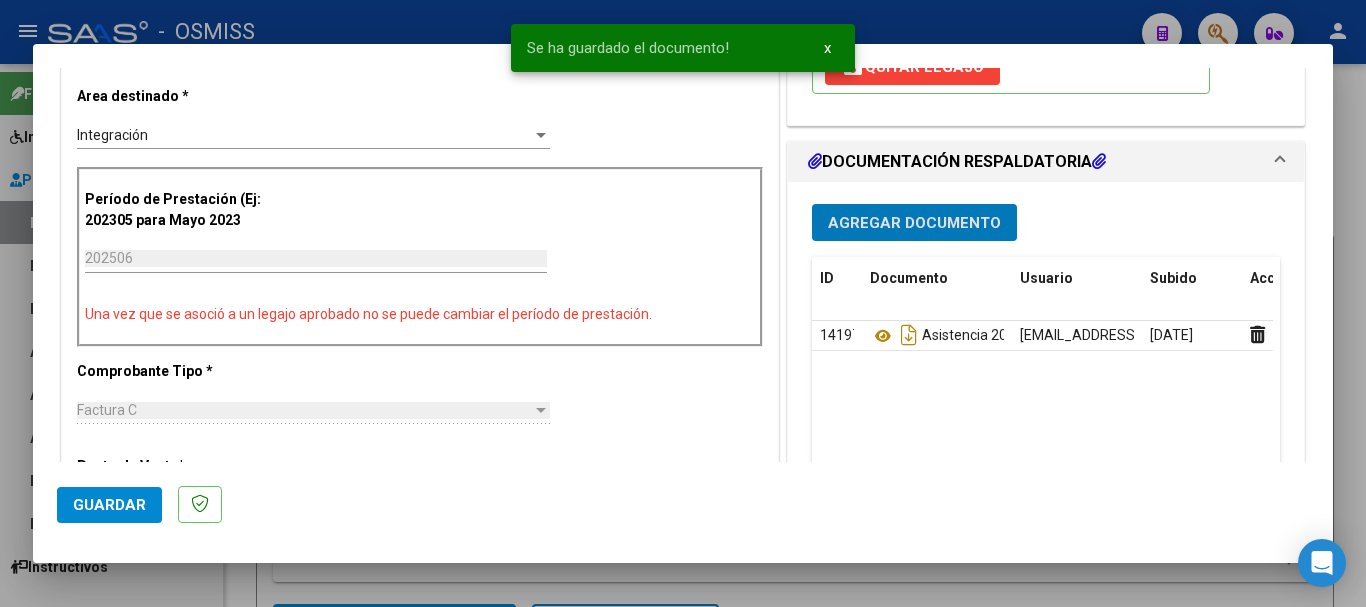 click on "Guardar" 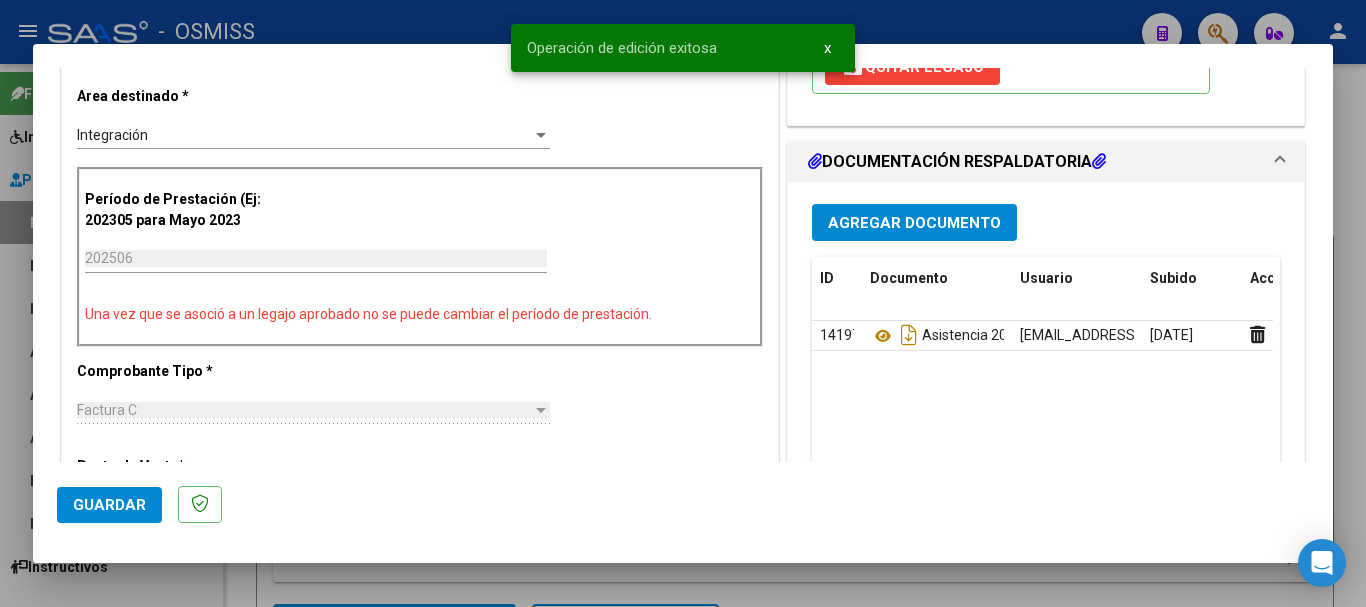 click on "Guardar" 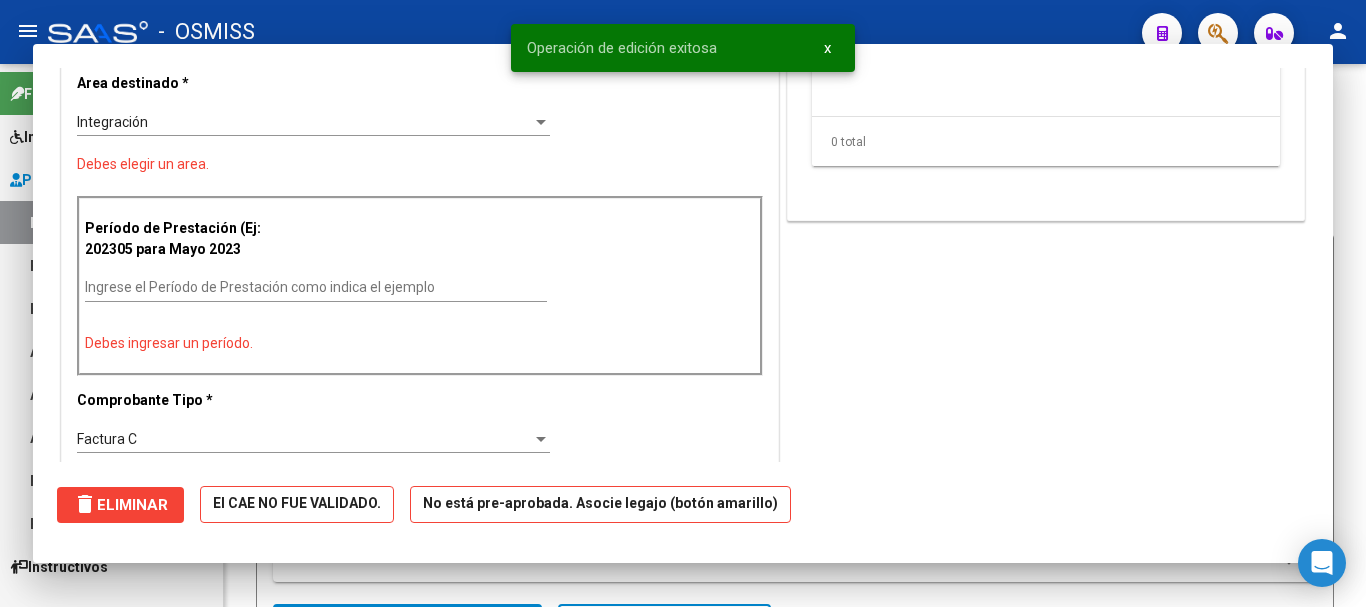 scroll, scrollTop: 0, scrollLeft: 0, axis: both 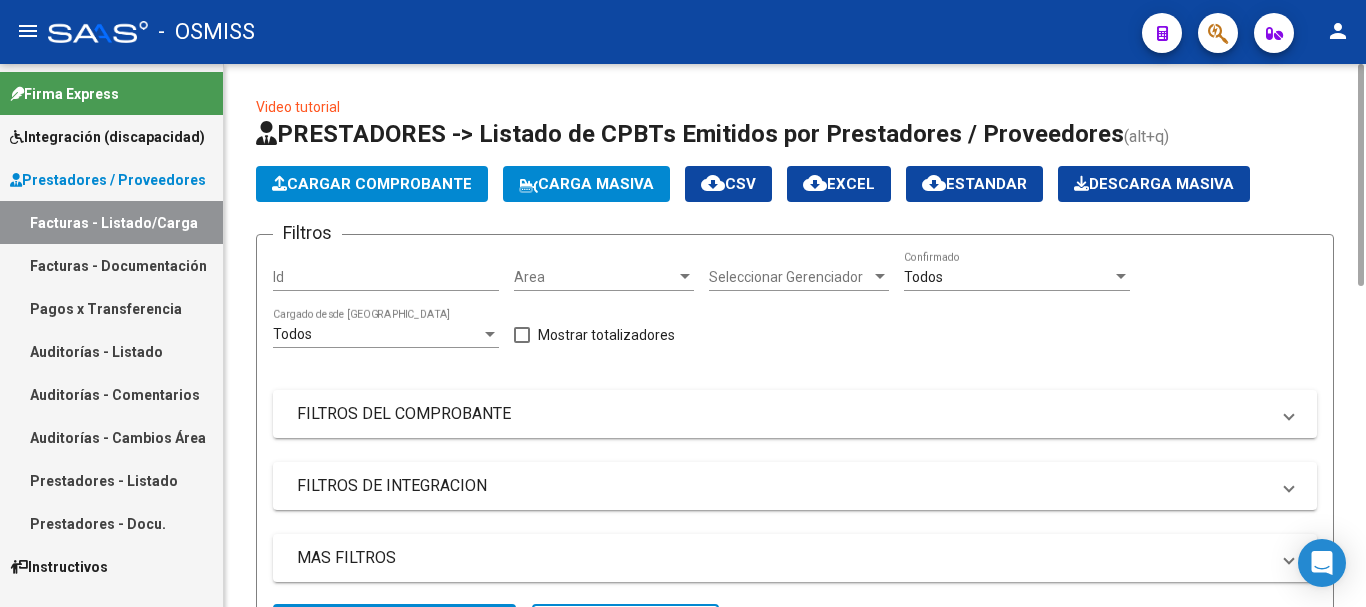 click on "Cargar Comprobante" 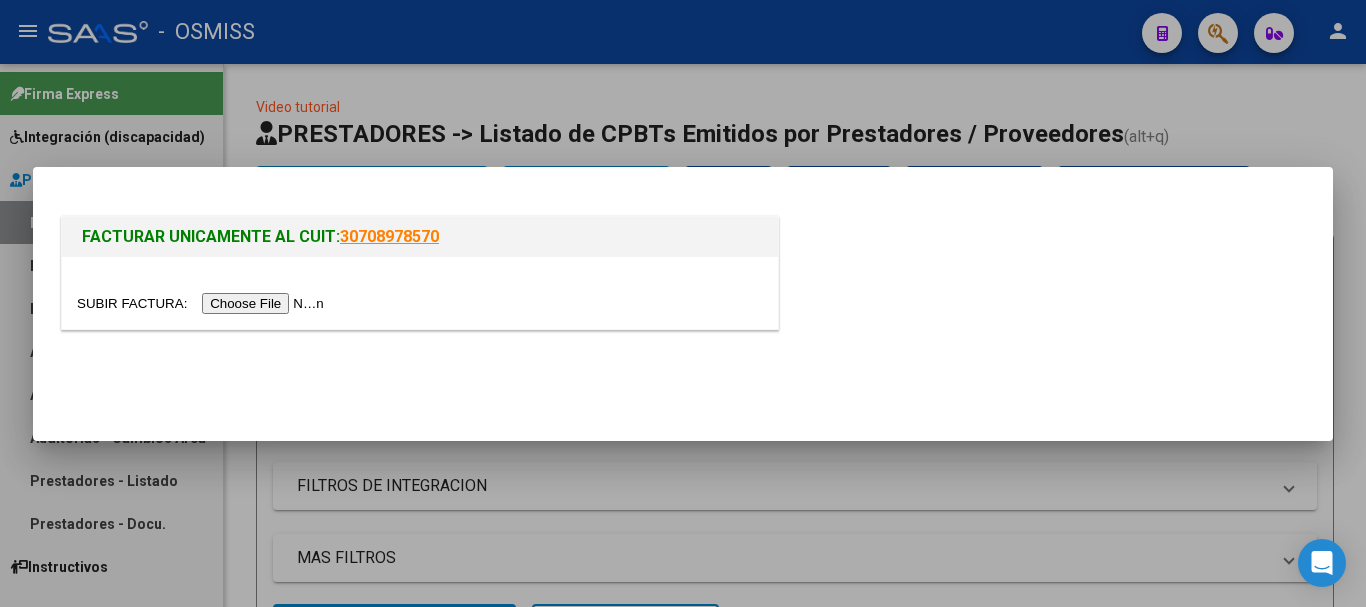 click at bounding box center (203, 303) 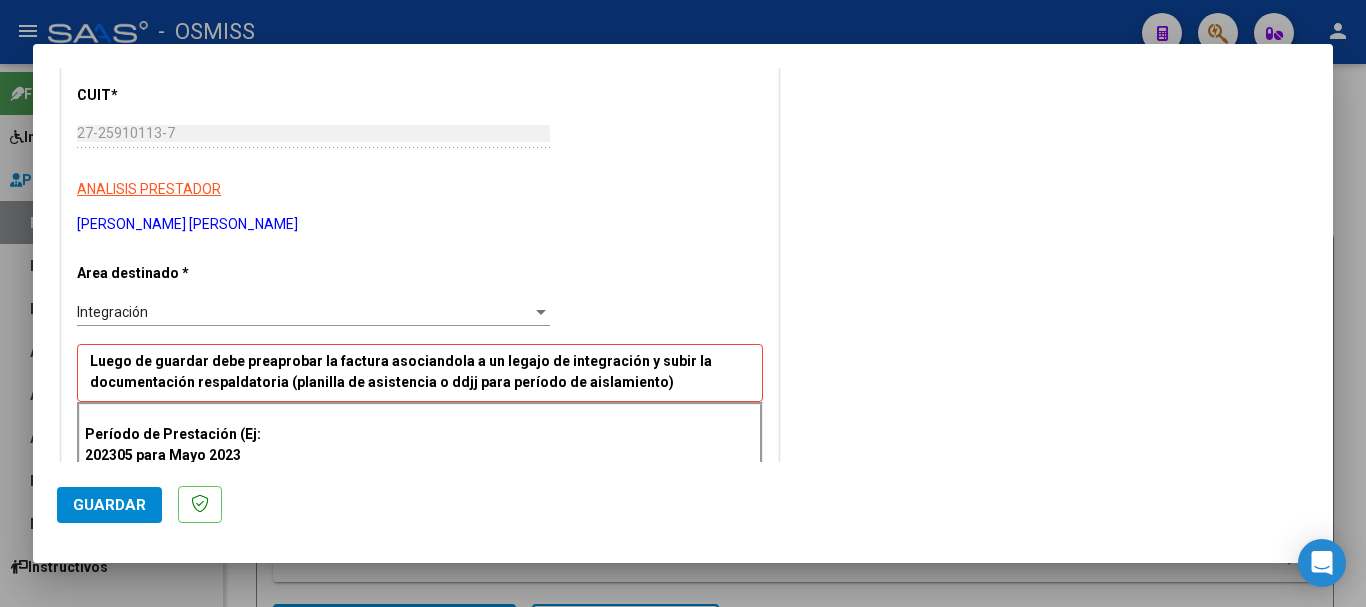scroll, scrollTop: 300, scrollLeft: 0, axis: vertical 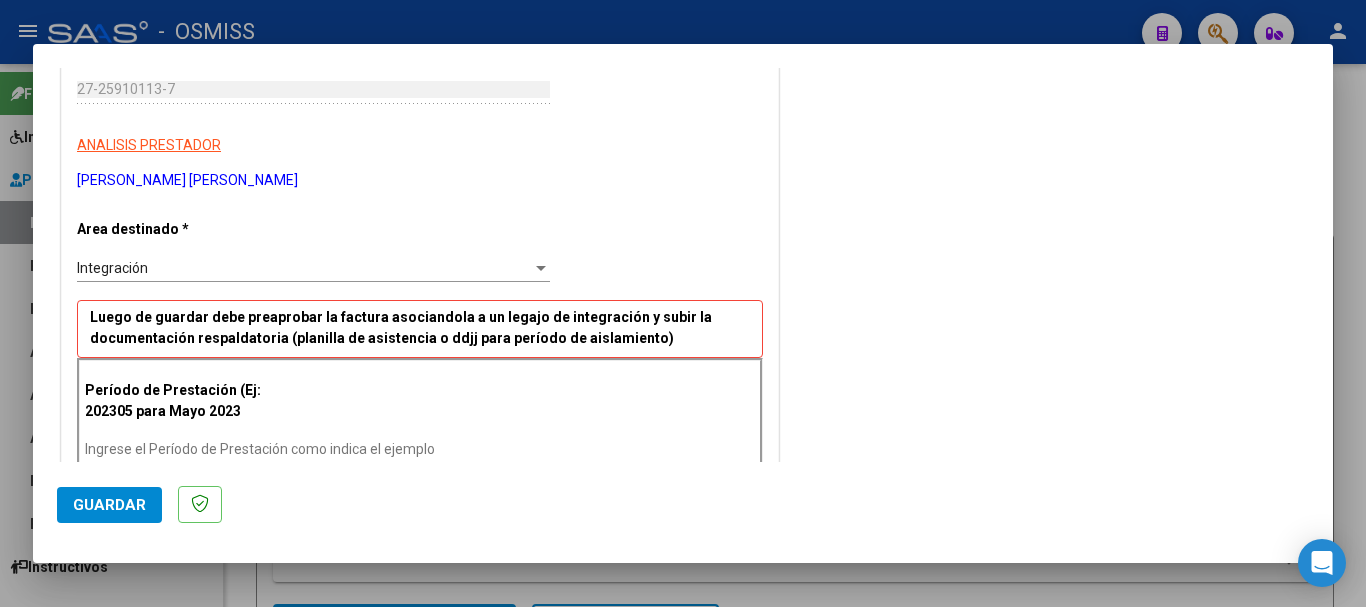click on "Ingrese el Período de Prestación como indica el ejemplo" at bounding box center (316, 449) 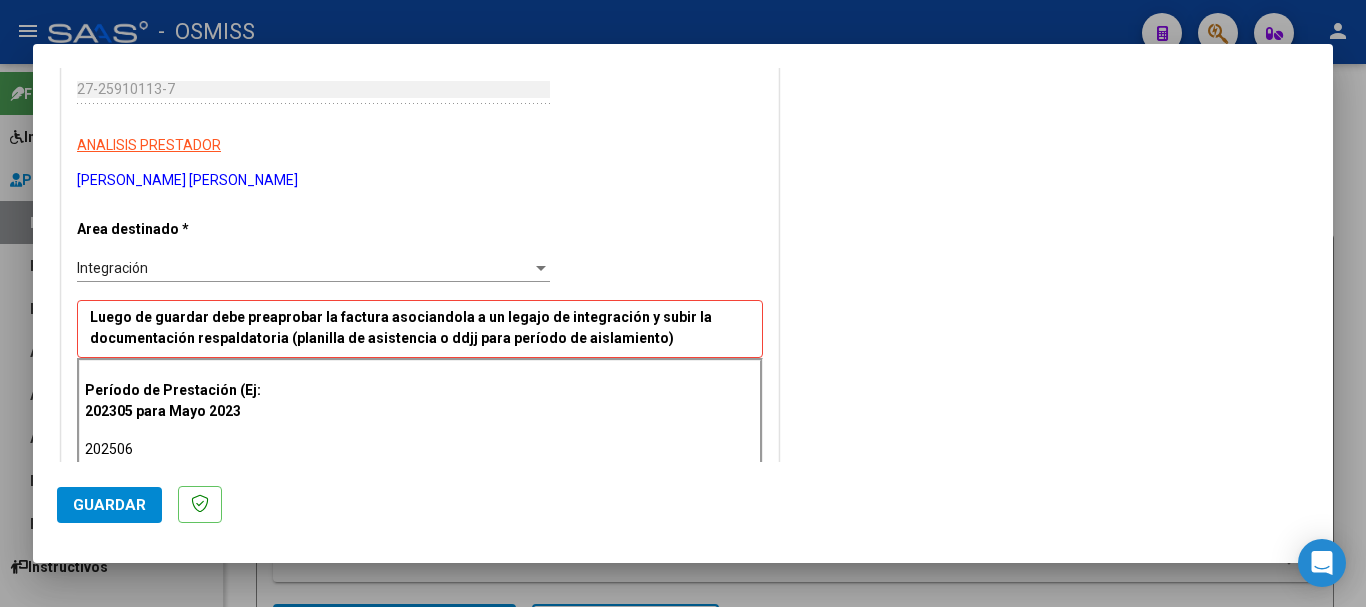type on "202506" 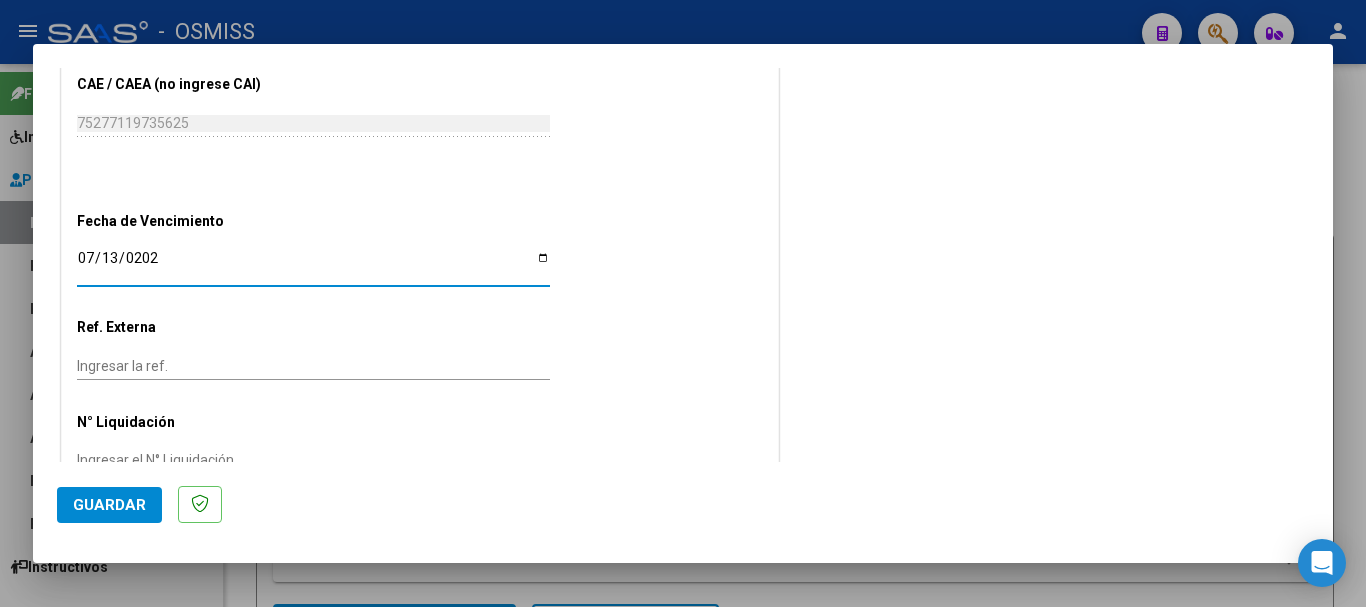 type on "[DATE]" 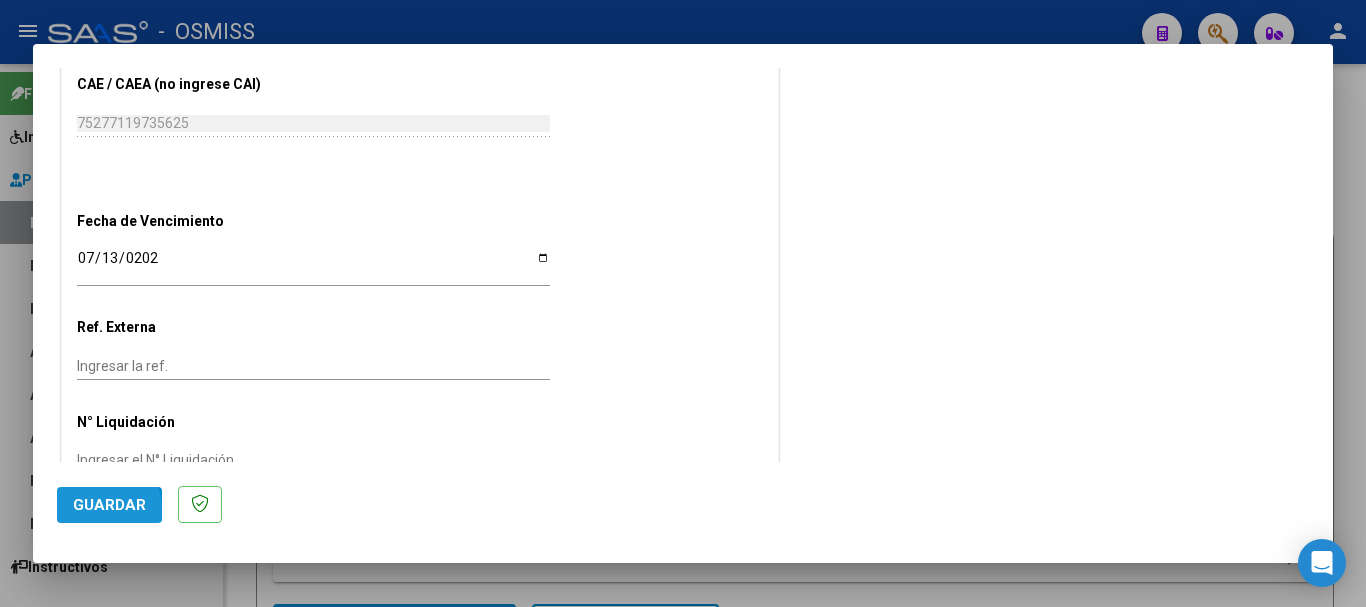 click on "Guardar" 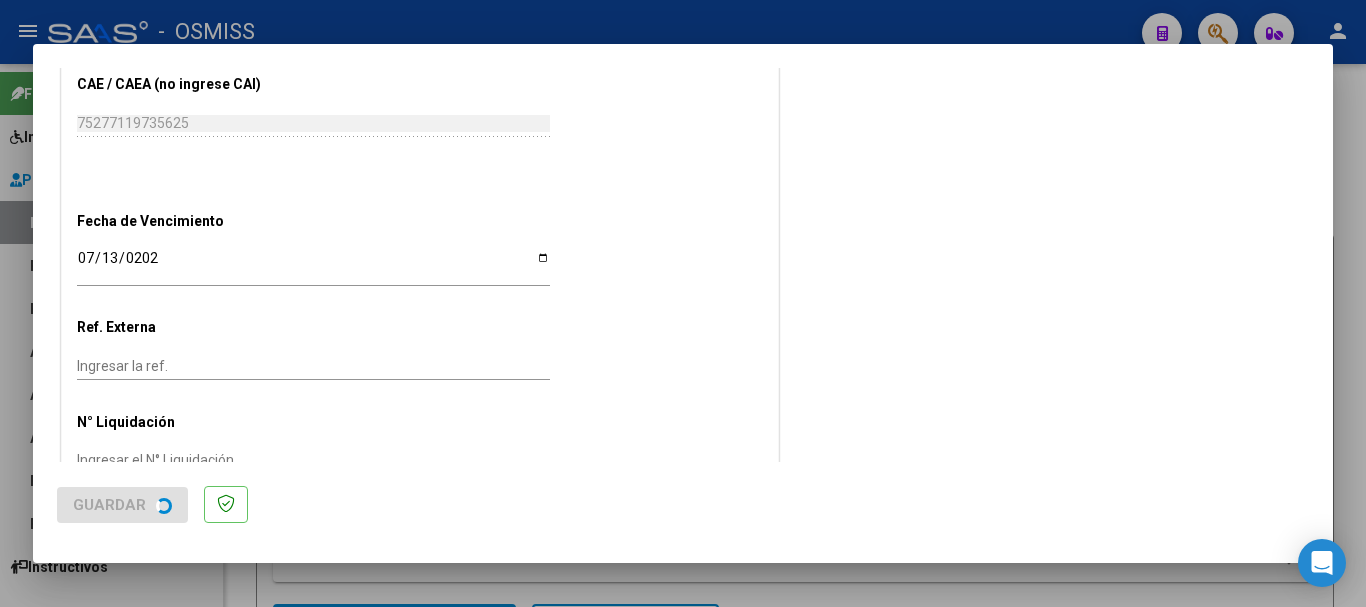 scroll, scrollTop: 0, scrollLeft: 0, axis: both 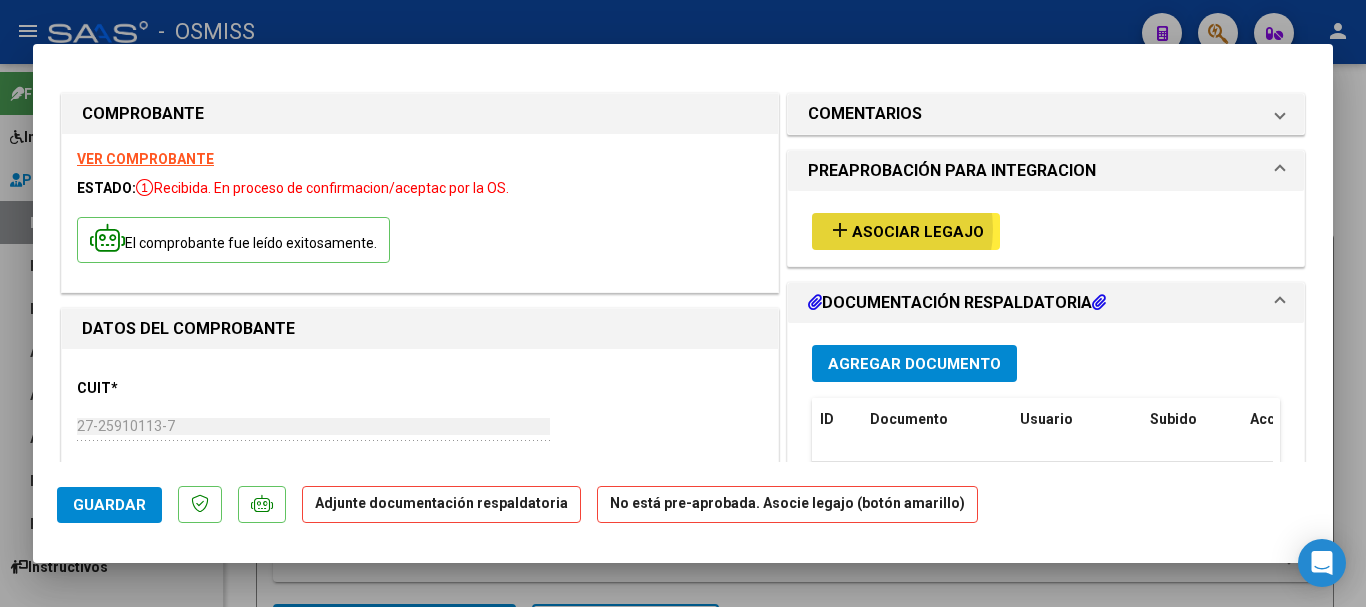 click on "Asociar Legajo" at bounding box center (918, 232) 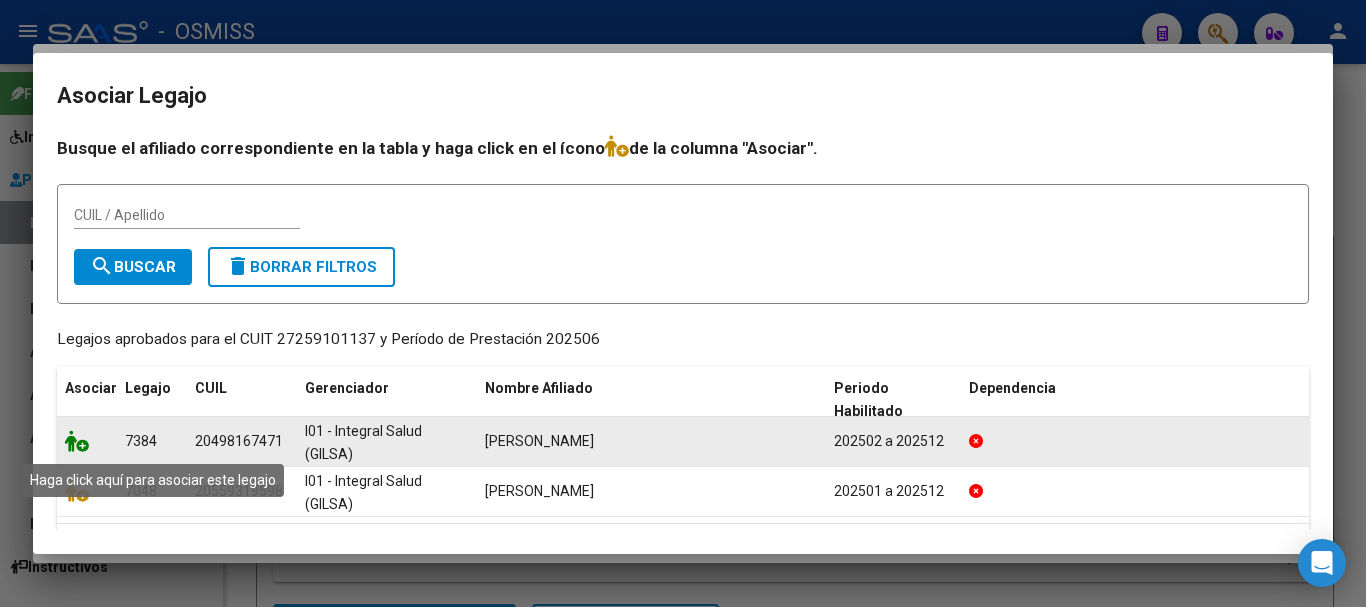 click 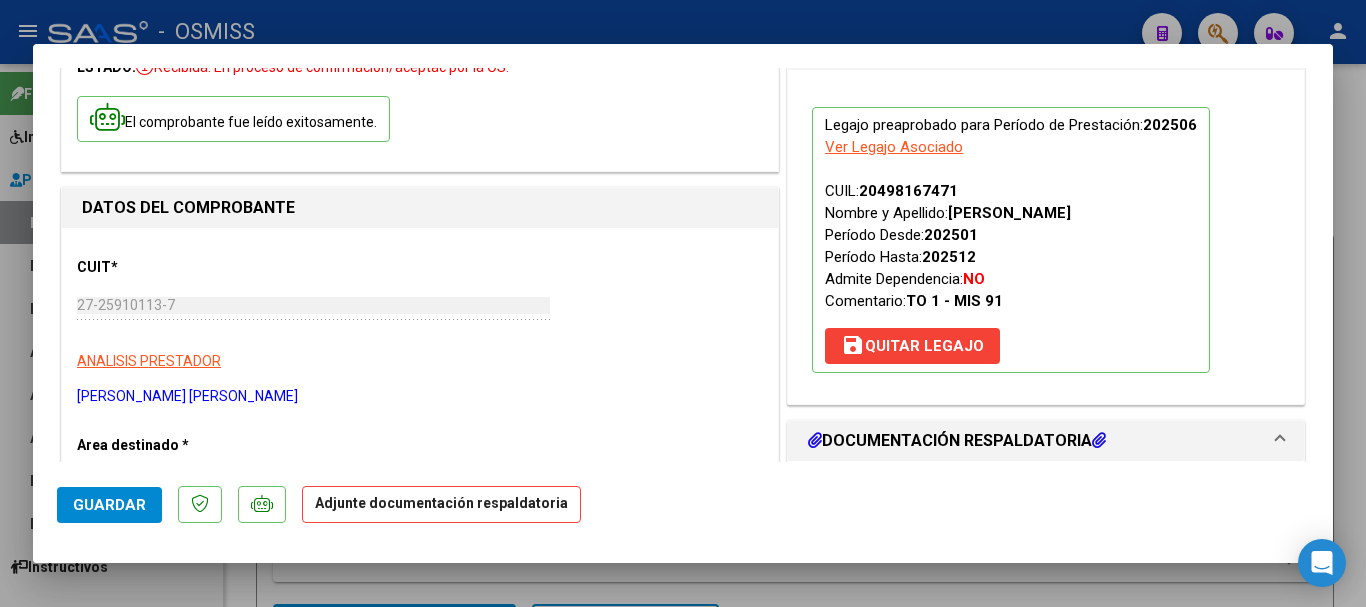 scroll, scrollTop: 300, scrollLeft: 0, axis: vertical 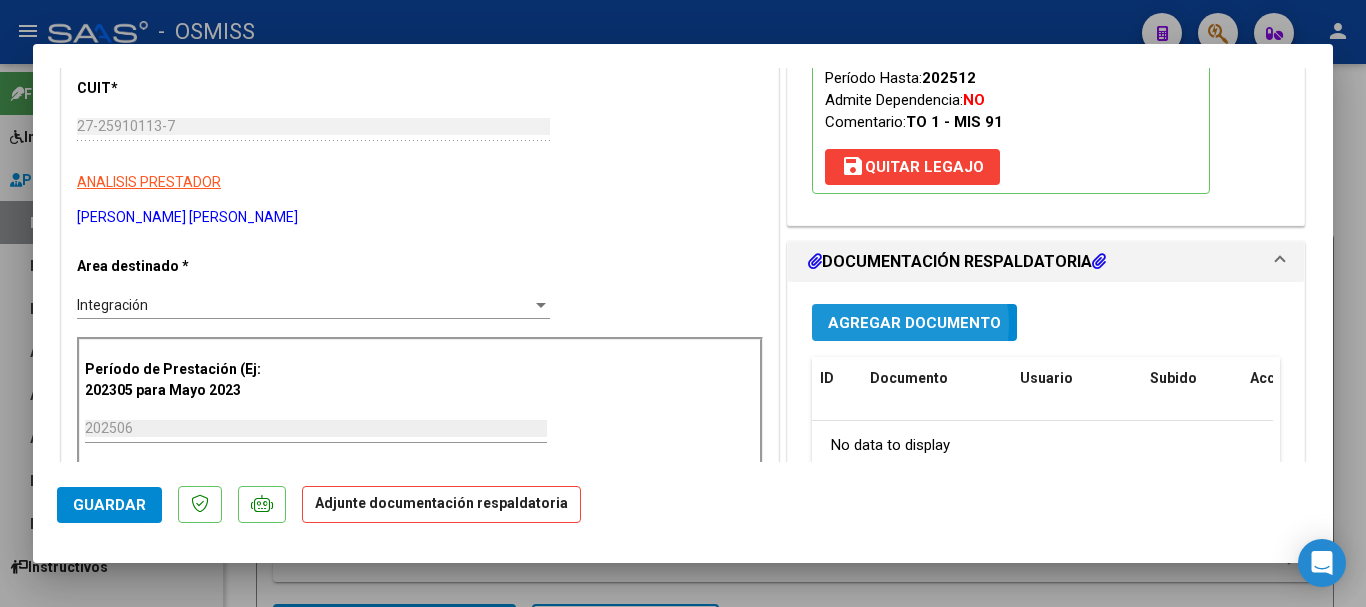 click on "Agregar Documento" at bounding box center (914, 323) 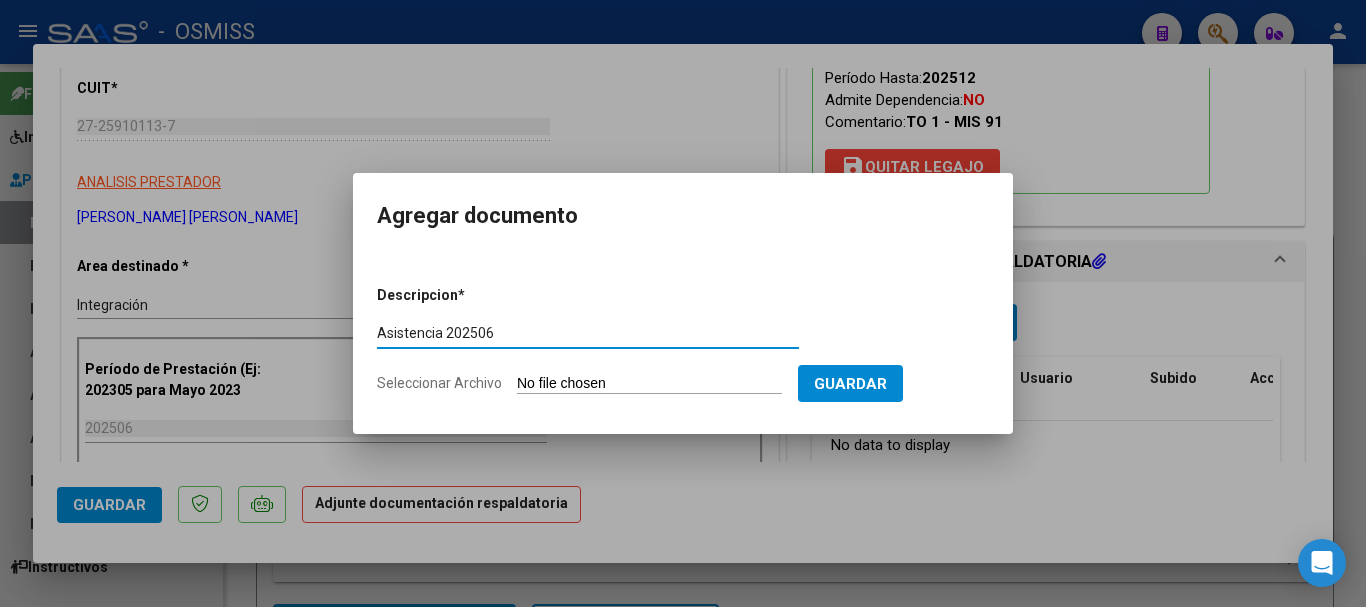 type on "Asistencia 202506" 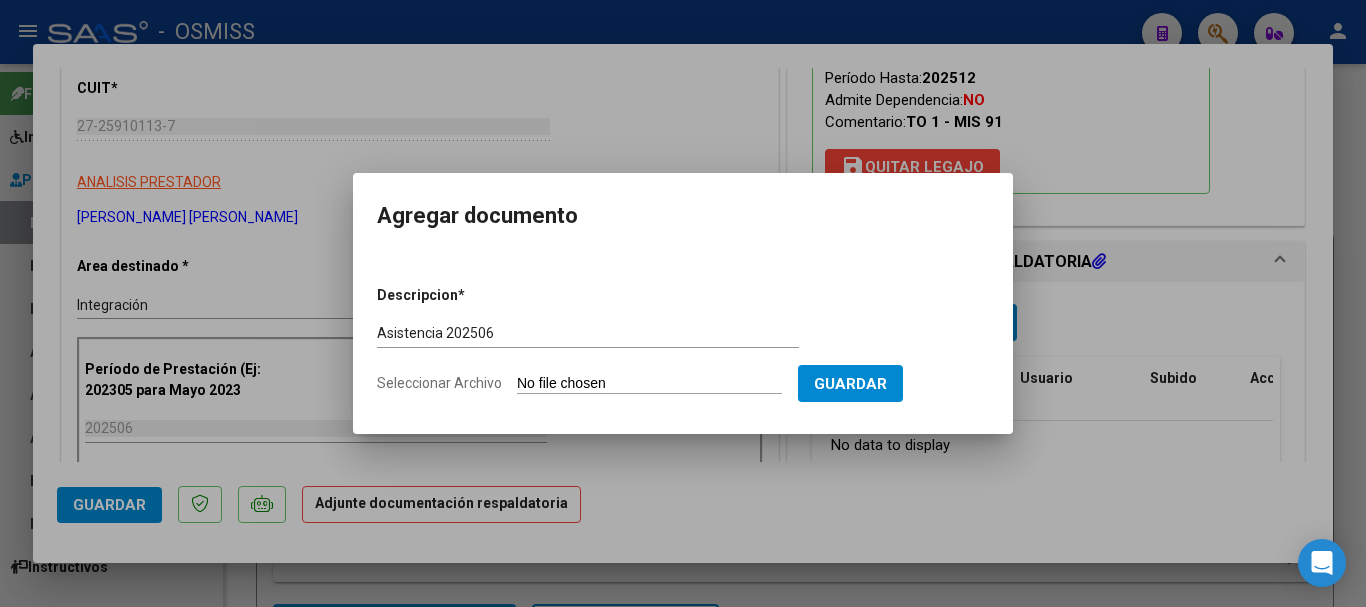 click on "Seleccionar Archivo" at bounding box center (649, 384) 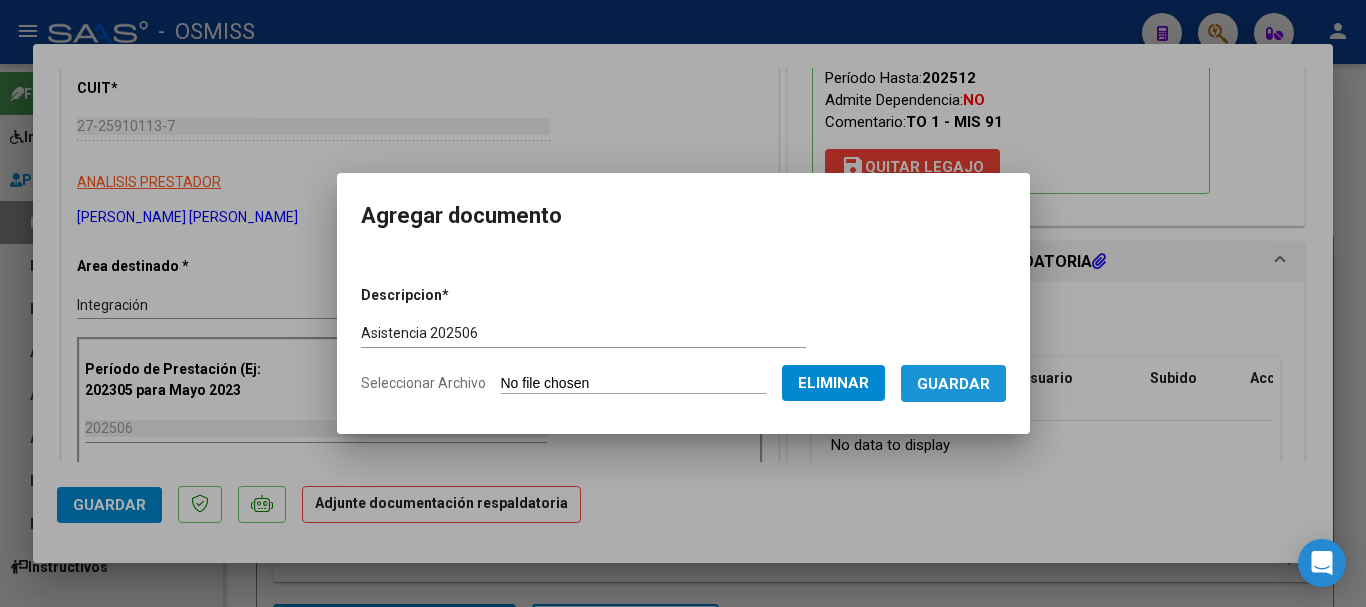 click on "Guardar" at bounding box center [953, 384] 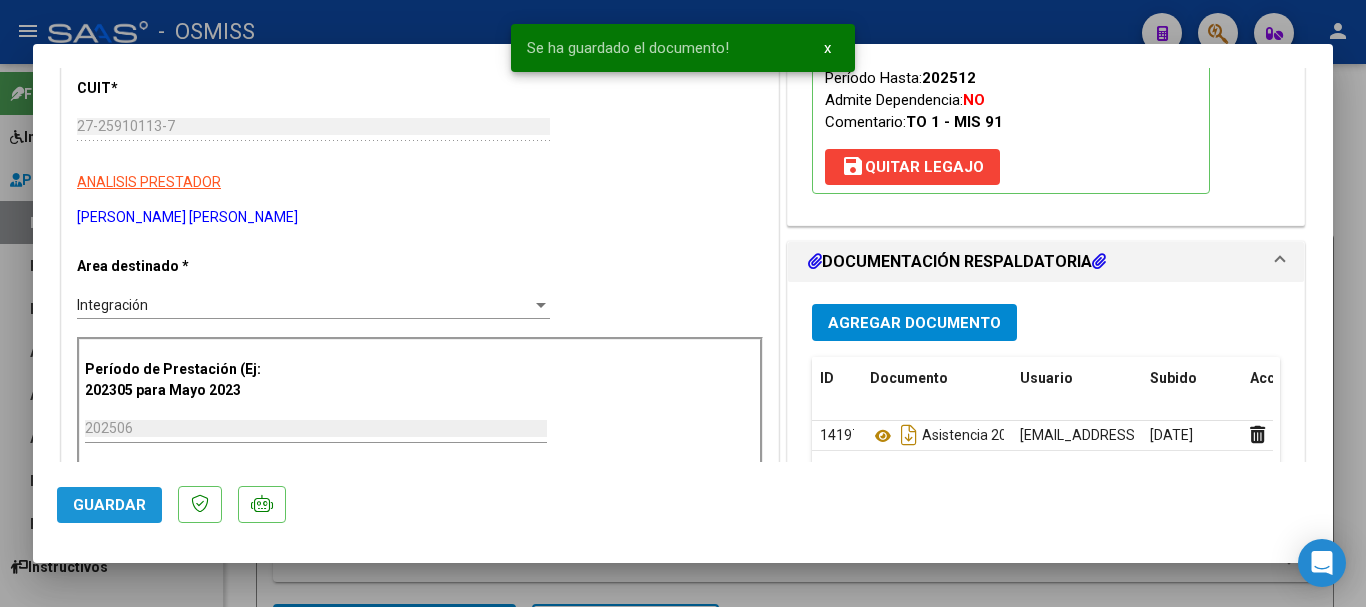 click on "Guardar" 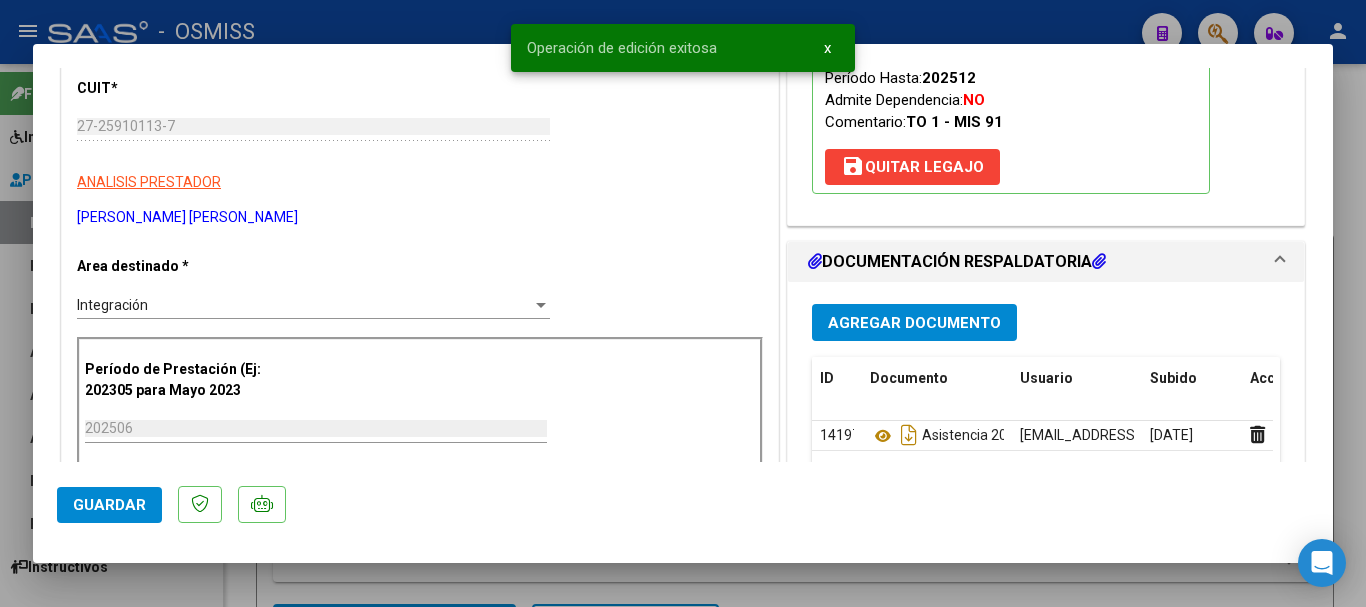 click on "Guardar" 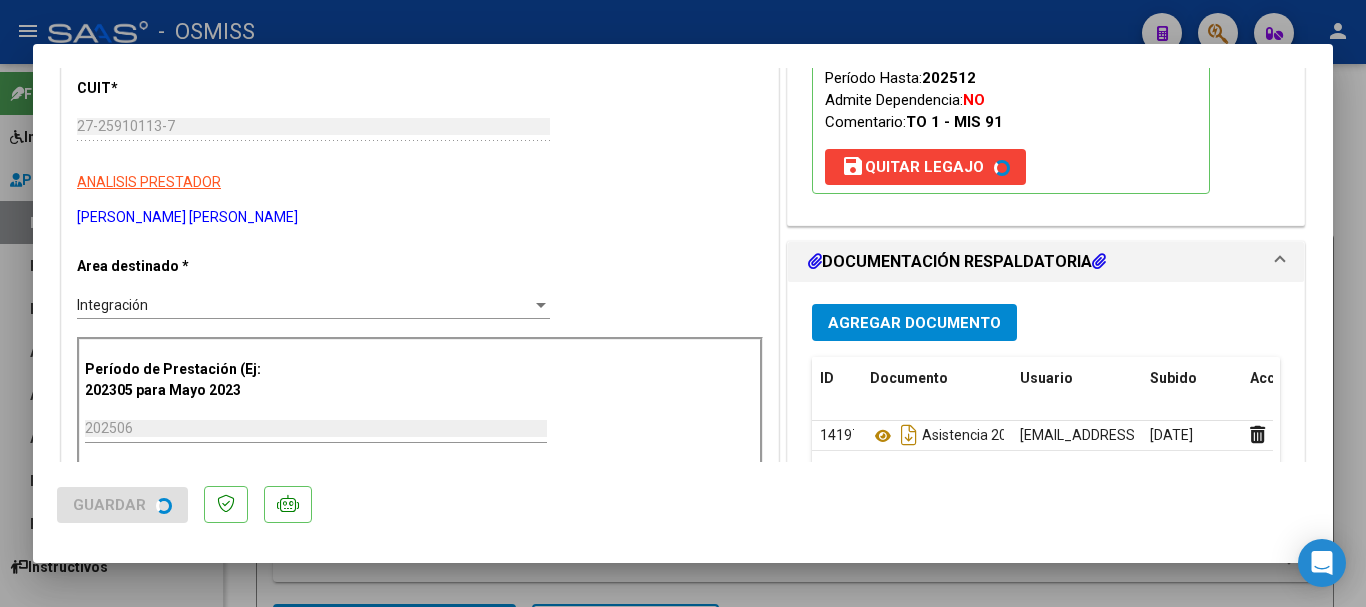 click at bounding box center (683, 303) 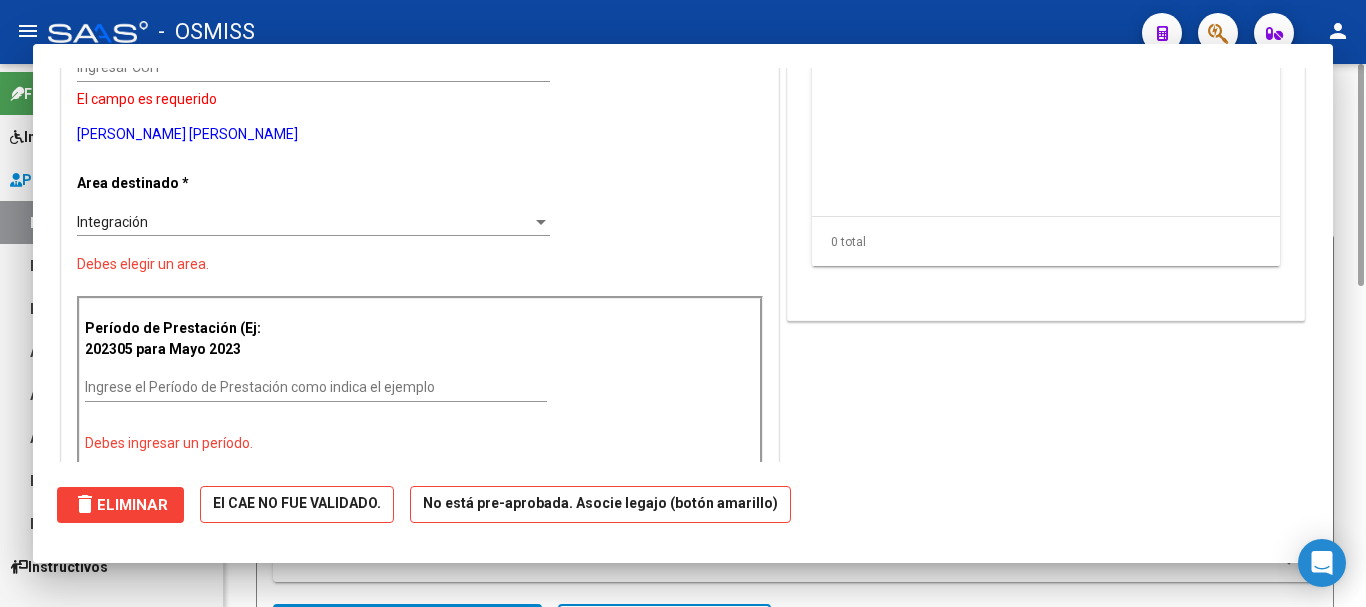 scroll, scrollTop: 0, scrollLeft: 0, axis: both 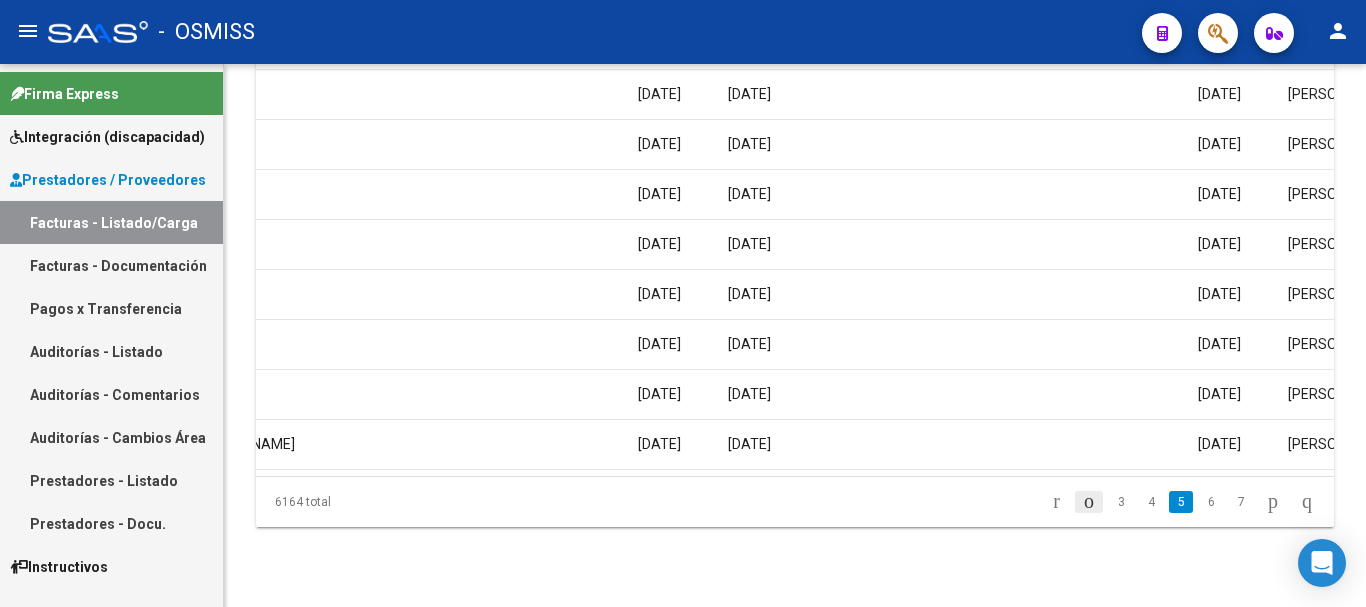click 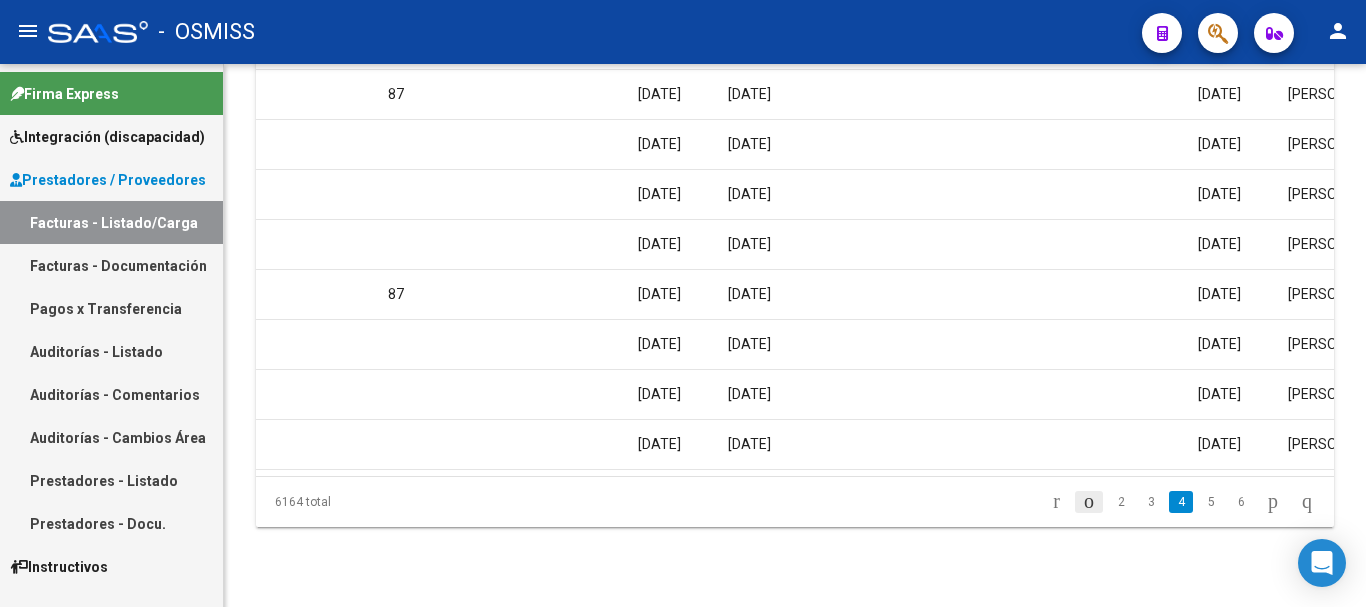 click 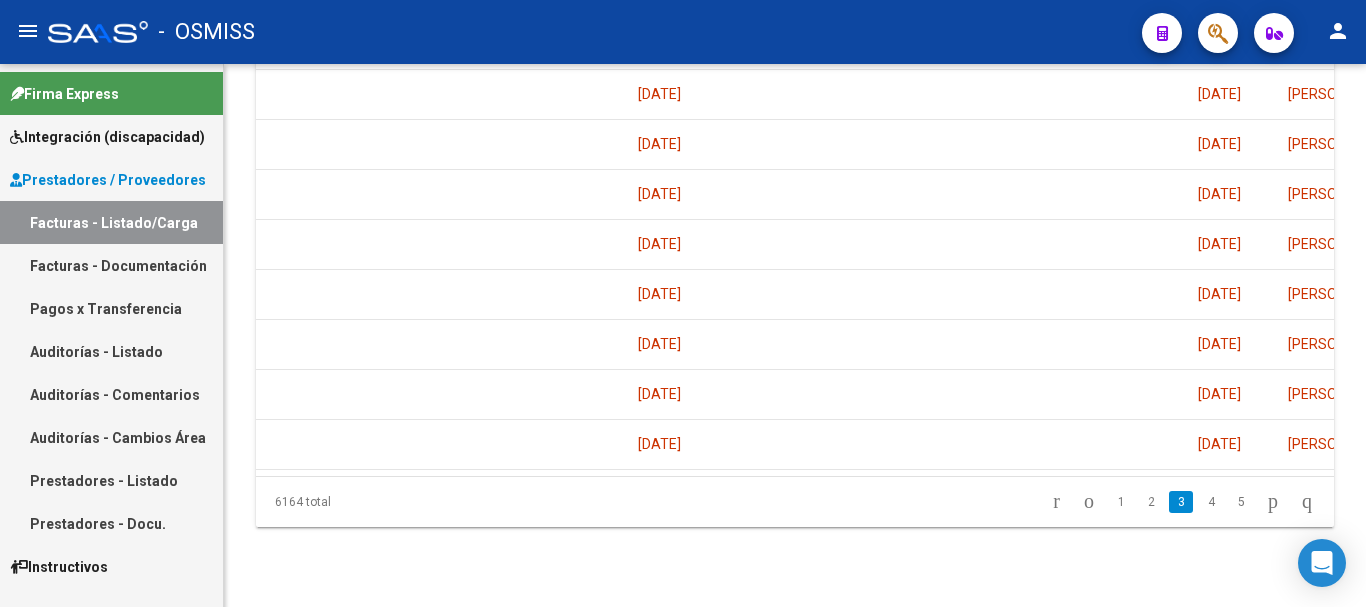 click on "1" 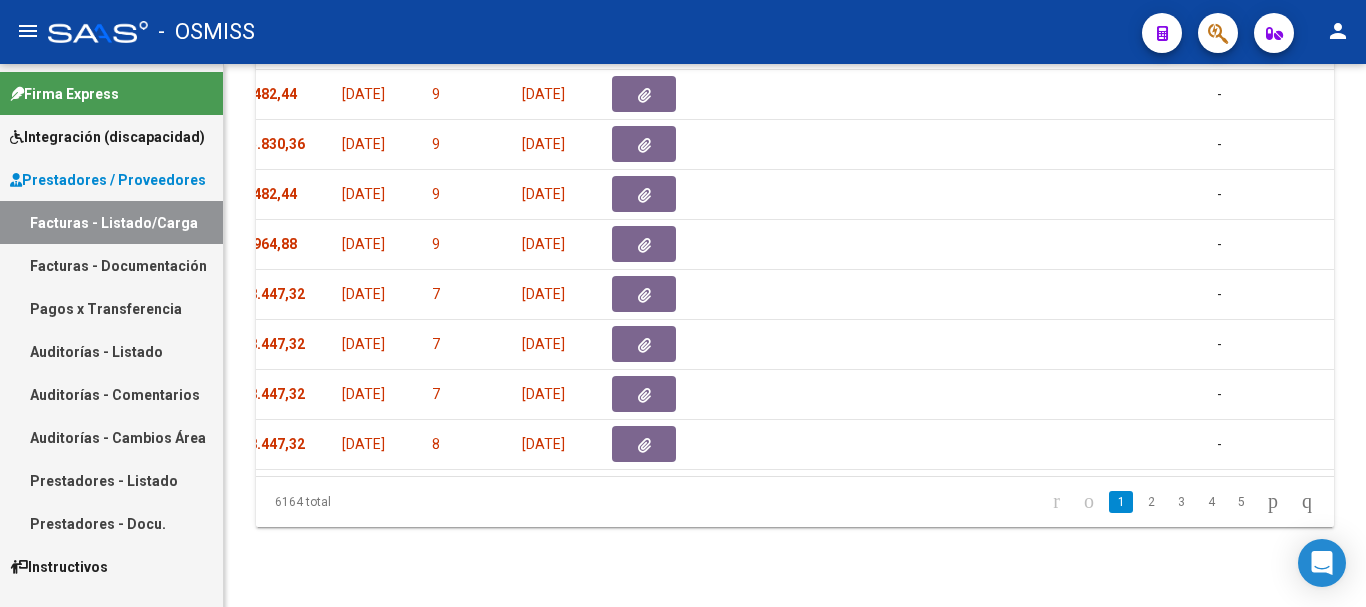 scroll, scrollTop: 0, scrollLeft: 0, axis: both 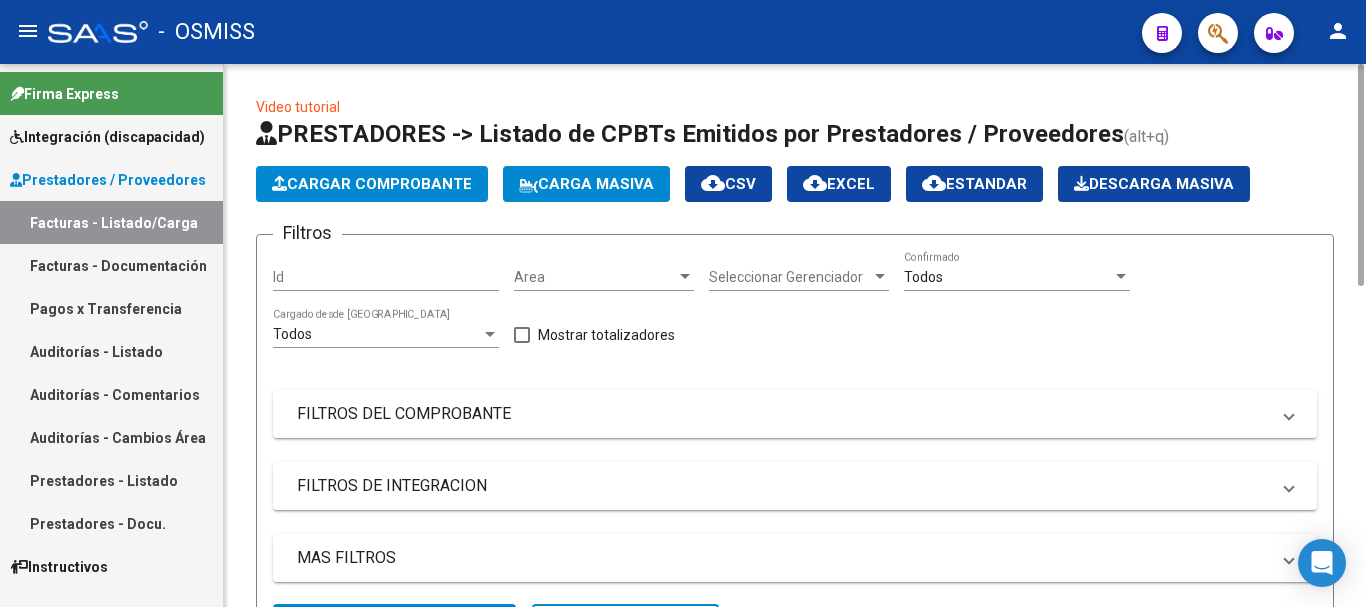 drag, startPoint x: 1361, startPoint y: 557, endPoint x: 1365, endPoint y: 46, distance: 511.01566 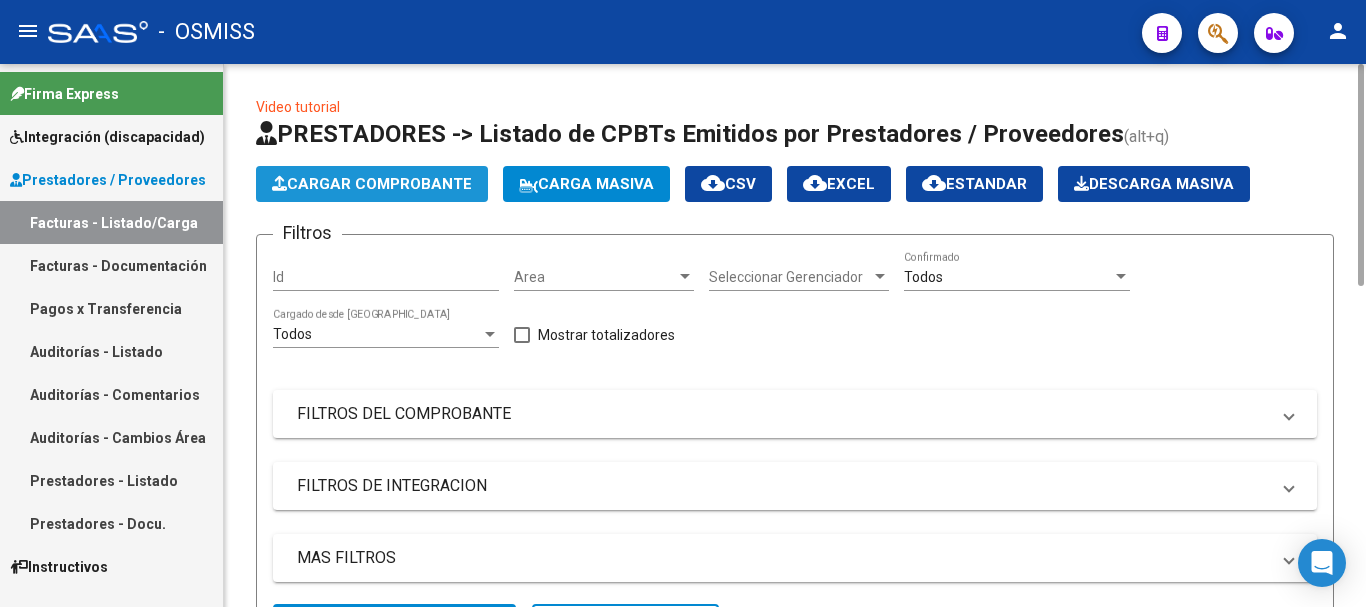 click on "Cargar Comprobante" 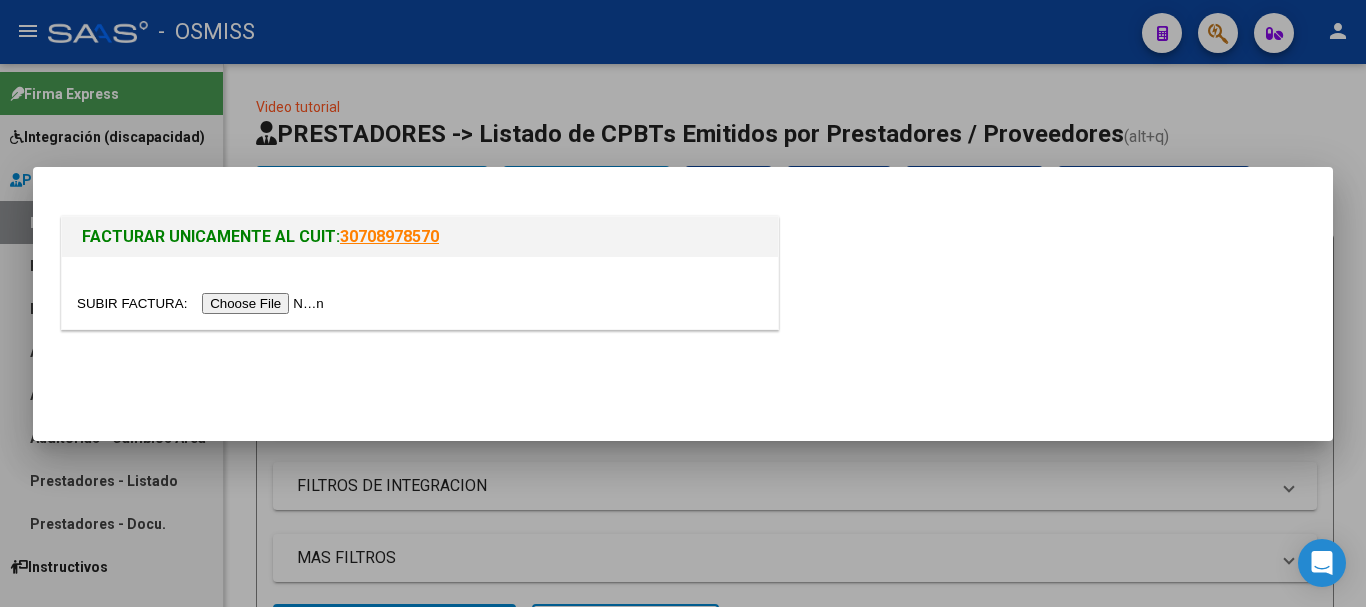 click at bounding box center (203, 303) 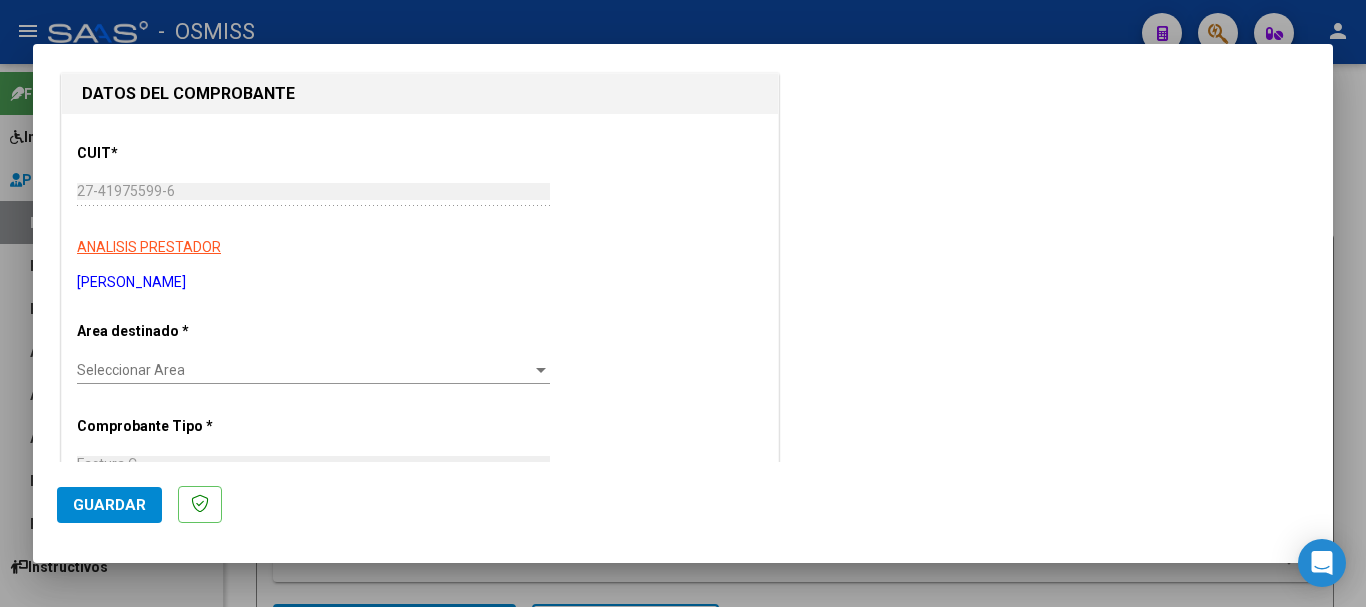 scroll, scrollTop: 200, scrollLeft: 0, axis: vertical 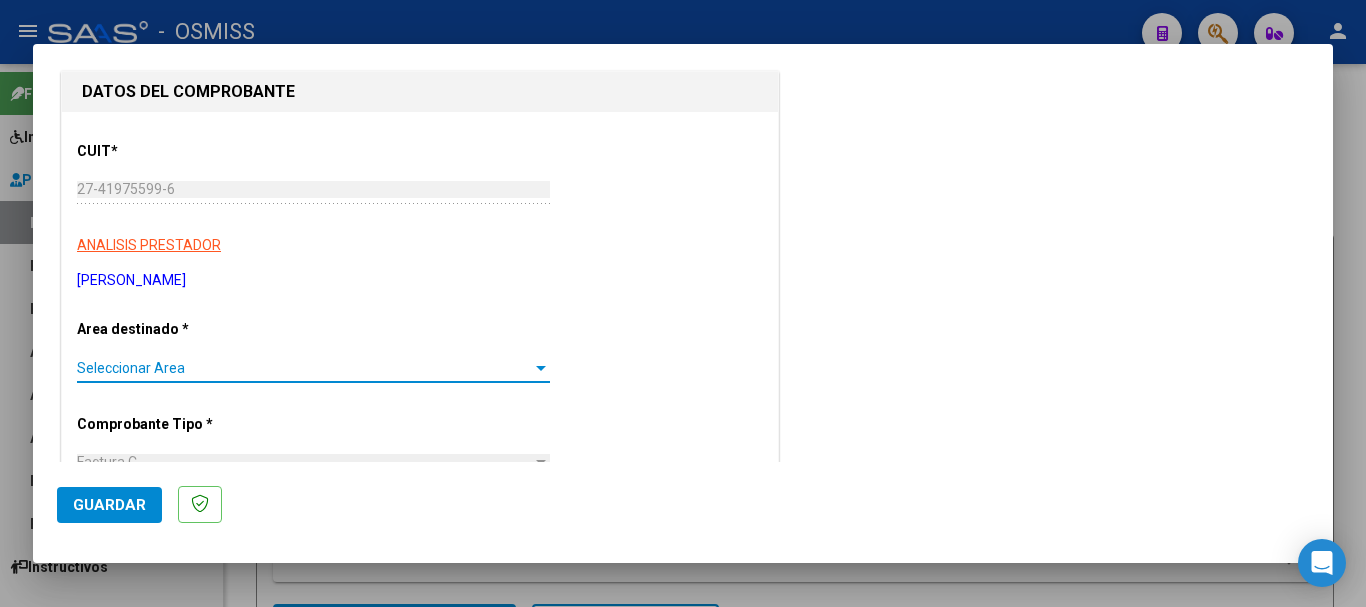 click on "Seleccionar Area" at bounding box center [304, 368] 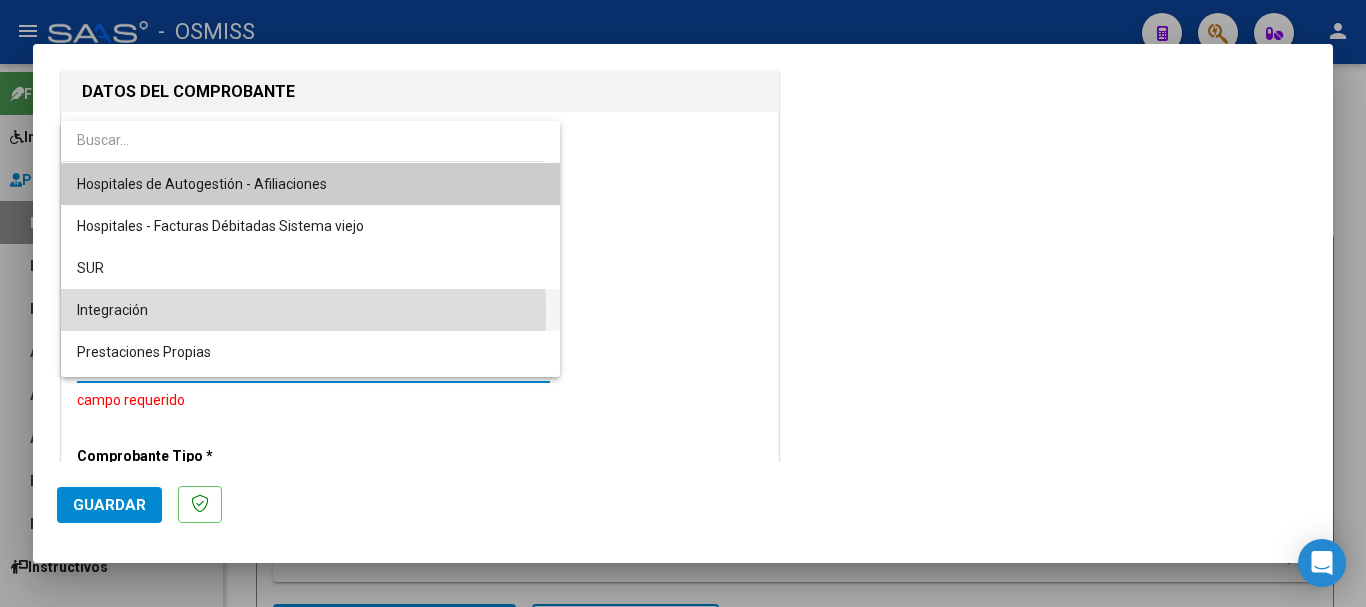 click on "Integración" at bounding box center (310, 310) 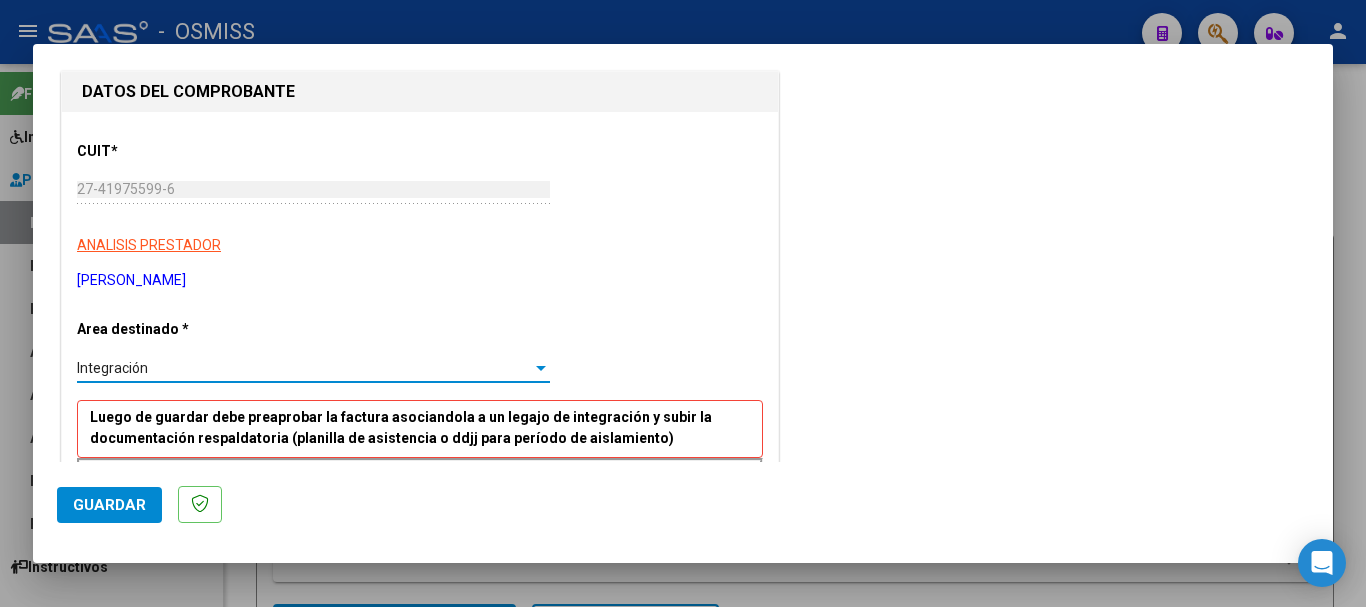 scroll, scrollTop: 400, scrollLeft: 0, axis: vertical 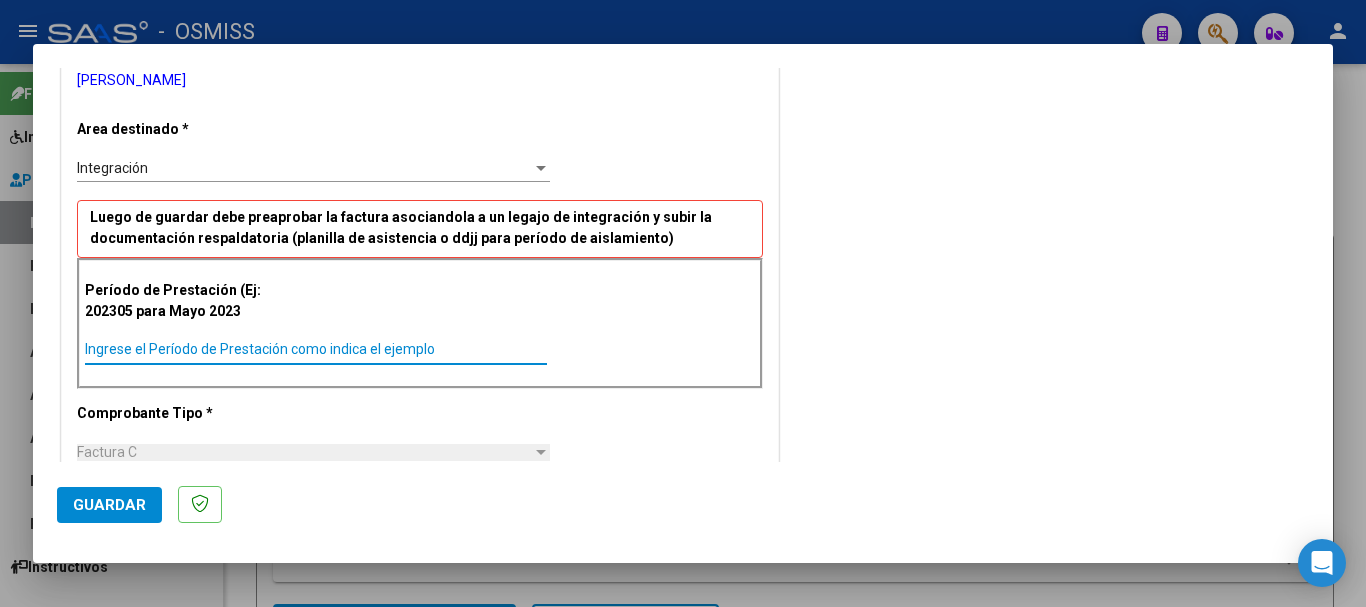 drag, startPoint x: 236, startPoint y: 354, endPoint x: 219, endPoint y: 302, distance: 54.708317 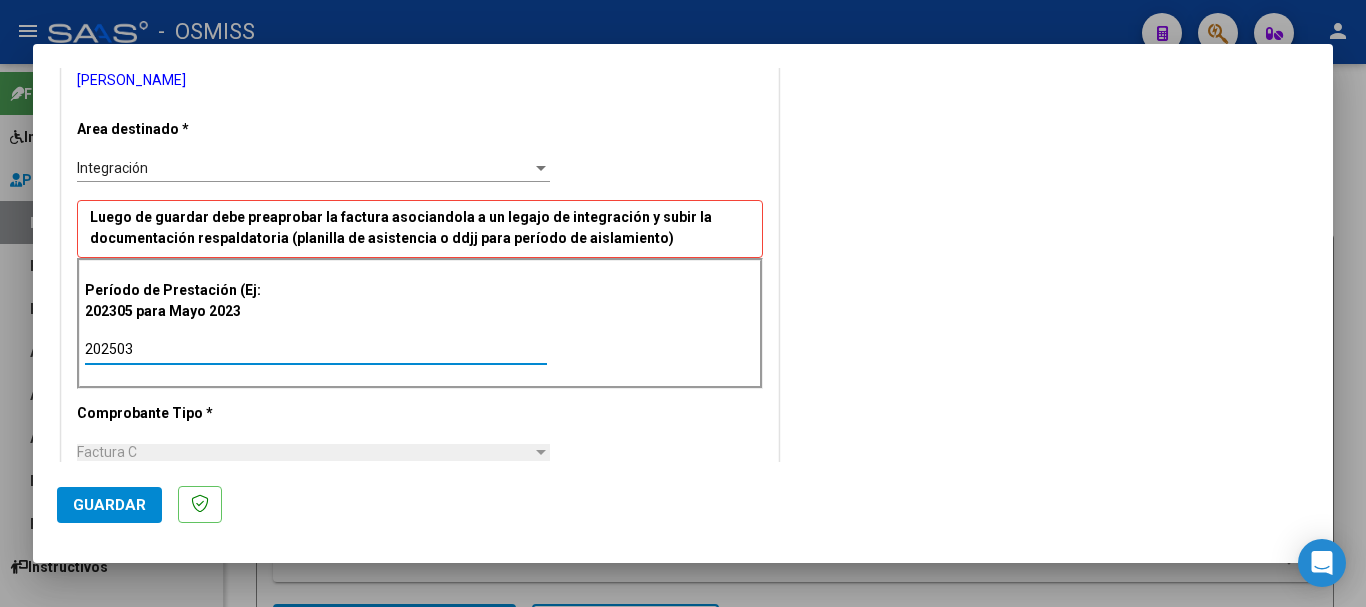 type on "202503" 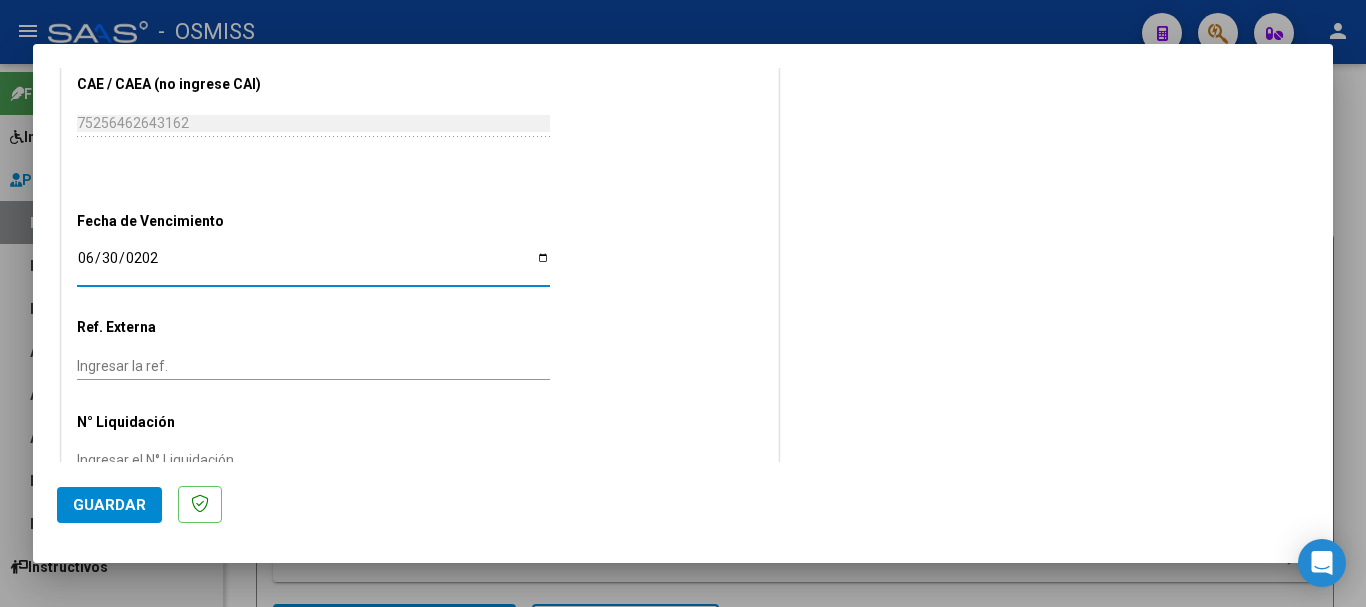 type on "[DATE]" 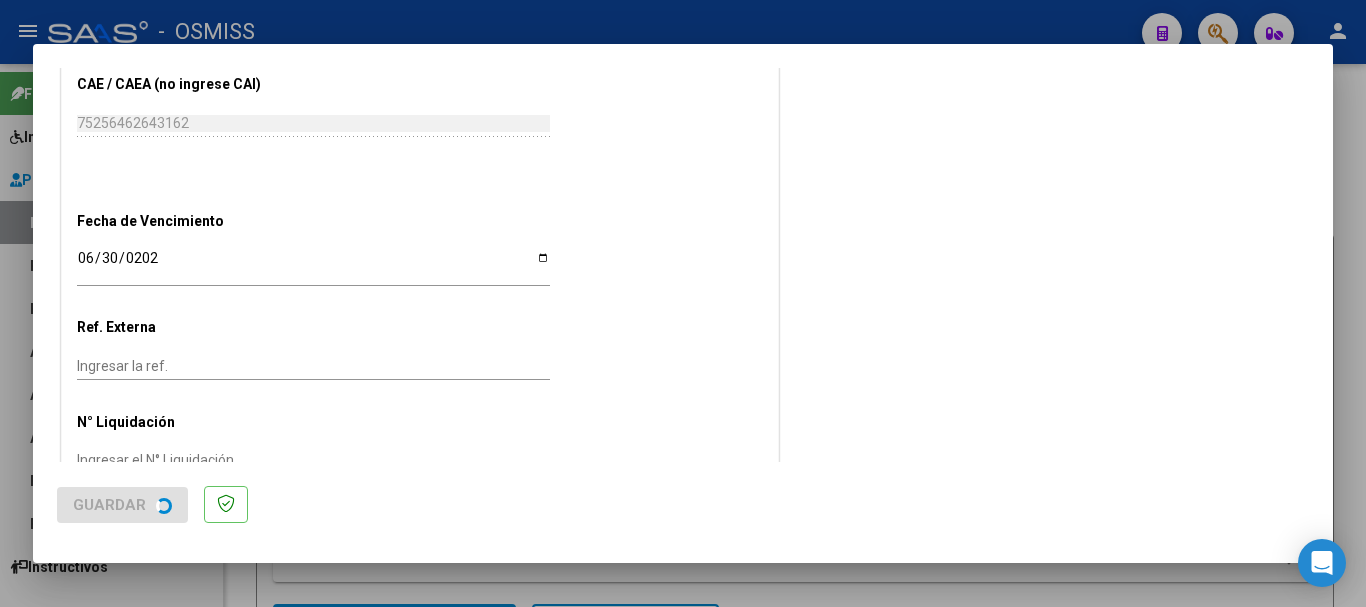 scroll, scrollTop: 0, scrollLeft: 0, axis: both 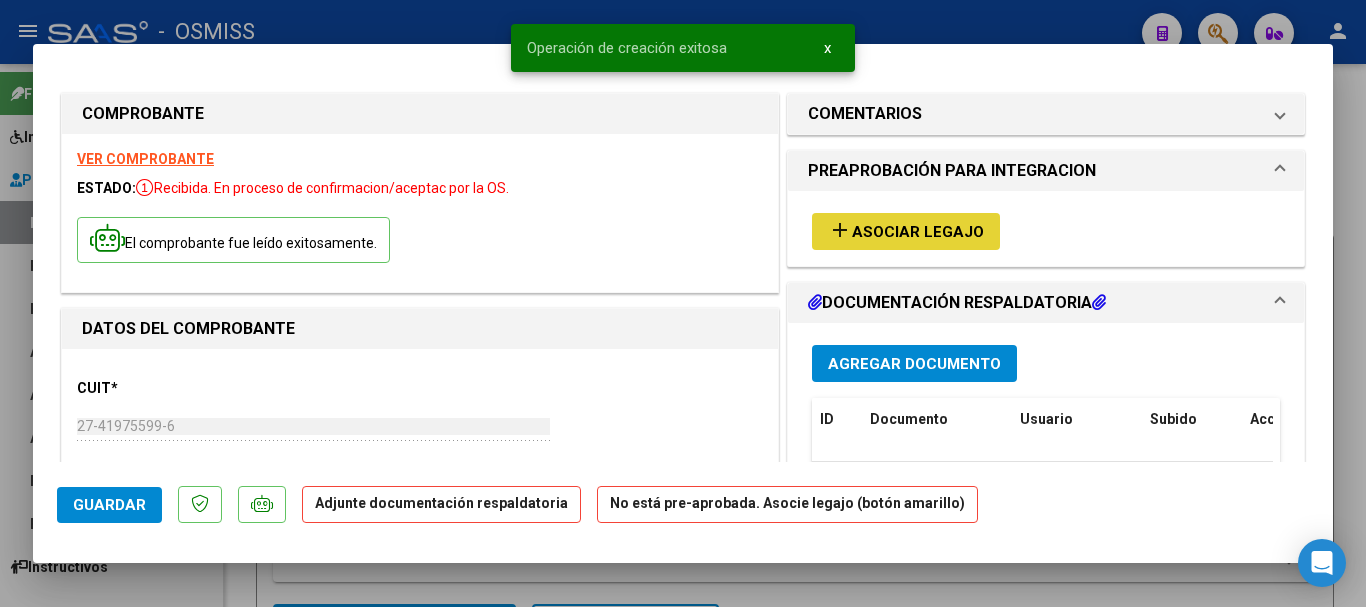 click on "Asociar Legajo" at bounding box center (918, 232) 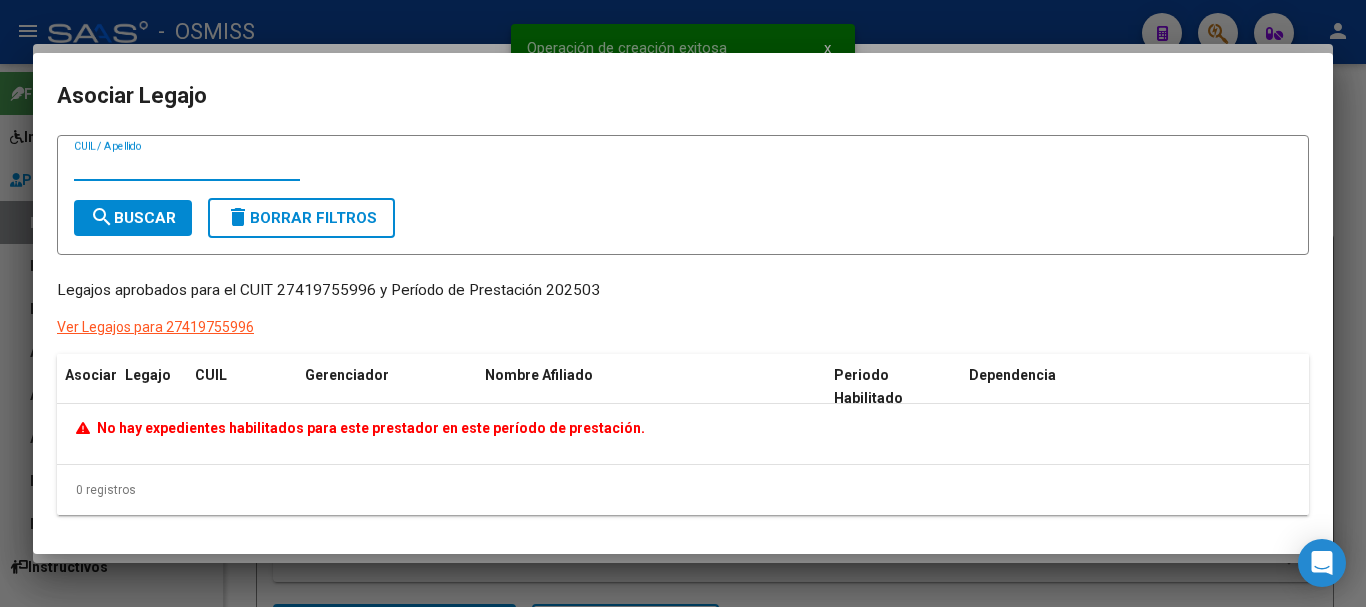 type 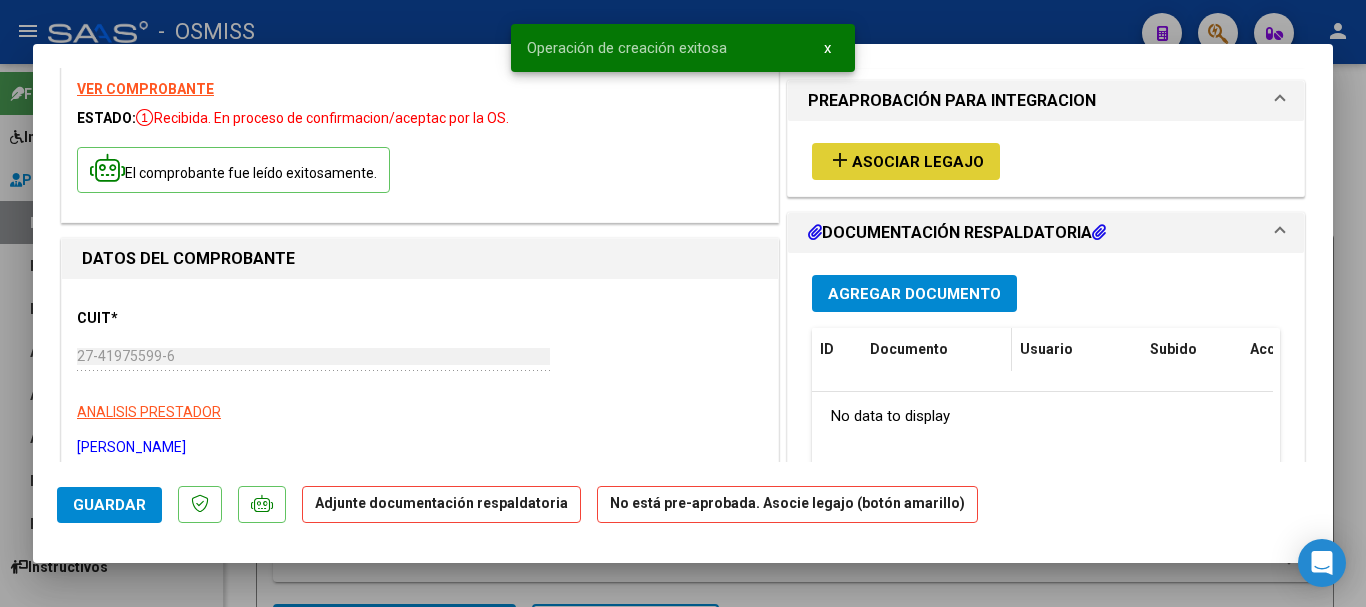 scroll, scrollTop: 100, scrollLeft: 0, axis: vertical 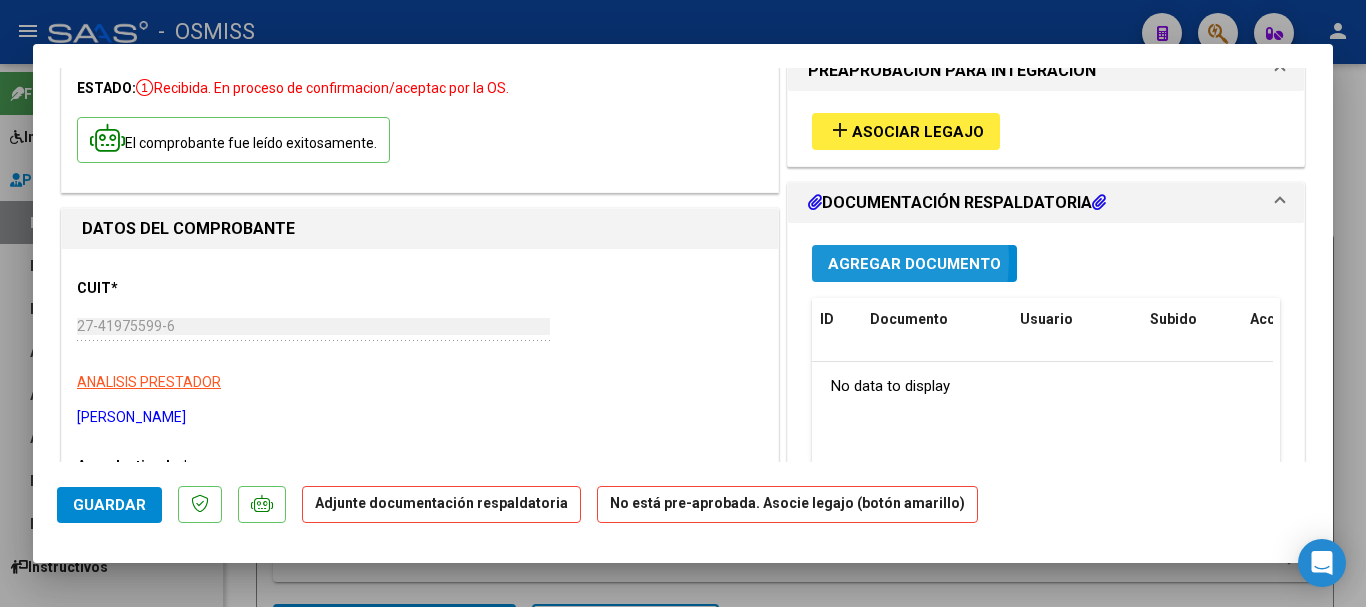 click on "Agregar Documento" at bounding box center [914, 263] 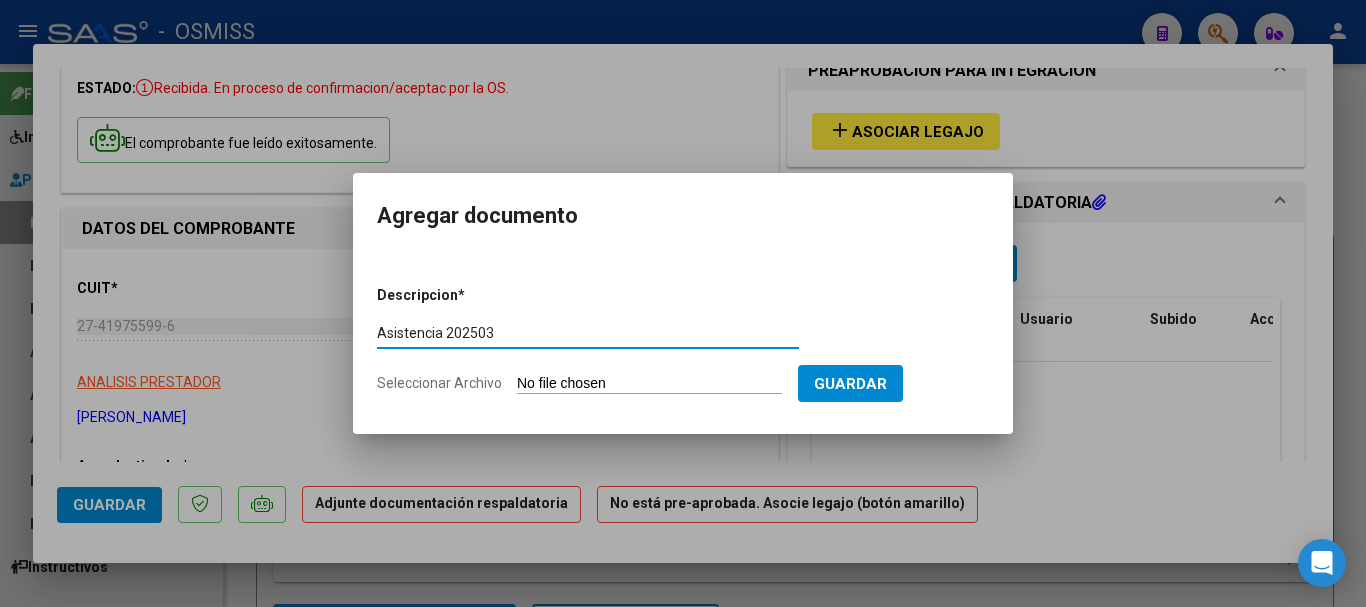 type on "Asistencia 202503" 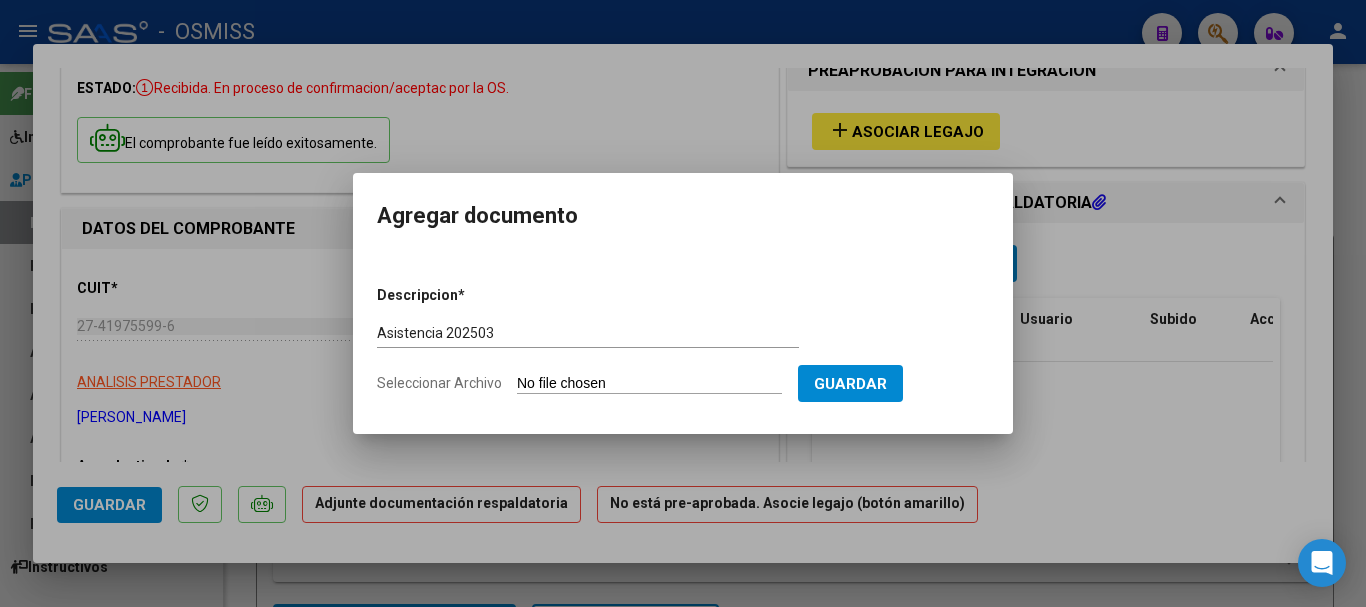 type on "C:\fakepath\[PERSON_NAME]. Asistencia 202503.pdf" 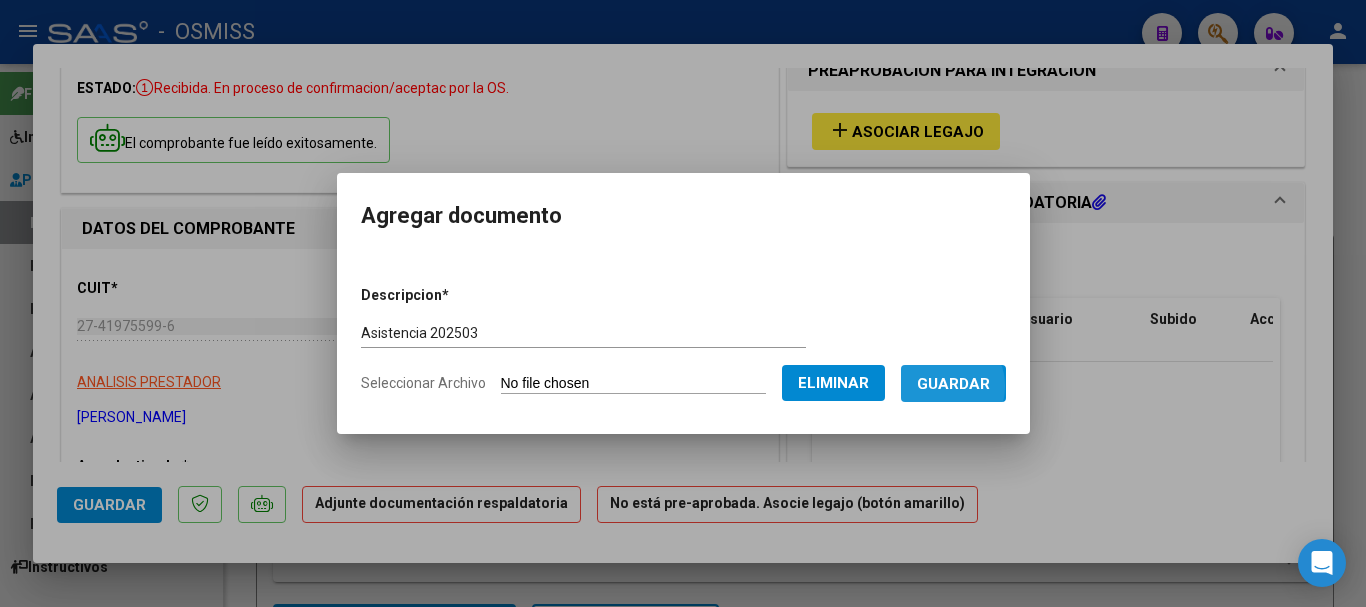 click on "Guardar" at bounding box center [953, 384] 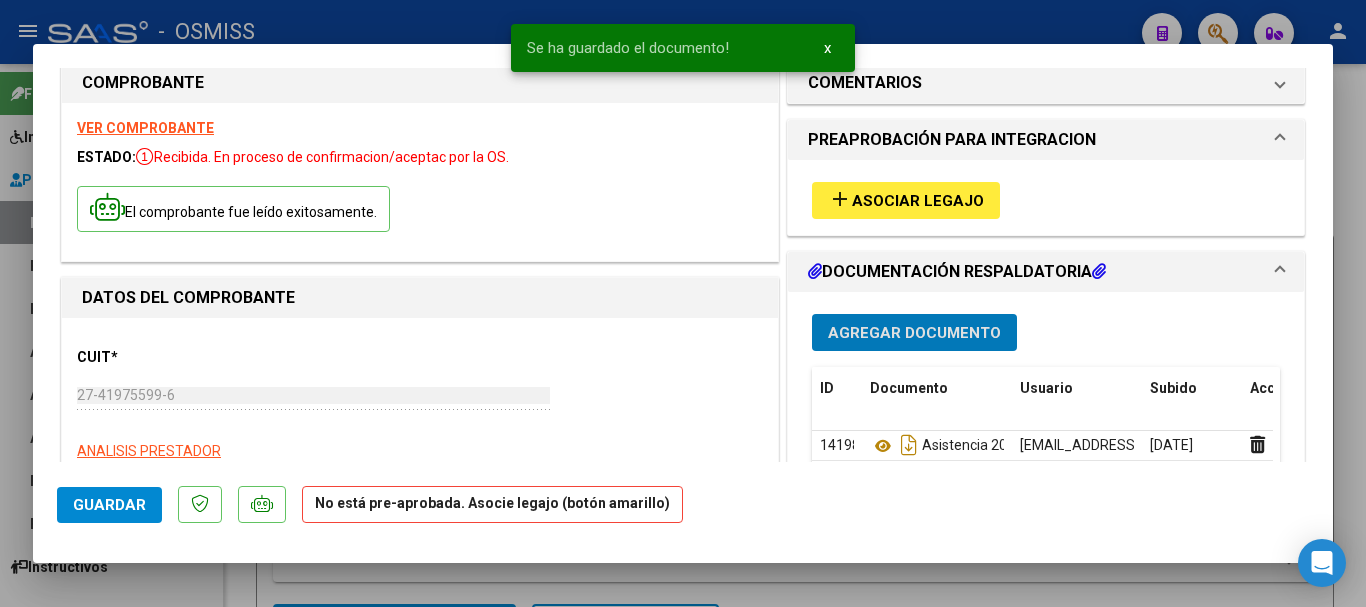 scroll, scrollTop: 0, scrollLeft: 0, axis: both 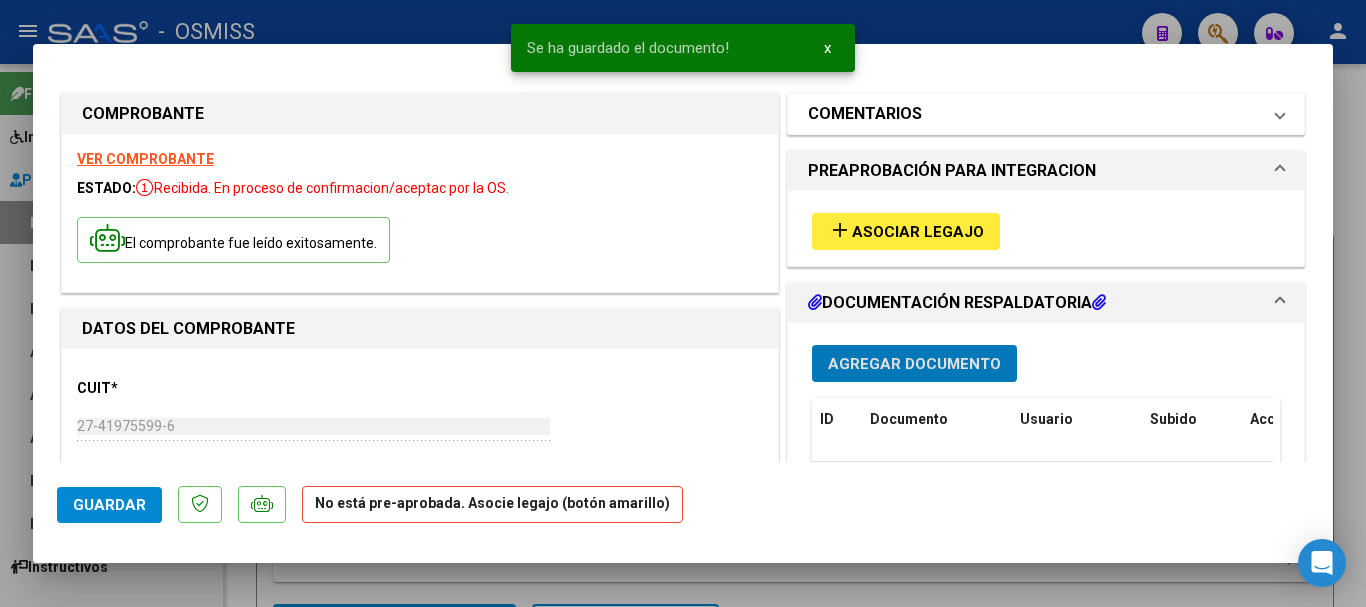 click on "COMENTARIOS" at bounding box center (1034, 114) 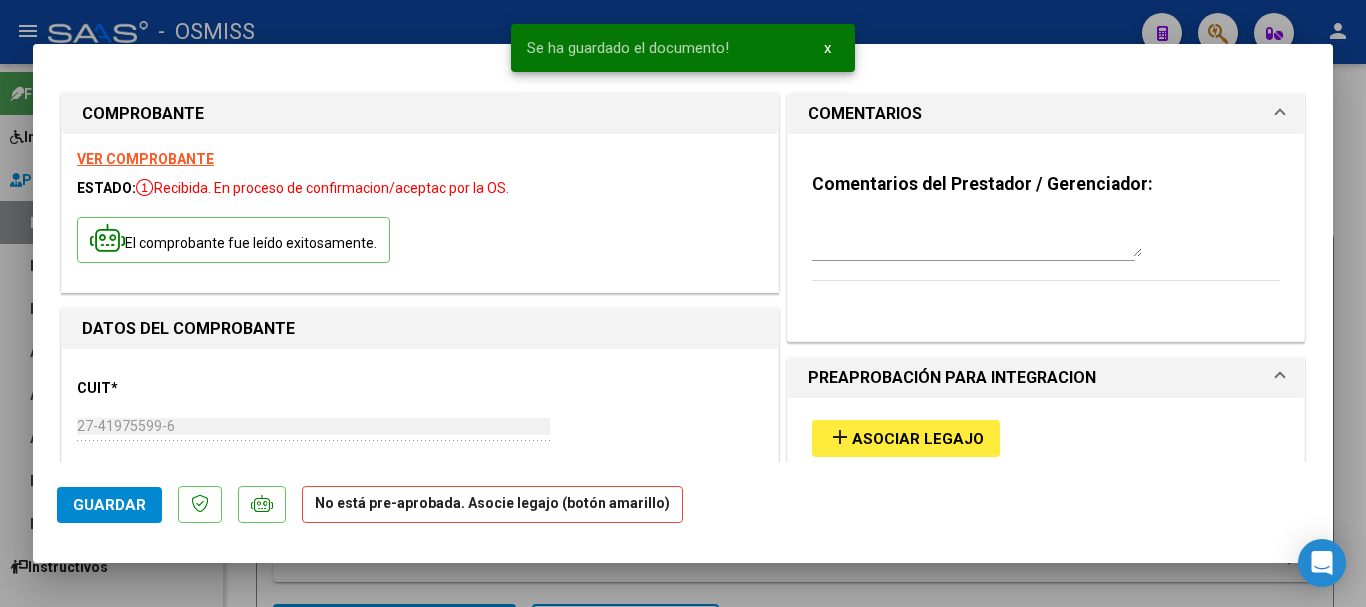 click at bounding box center [977, 237] 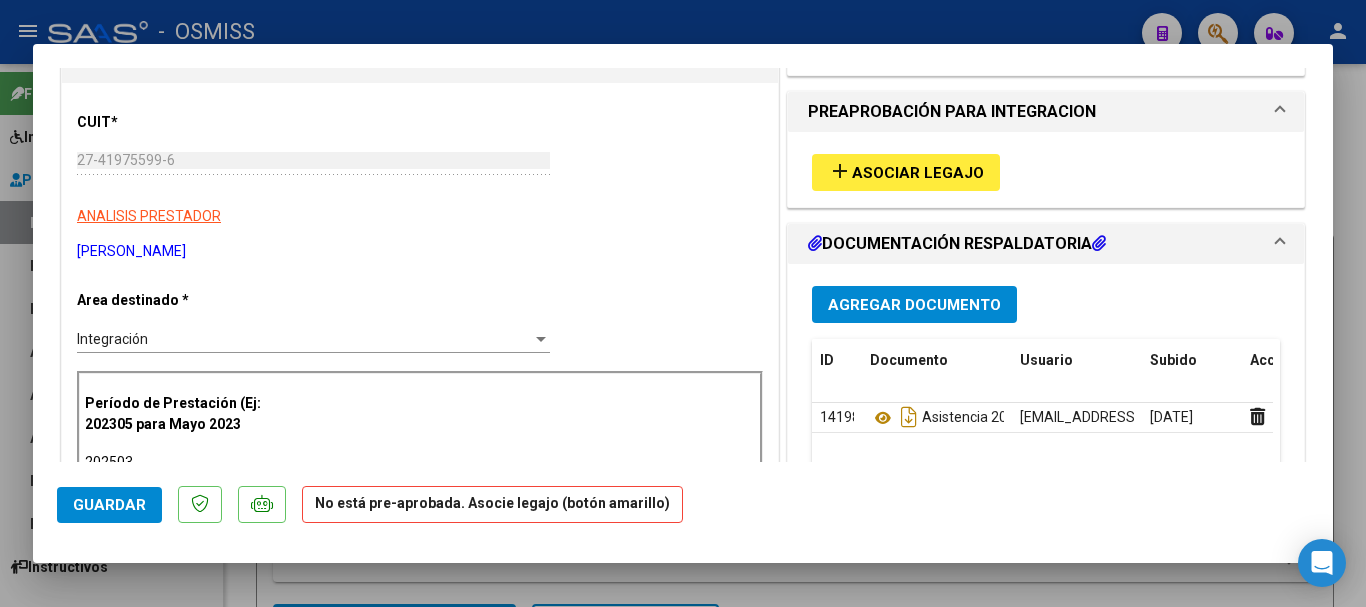 scroll, scrollTop: 300, scrollLeft: 0, axis: vertical 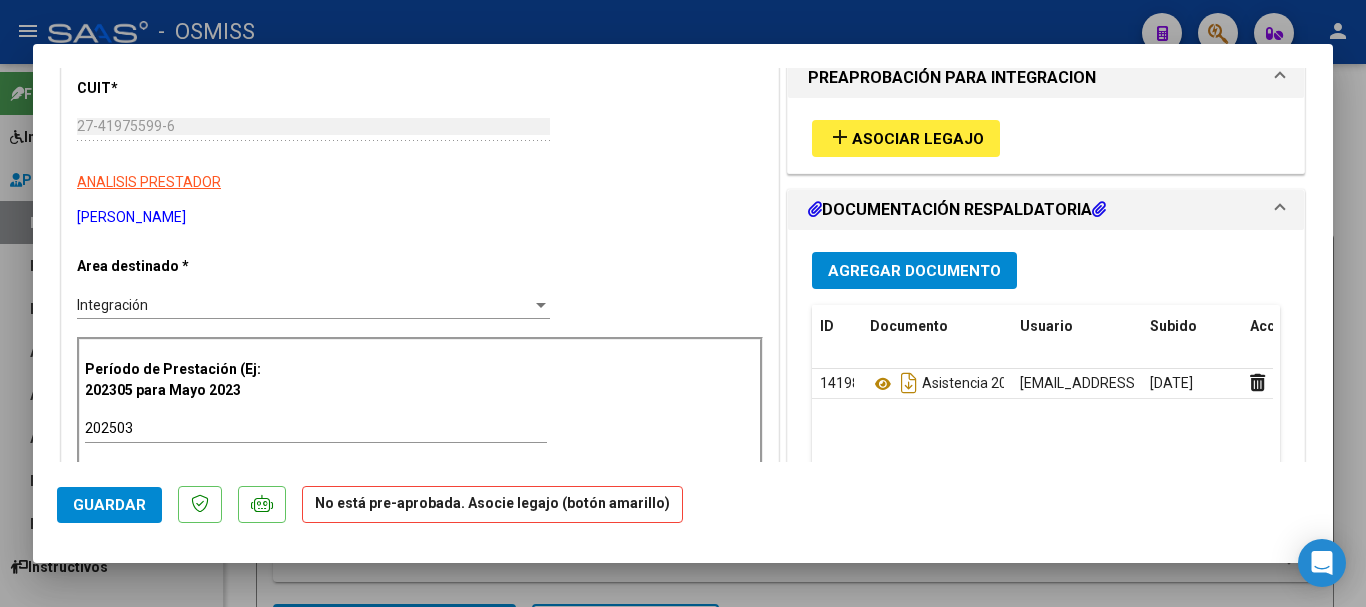 type on "Legajo: [PERSON_NAME]" 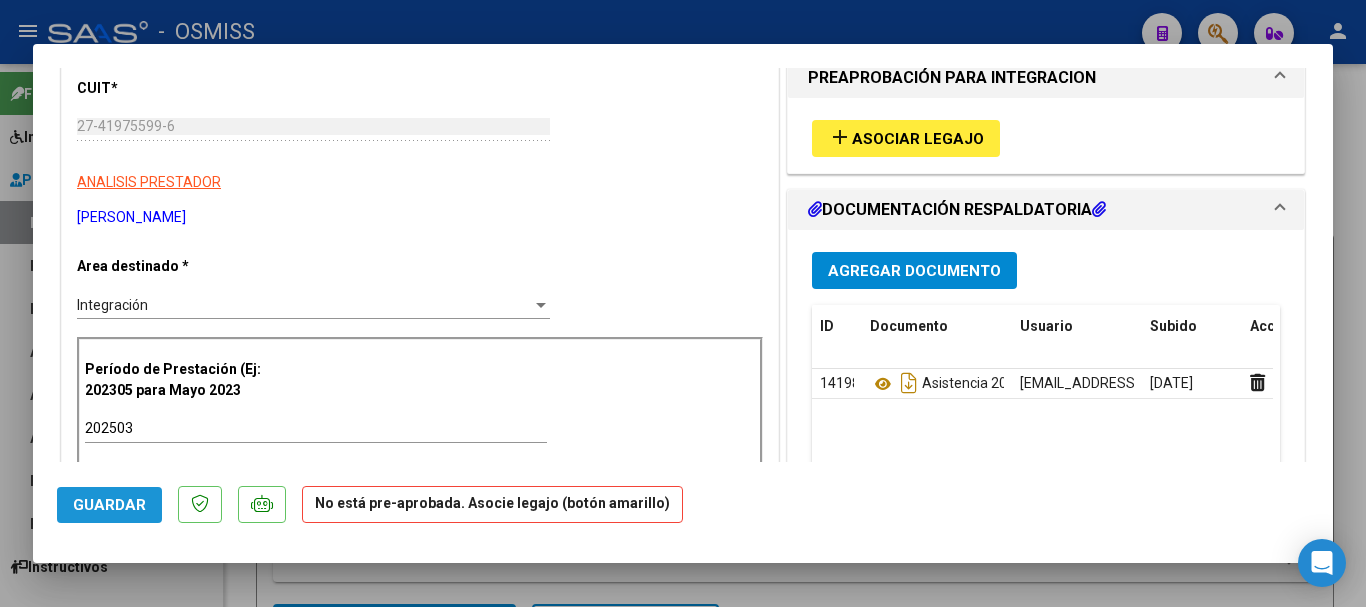click on "Guardar" 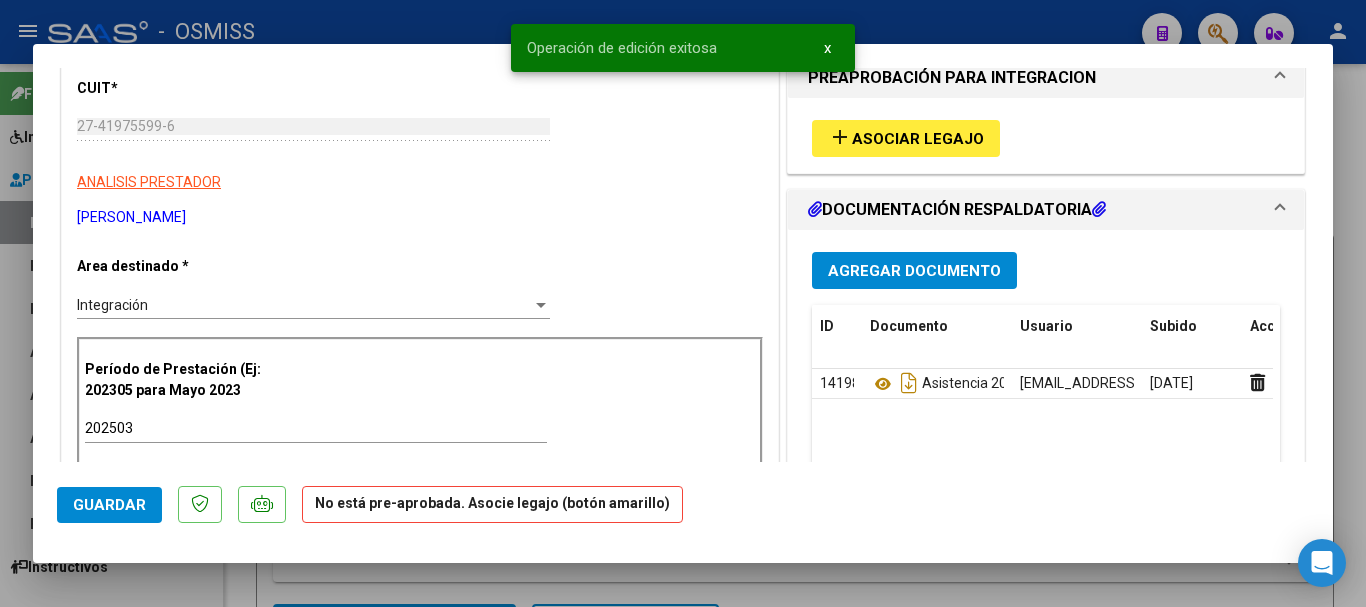 click on "Guardar" 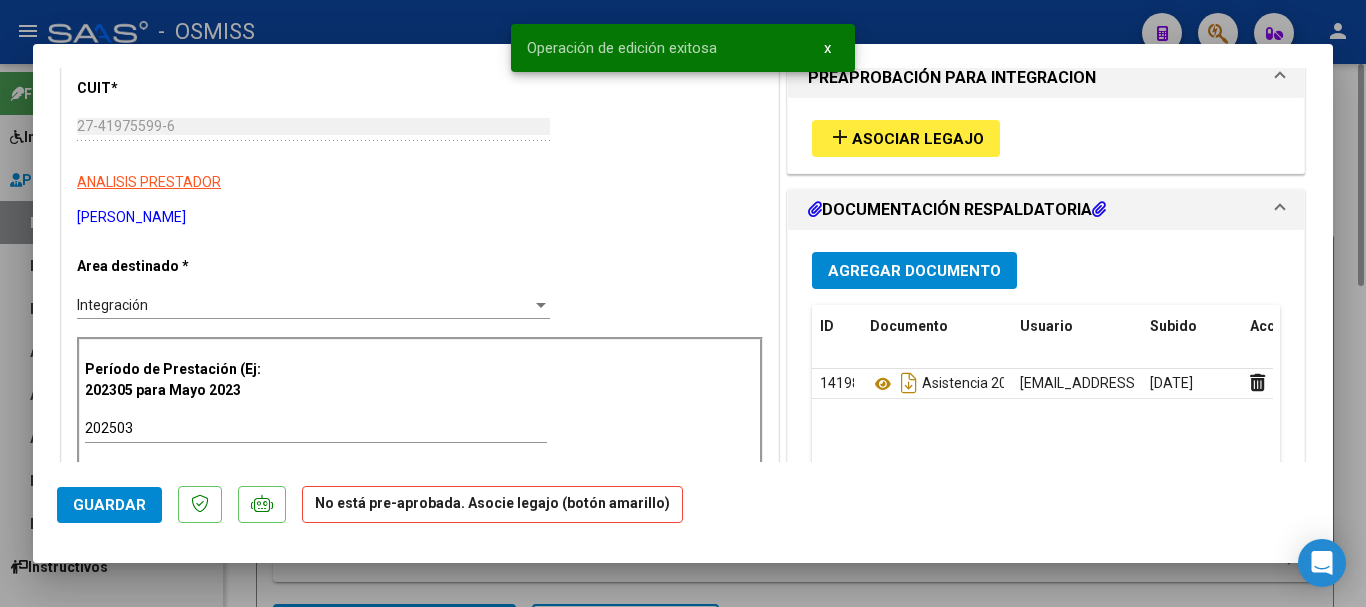 type 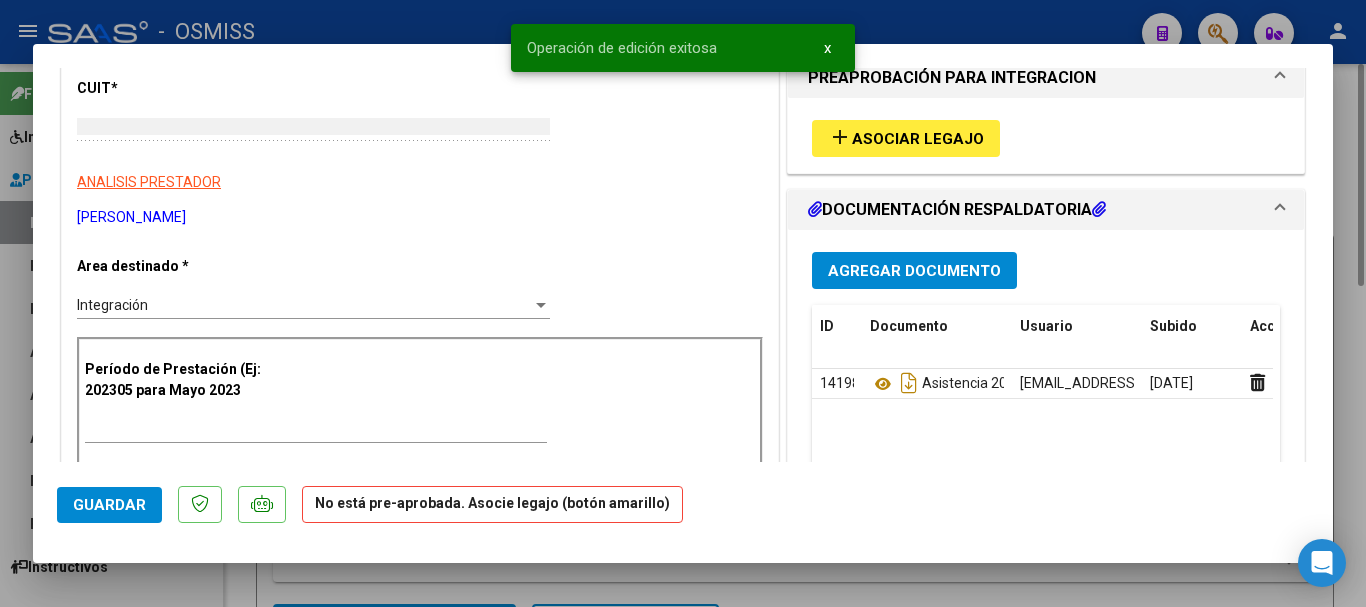 scroll, scrollTop: 0, scrollLeft: 0, axis: both 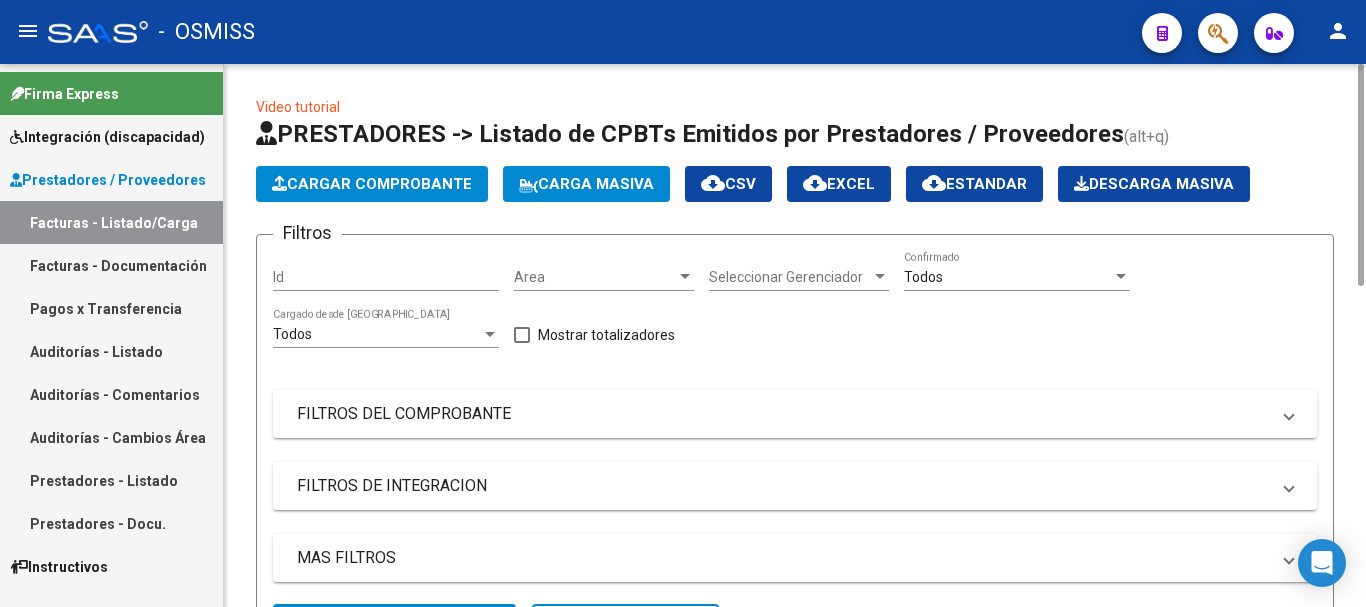 click on "Cargar Comprobante" 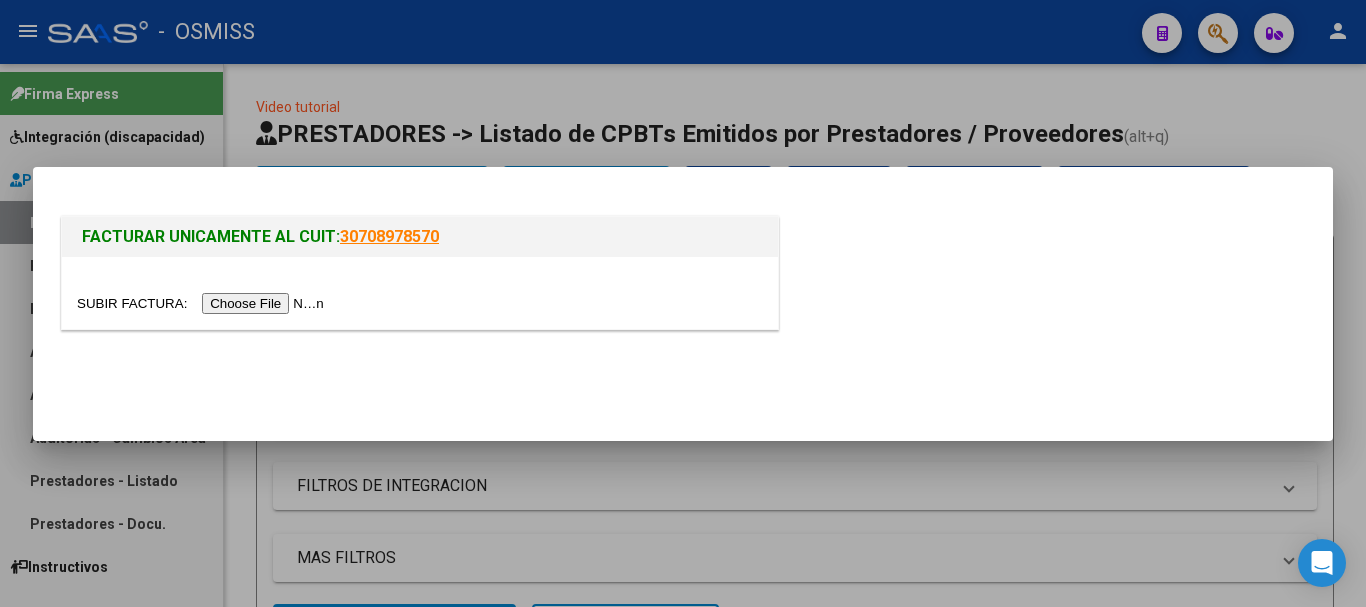 click at bounding box center [203, 303] 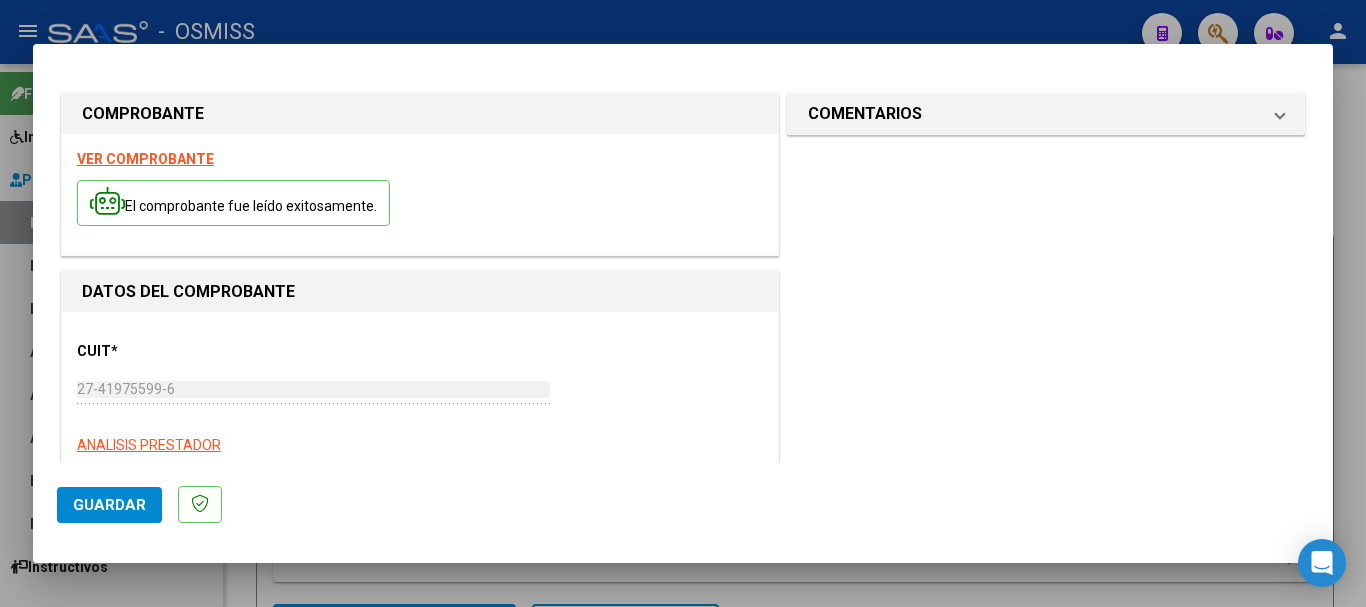 scroll, scrollTop: 303, scrollLeft: 0, axis: vertical 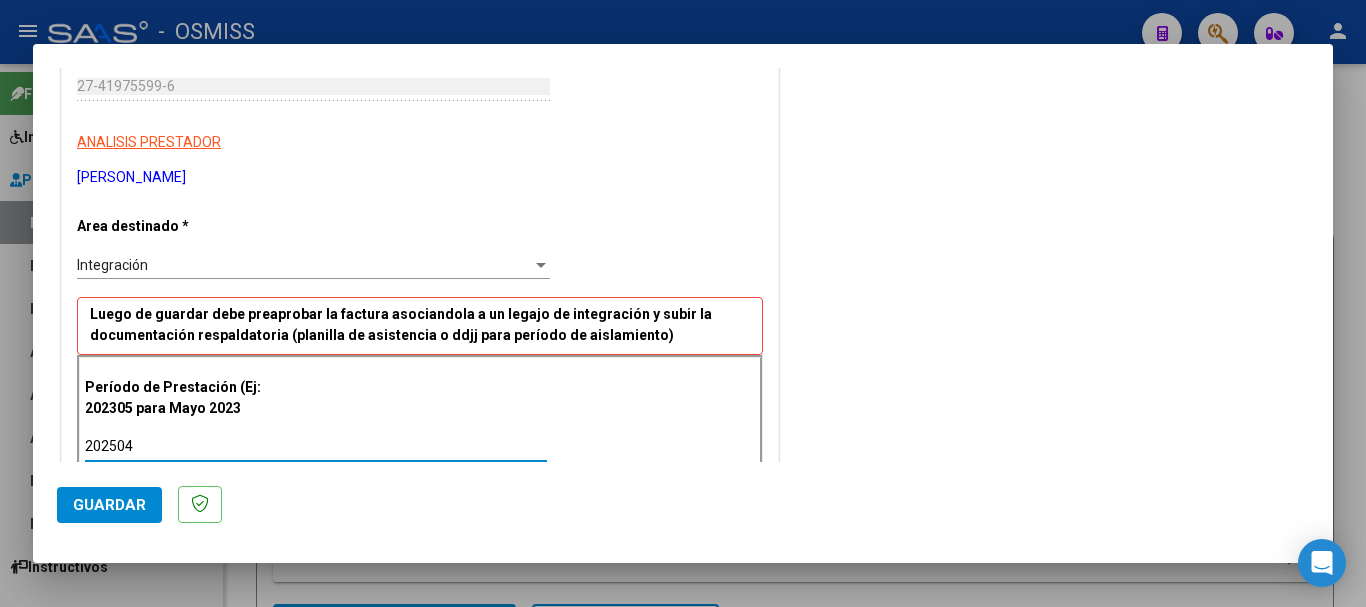 type on "202504" 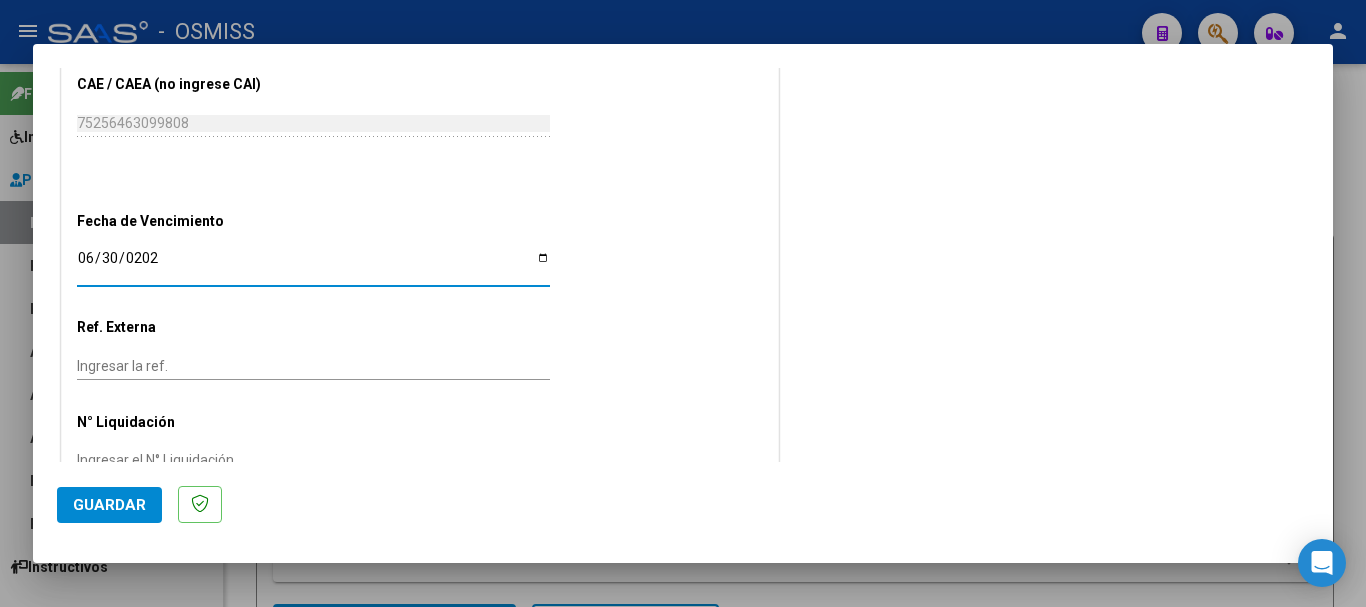 type on "[DATE]" 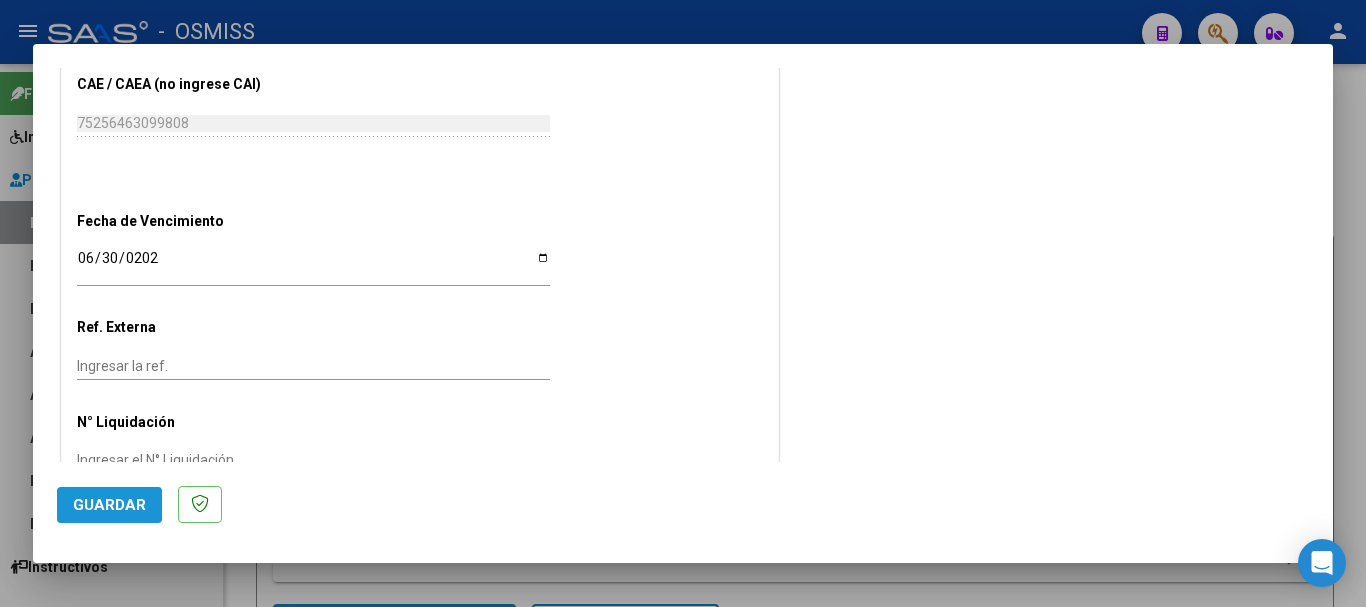 click on "Guardar" 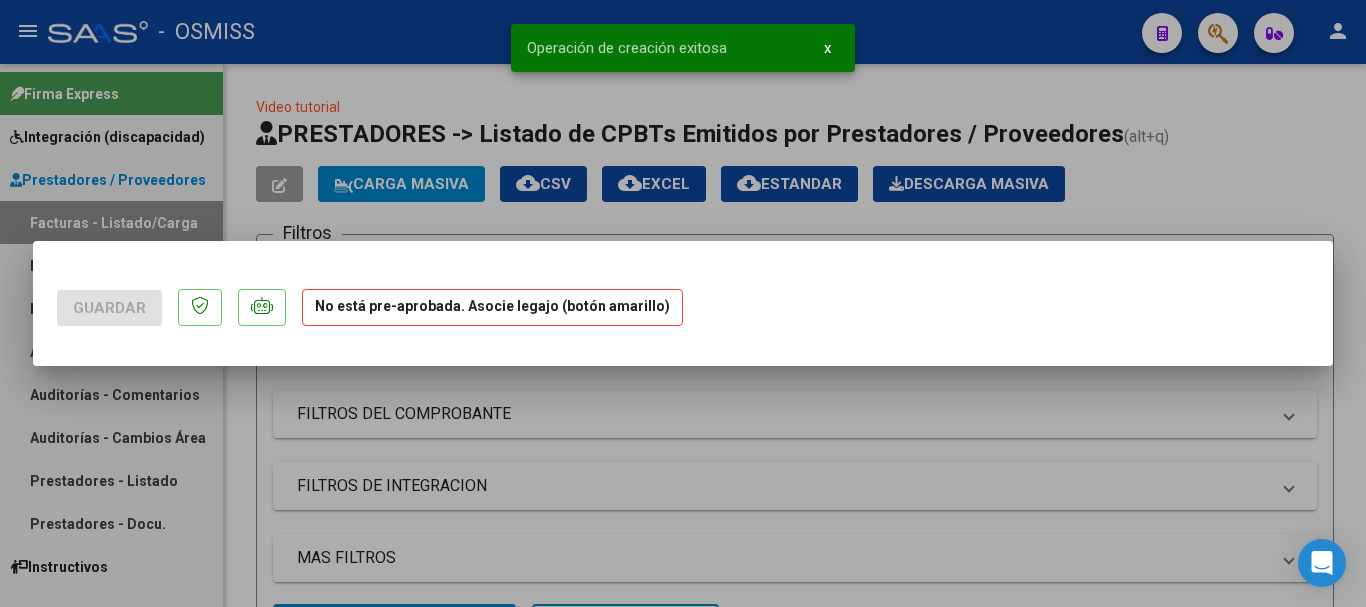 scroll, scrollTop: 0, scrollLeft: 0, axis: both 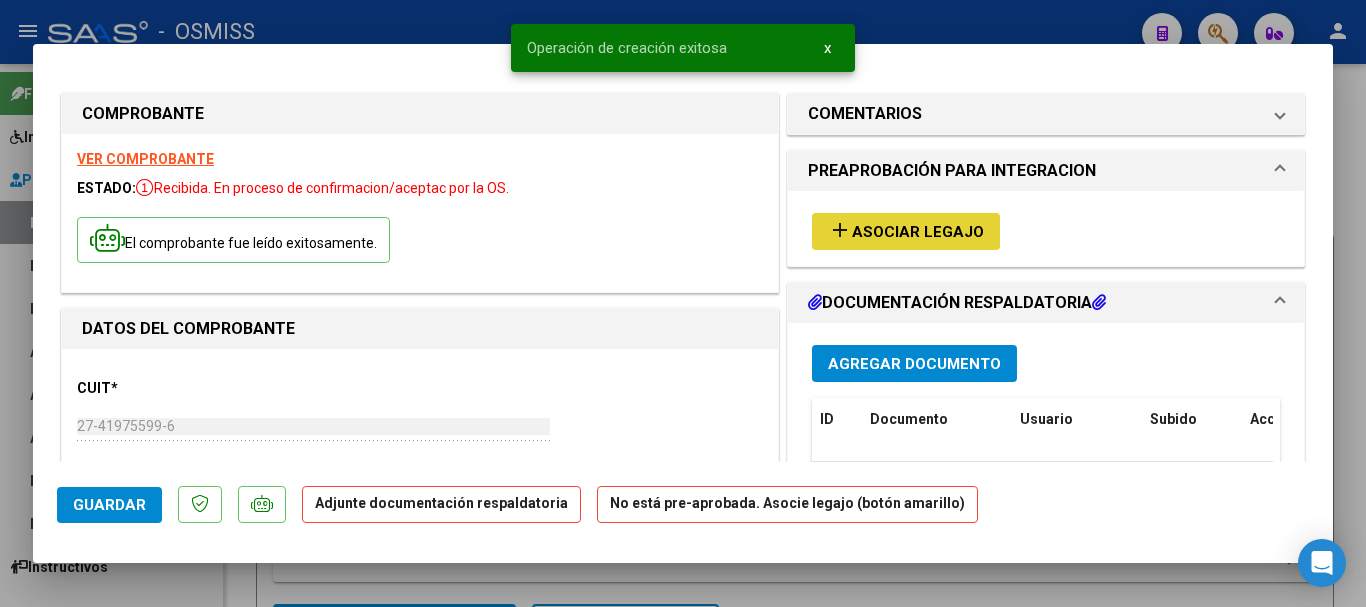 click on "Asociar Legajo" at bounding box center [918, 232] 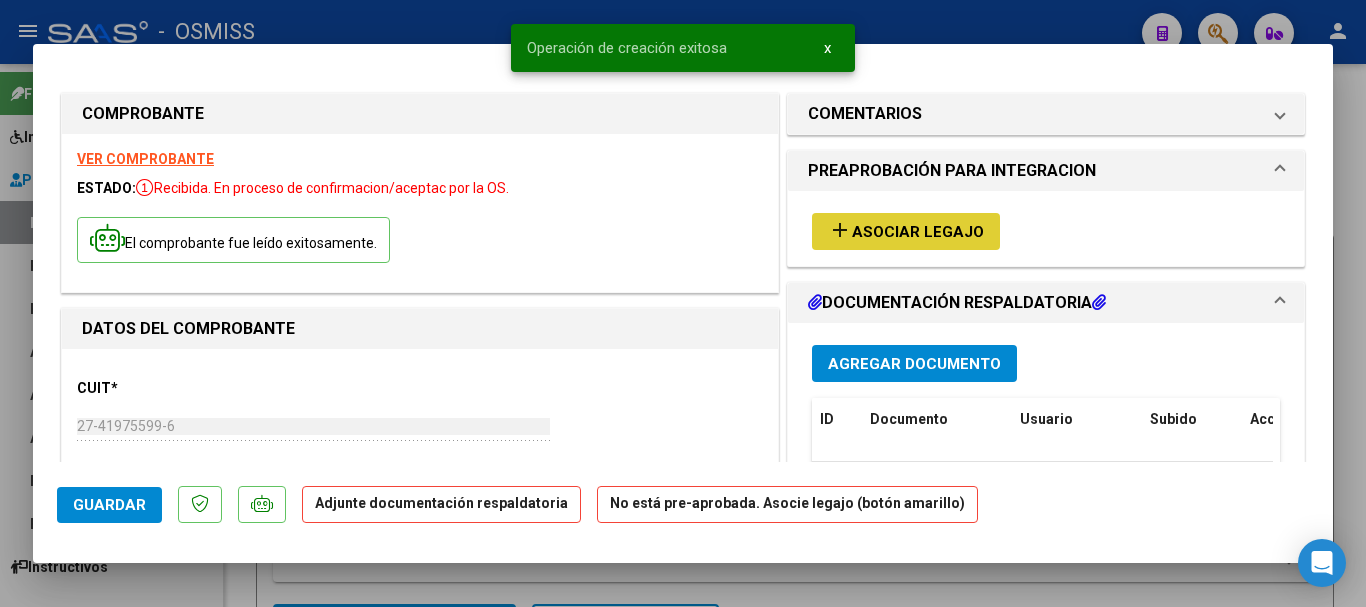 type 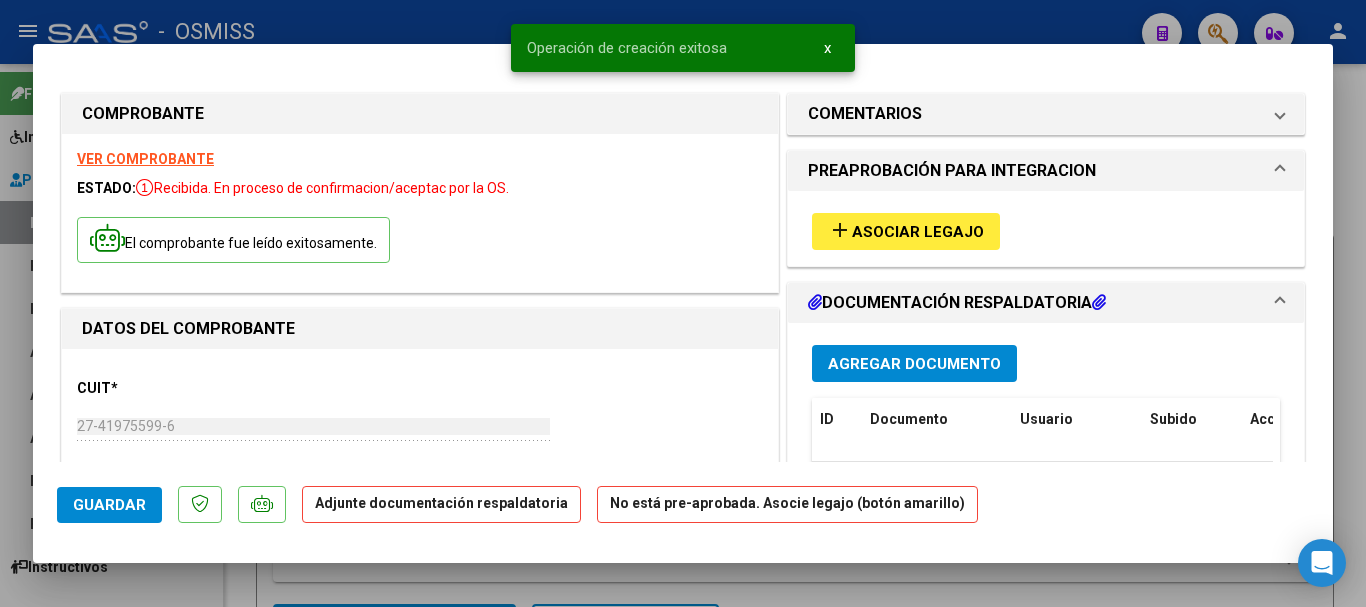 click on "Agregar Documento ID Documento Usuario Subido Acción No data to display  0 total   1" at bounding box center (1046, 537) 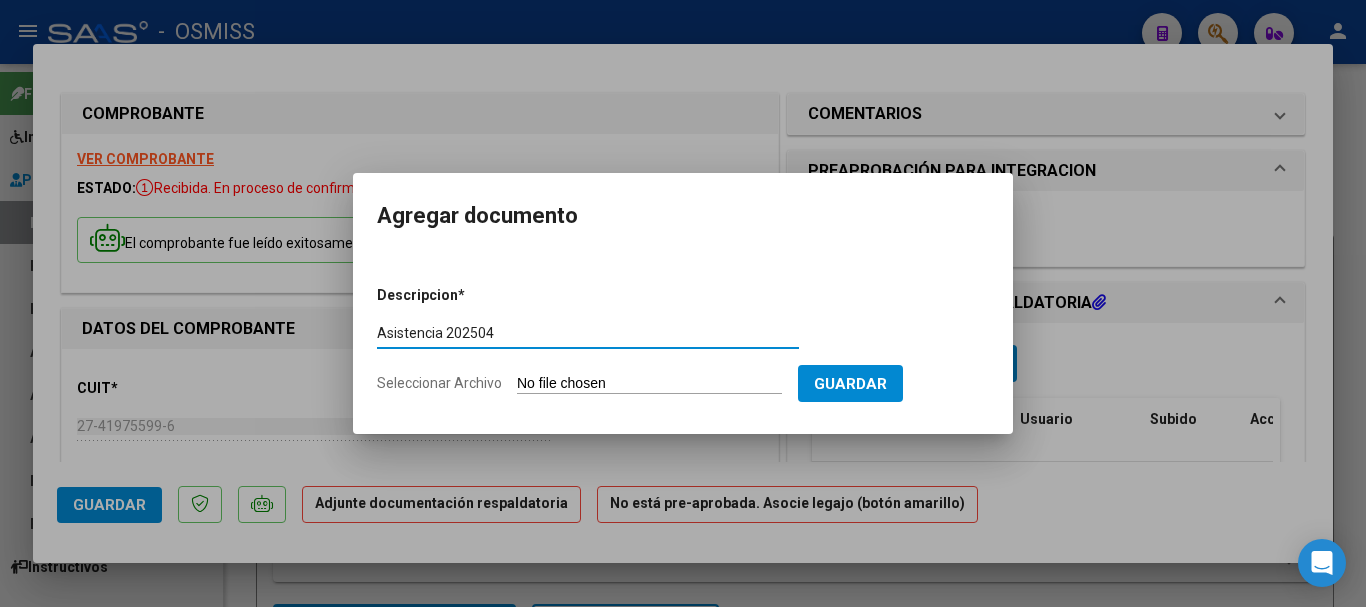 type on "Asistencia 202504" 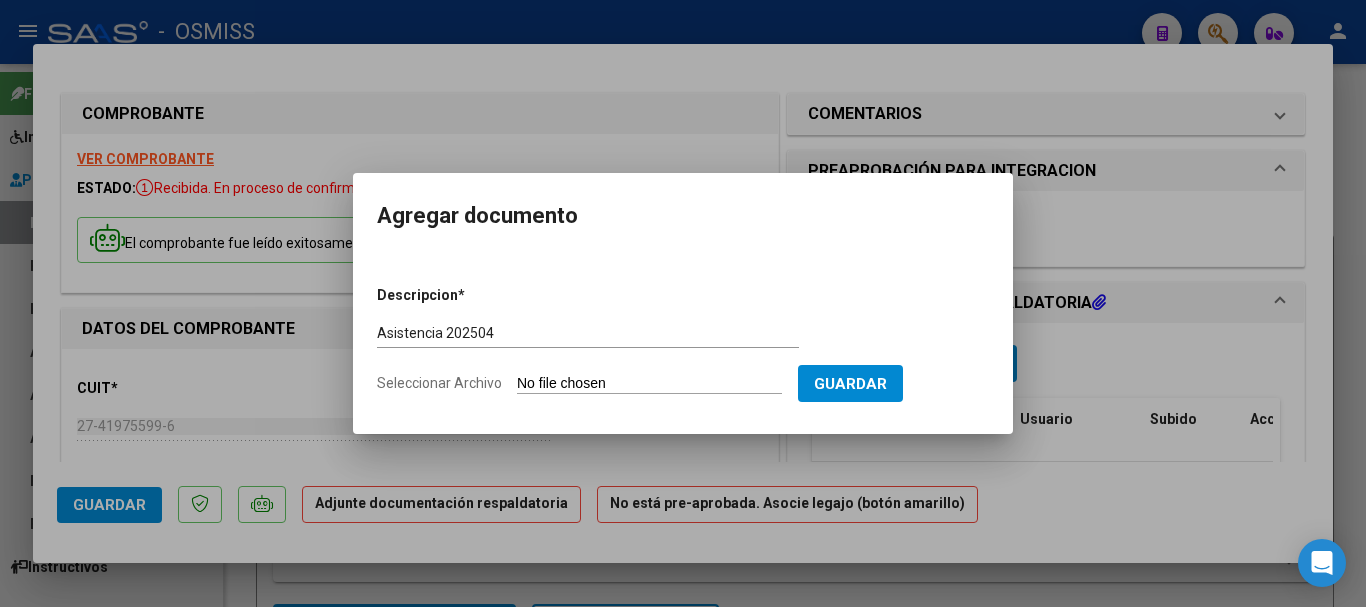 click on "Seleccionar Archivo" at bounding box center [649, 384] 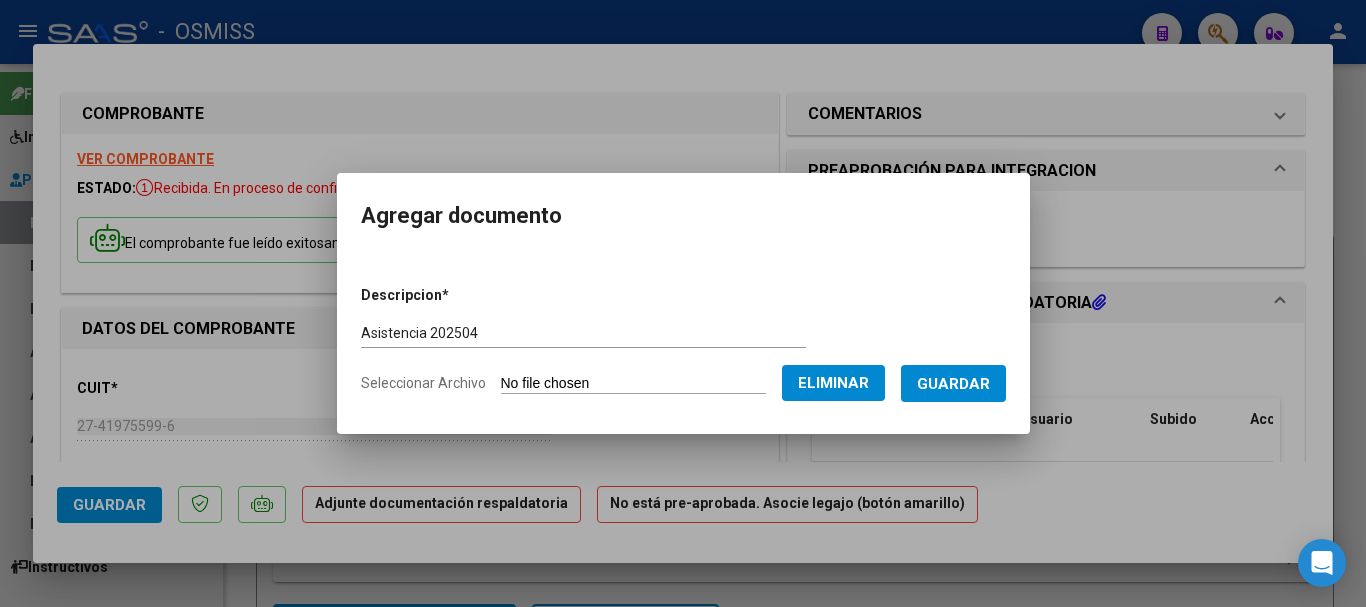 click on "Guardar" at bounding box center [953, 384] 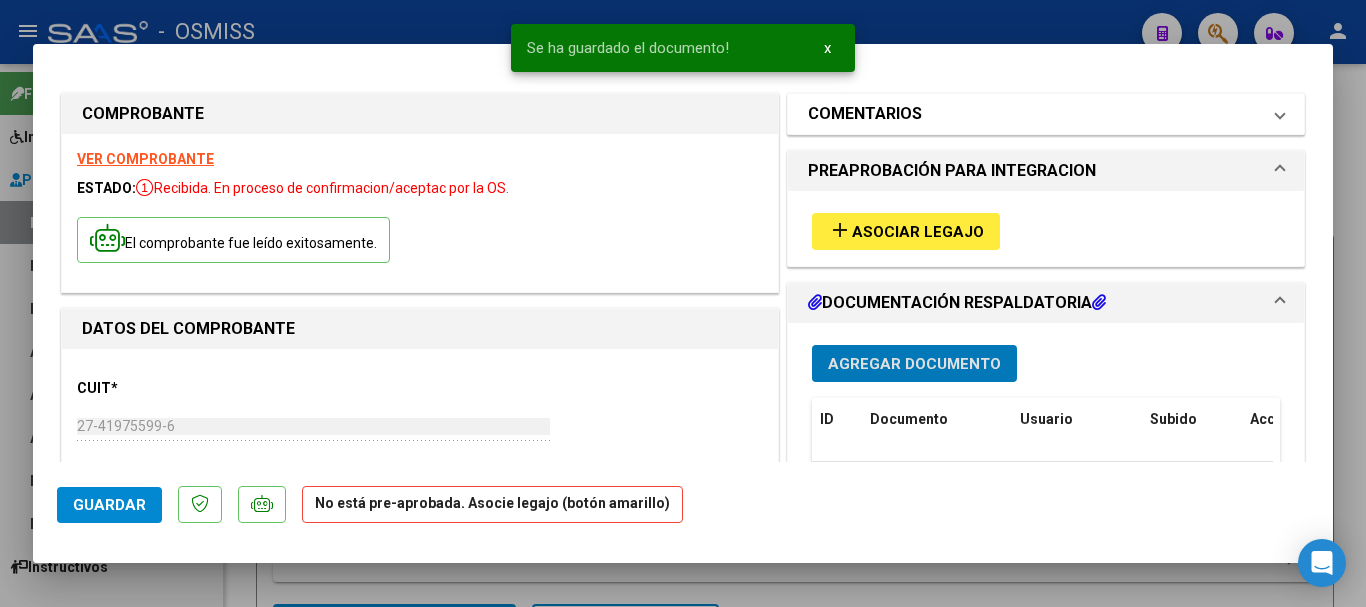 click on "COMENTARIOS" at bounding box center (1034, 114) 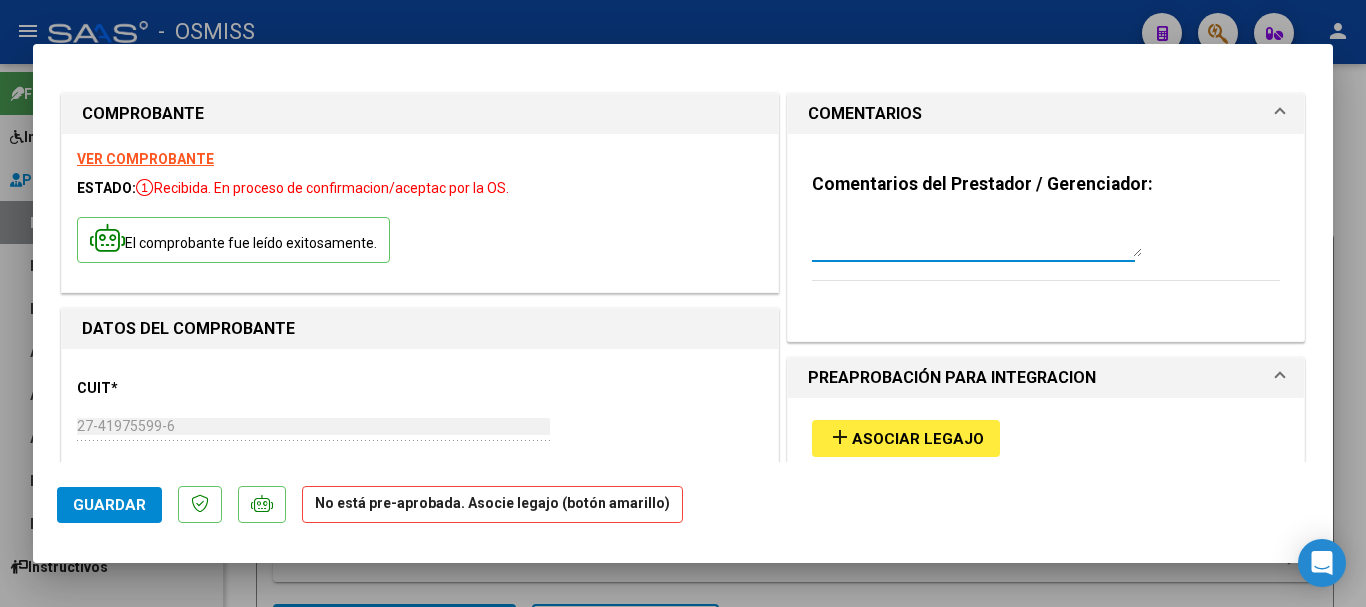 click at bounding box center [977, 237] 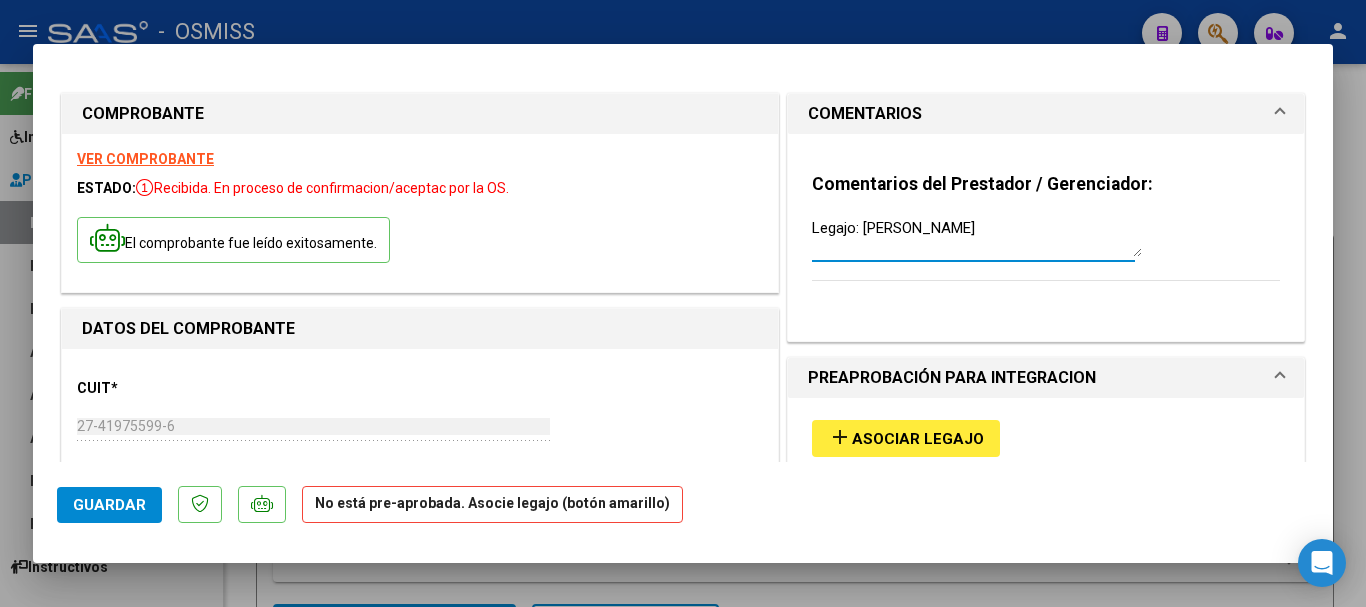 type on "Legajo: [PERSON_NAME]" 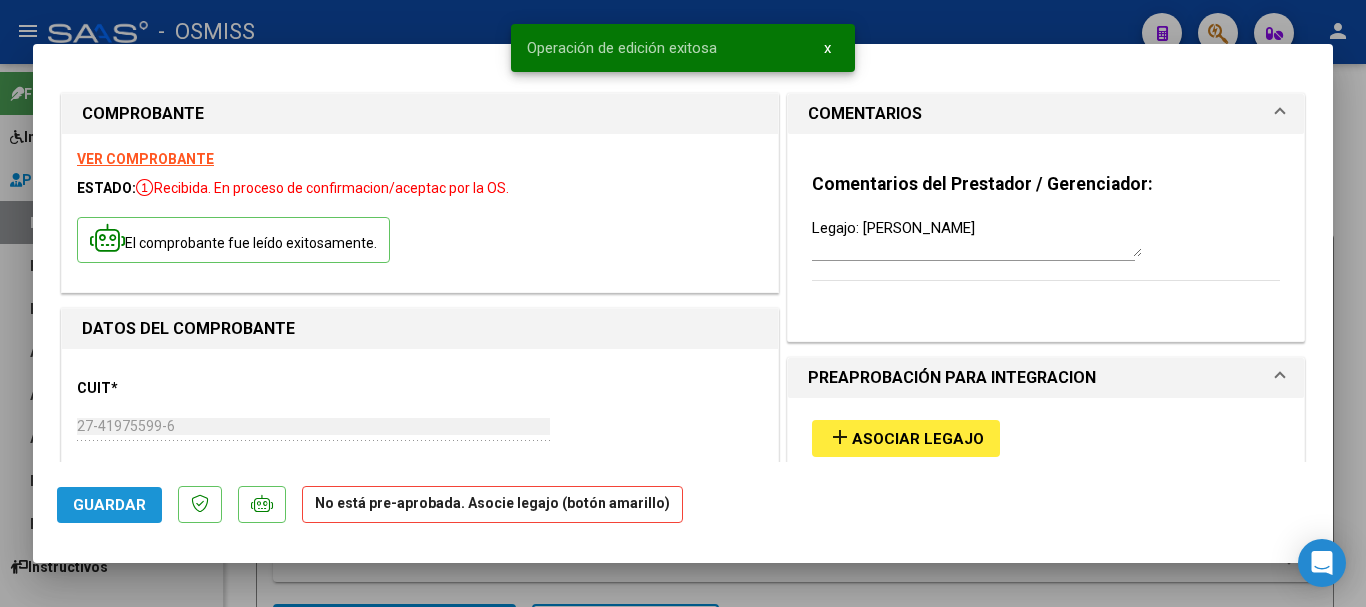 click on "Guardar" 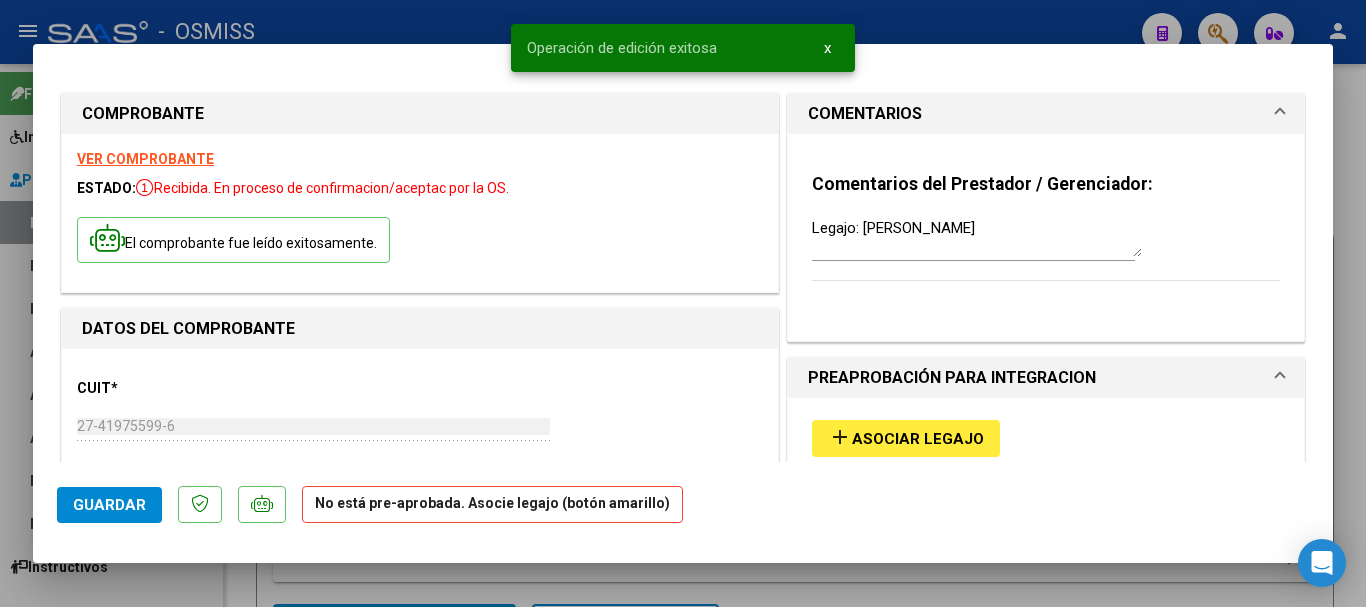 click at bounding box center (683, 303) 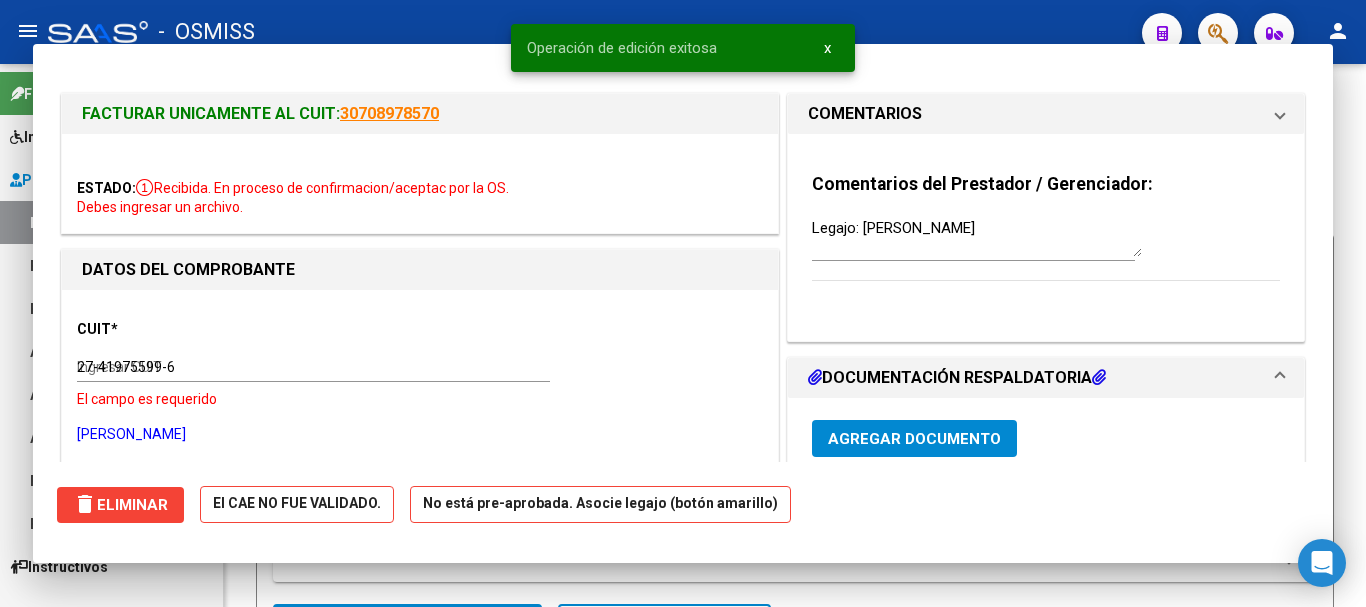 type 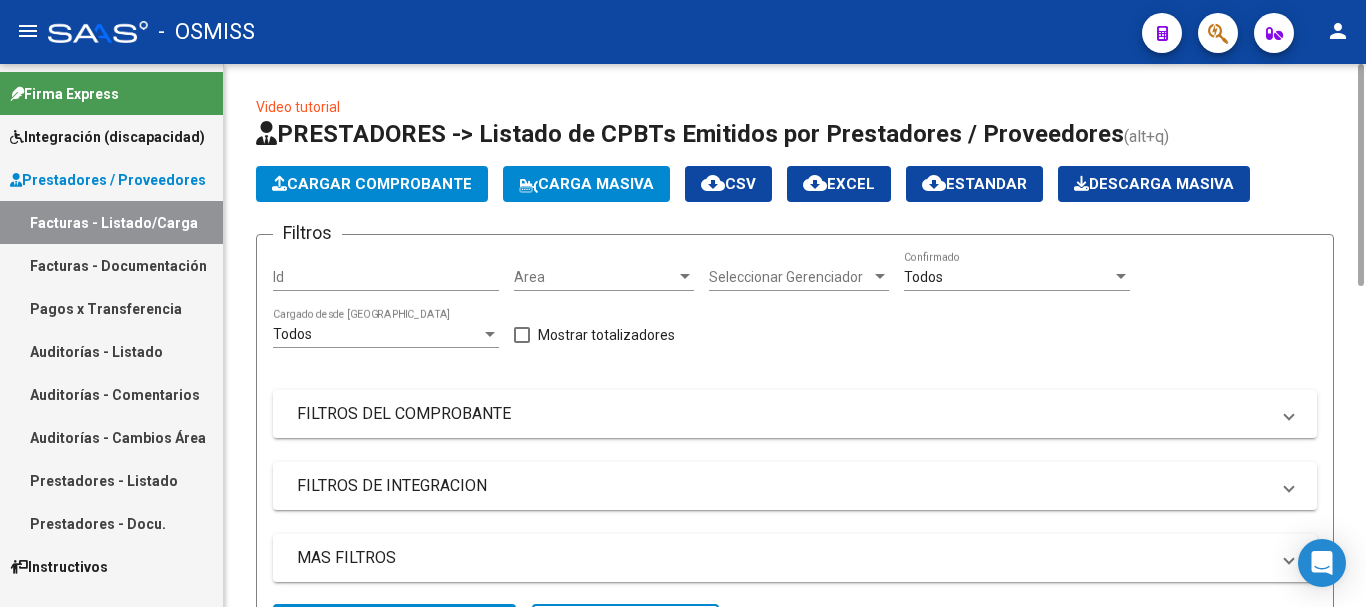 click on "Cargar Comprobante" 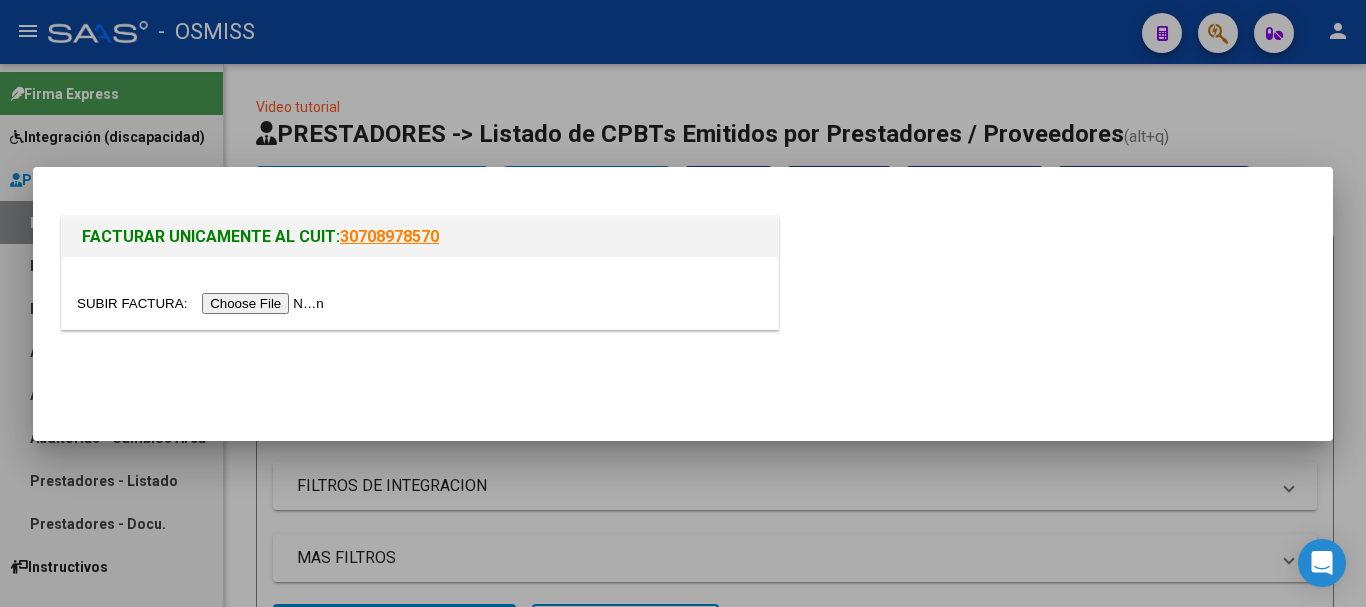 click at bounding box center (203, 303) 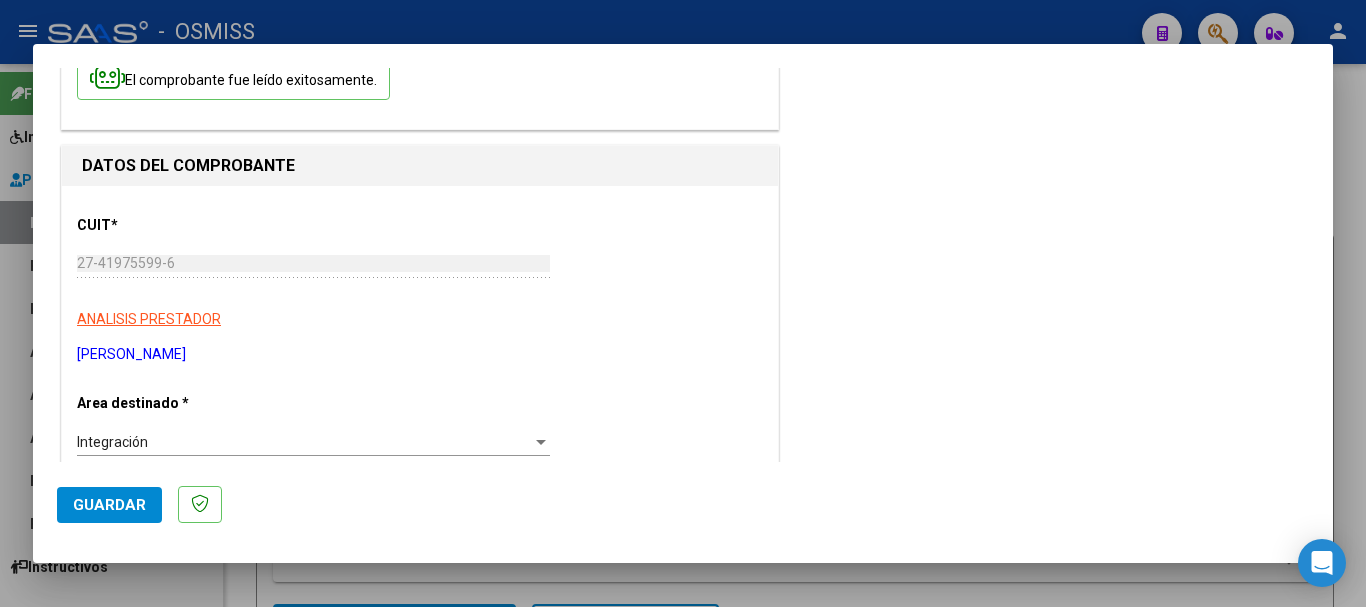 scroll, scrollTop: 400, scrollLeft: 0, axis: vertical 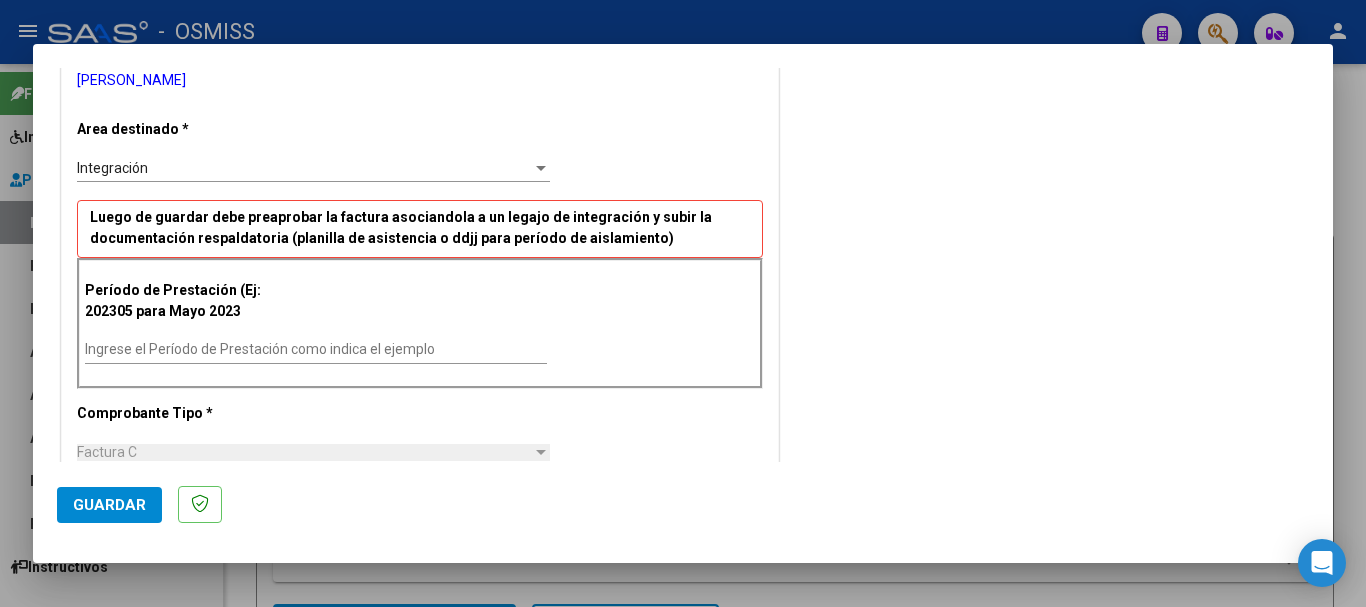 click on "Ingrese el Período de Prestación como indica el ejemplo" at bounding box center [316, 349] 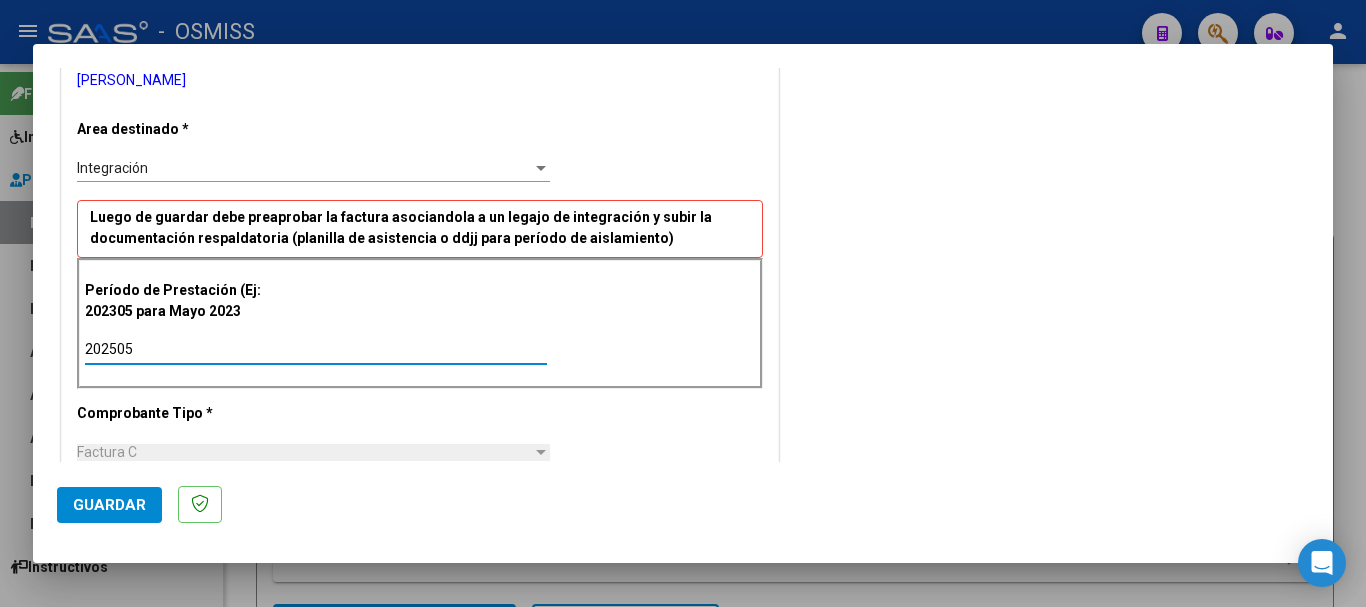 type on "202505" 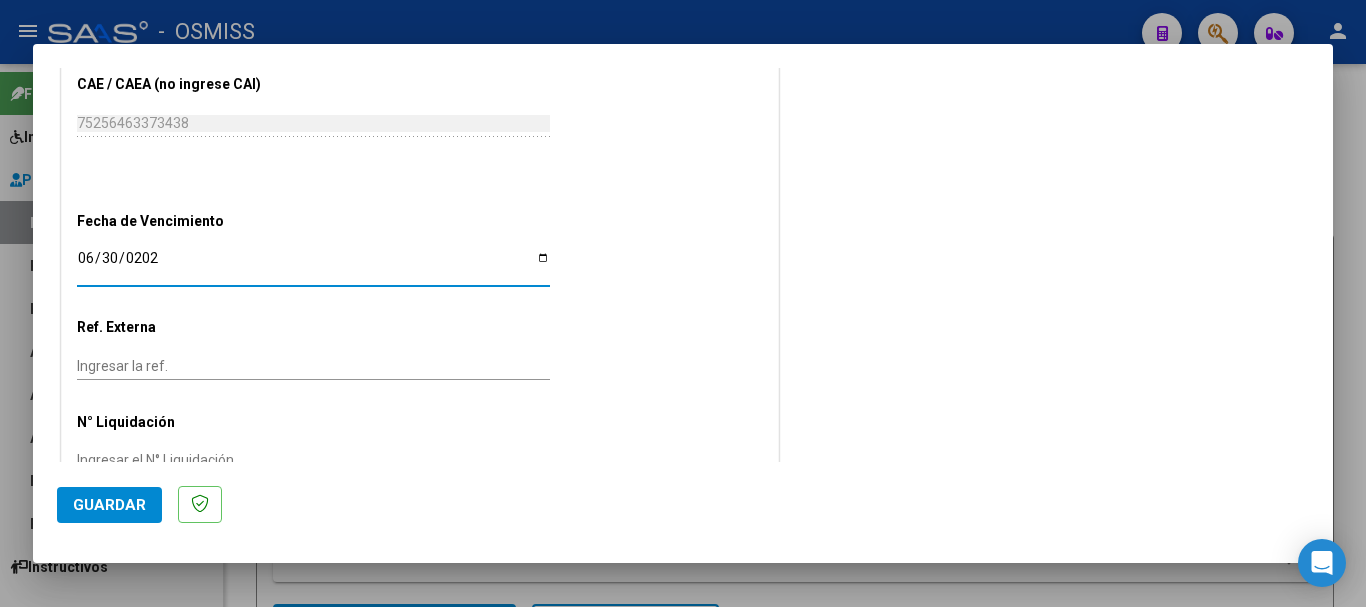 type on "[DATE]" 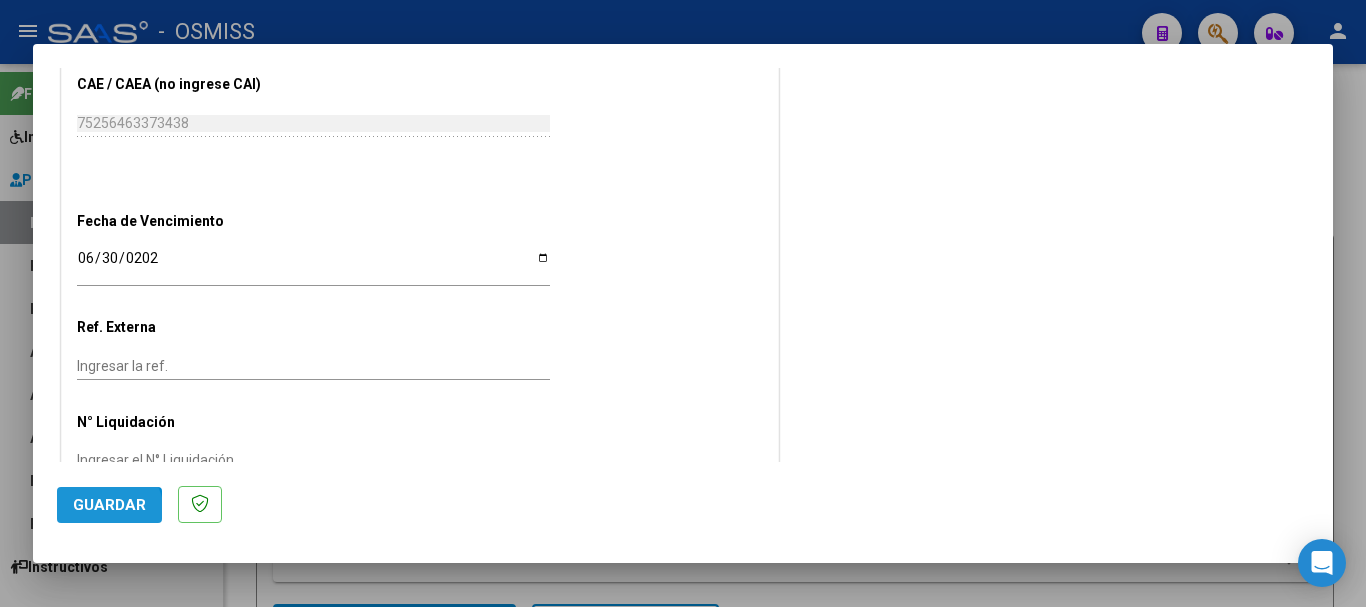 click on "Guardar" 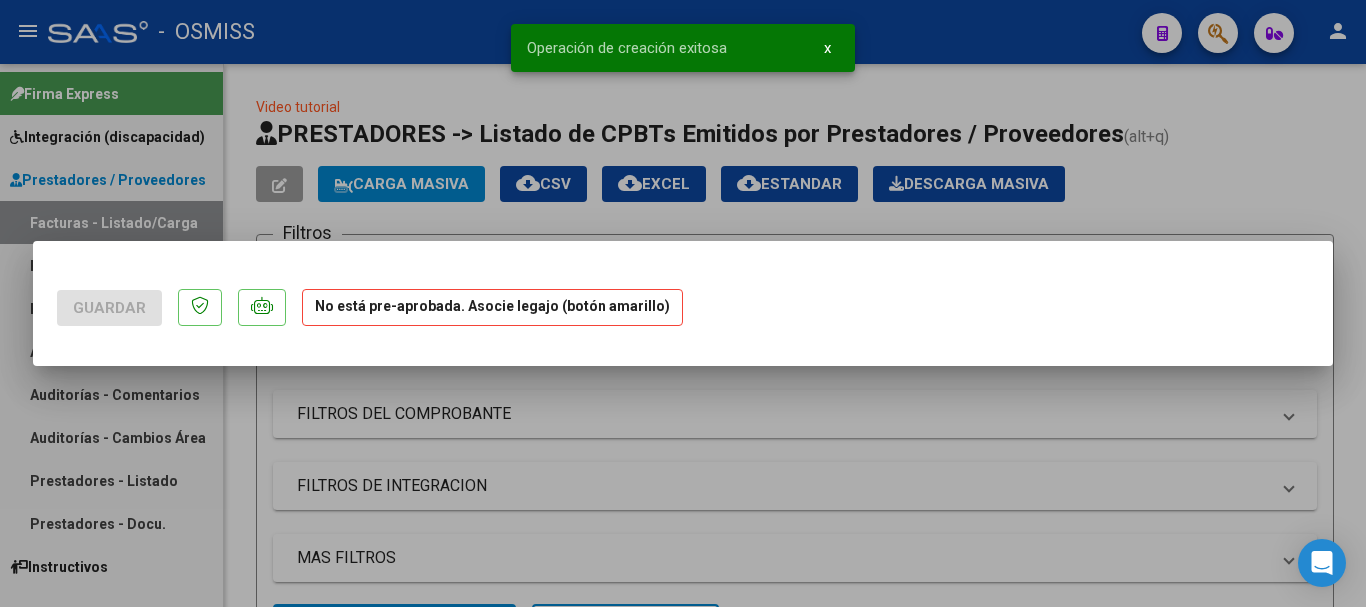 scroll, scrollTop: 0, scrollLeft: 0, axis: both 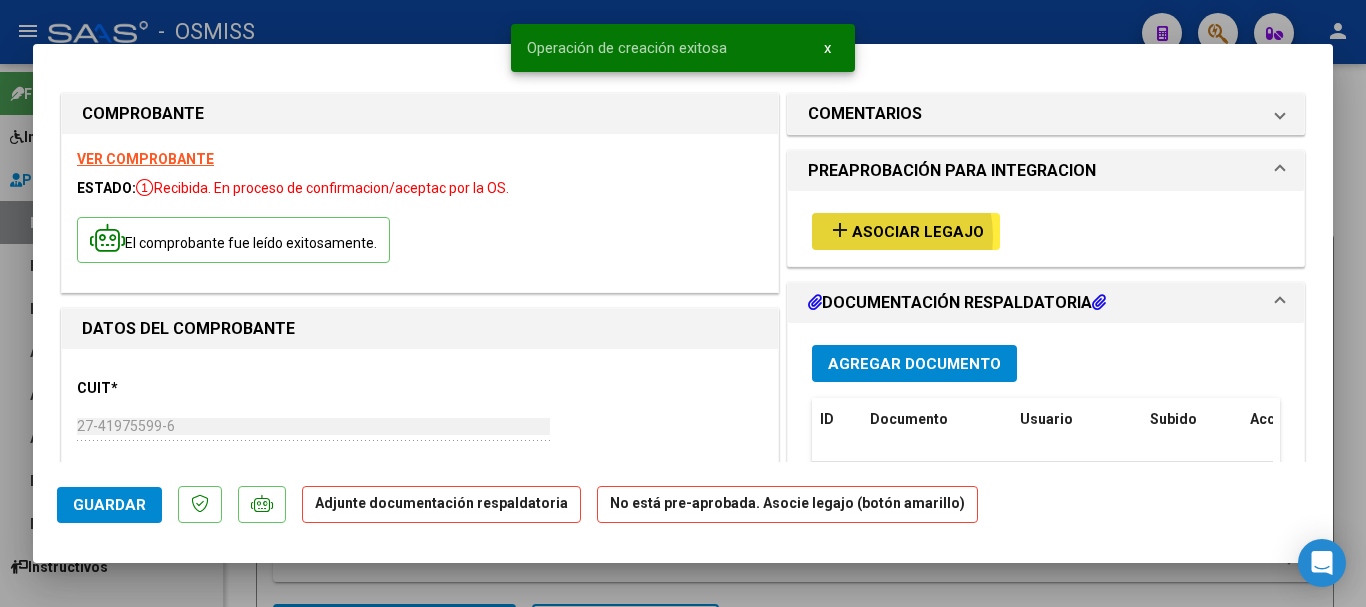 click on "Asociar Legajo" at bounding box center (918, 232) 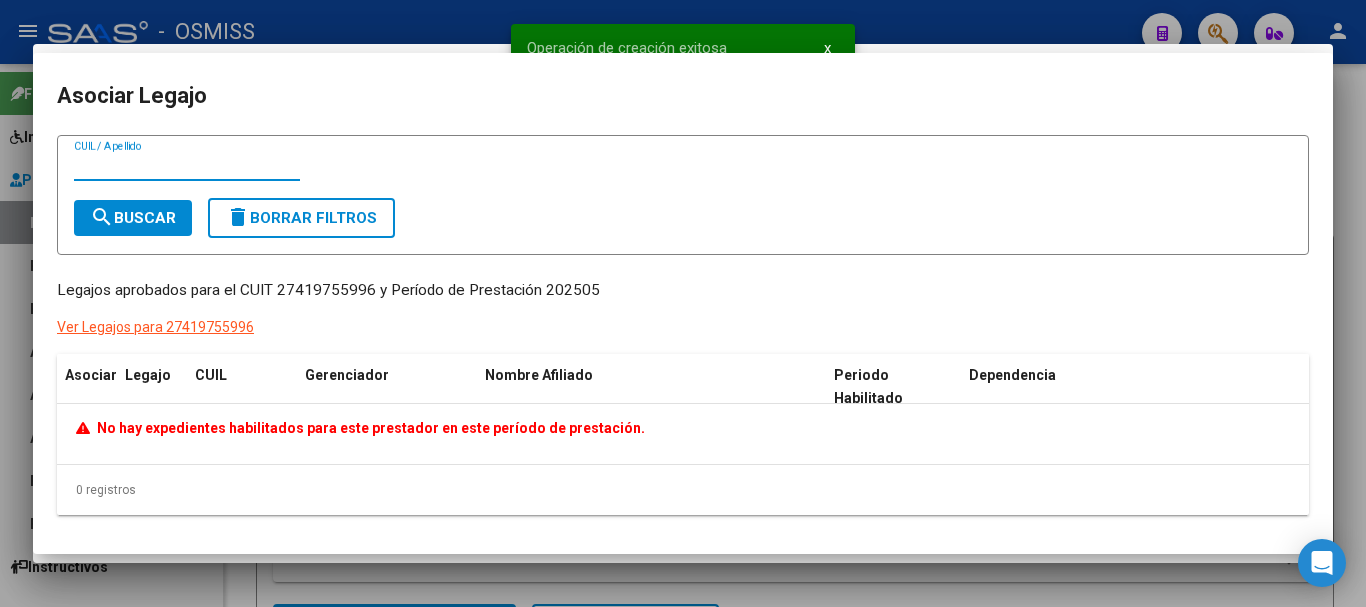 type 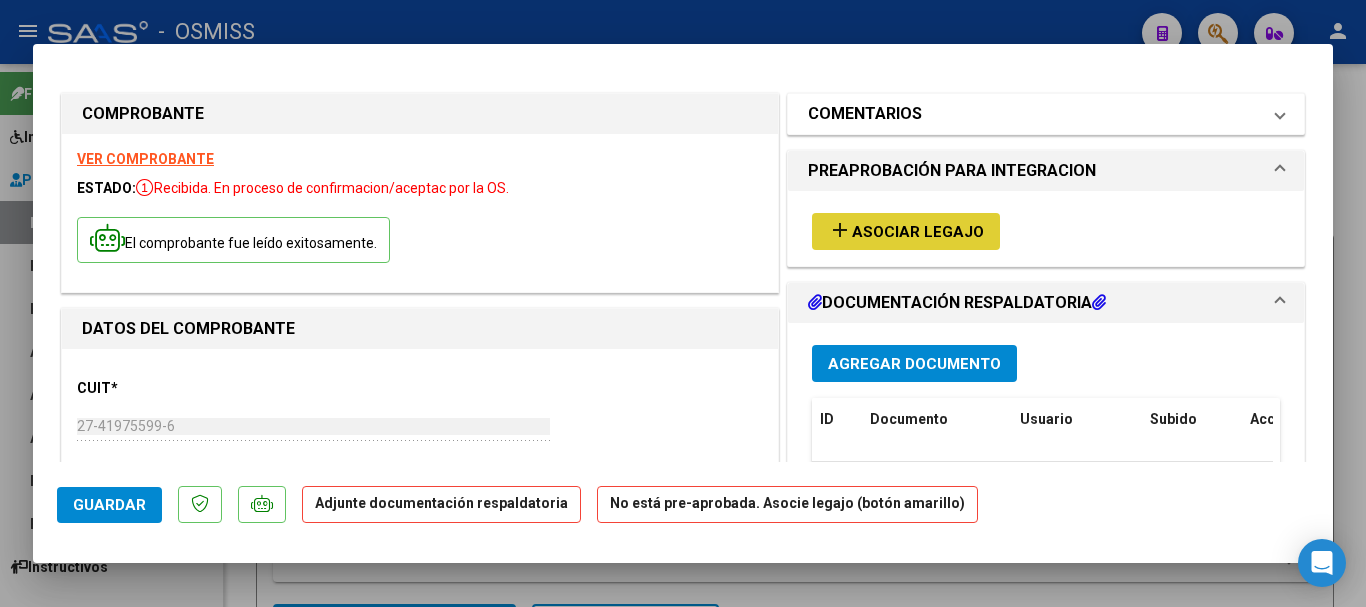 click on "COMENTARIOS" at bounding box center (1034, 114) 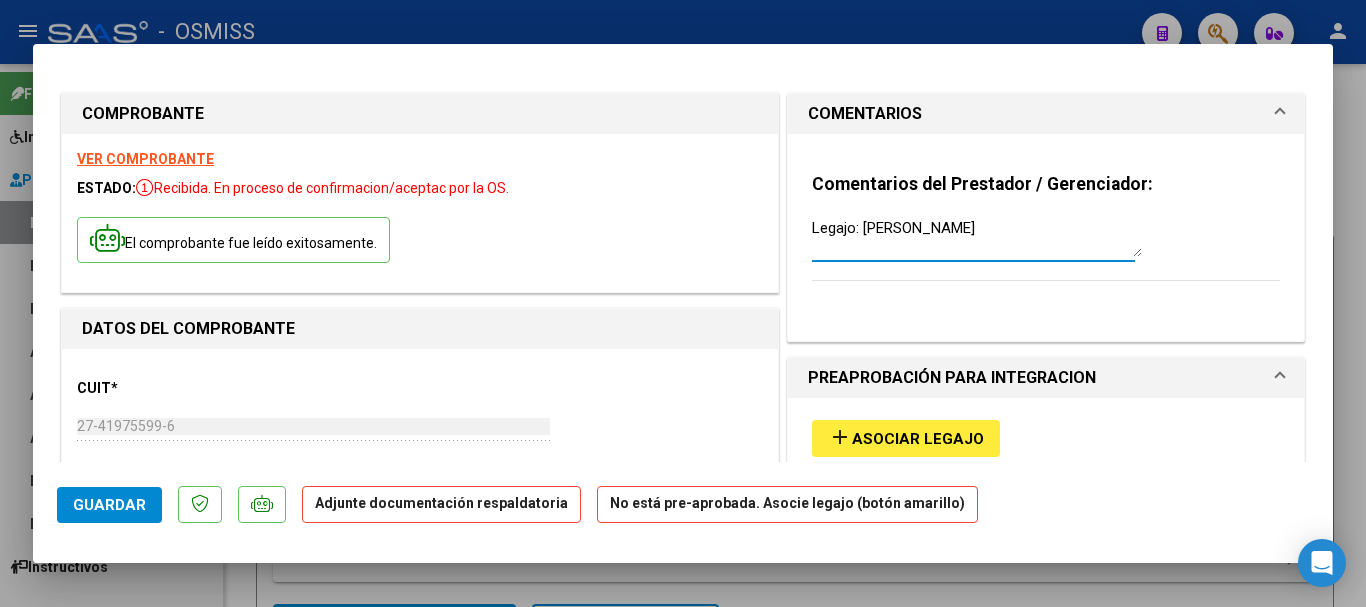 click on "Legajo: [PERSON_NAME]" at bounding box center (977, 237) 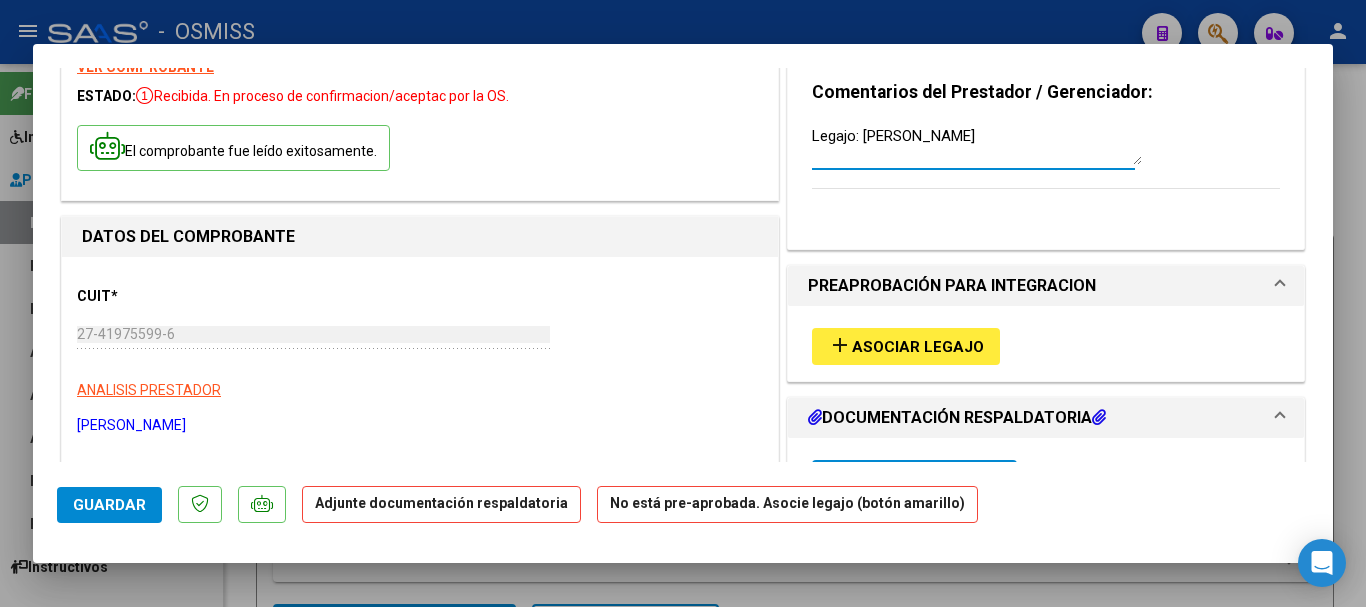 scroll, scrollTop: 400, scrollLeft: 0, axis: vertical 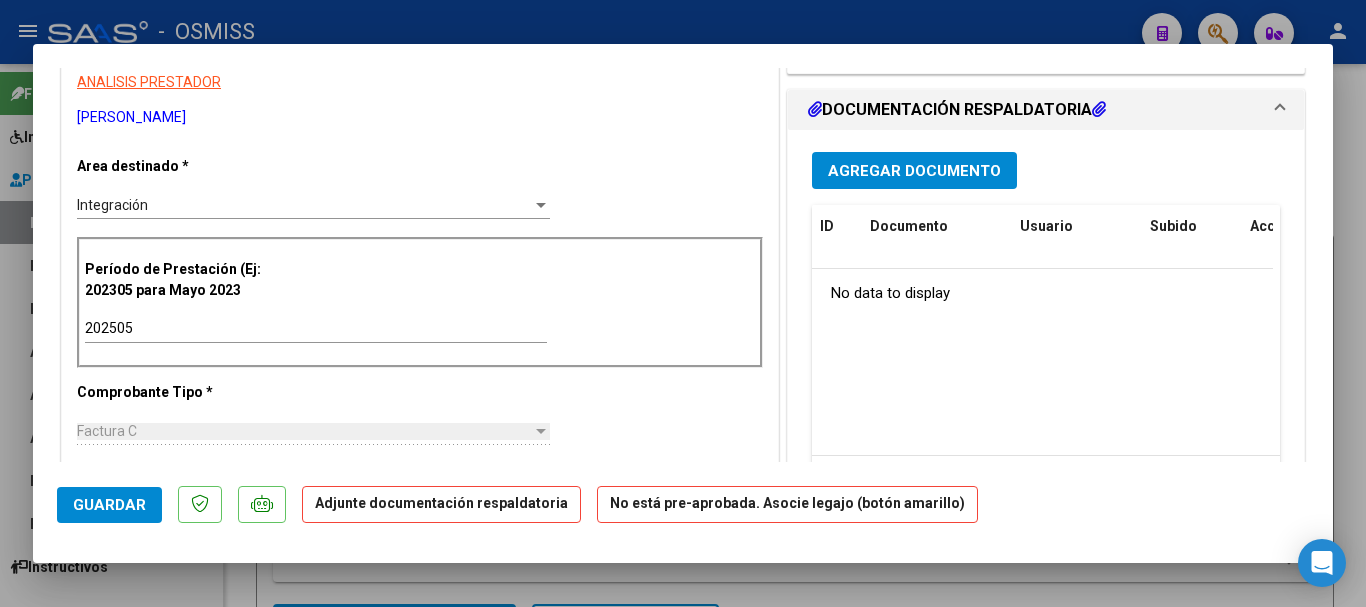type on "Legajo: [PERSON_NAME]" 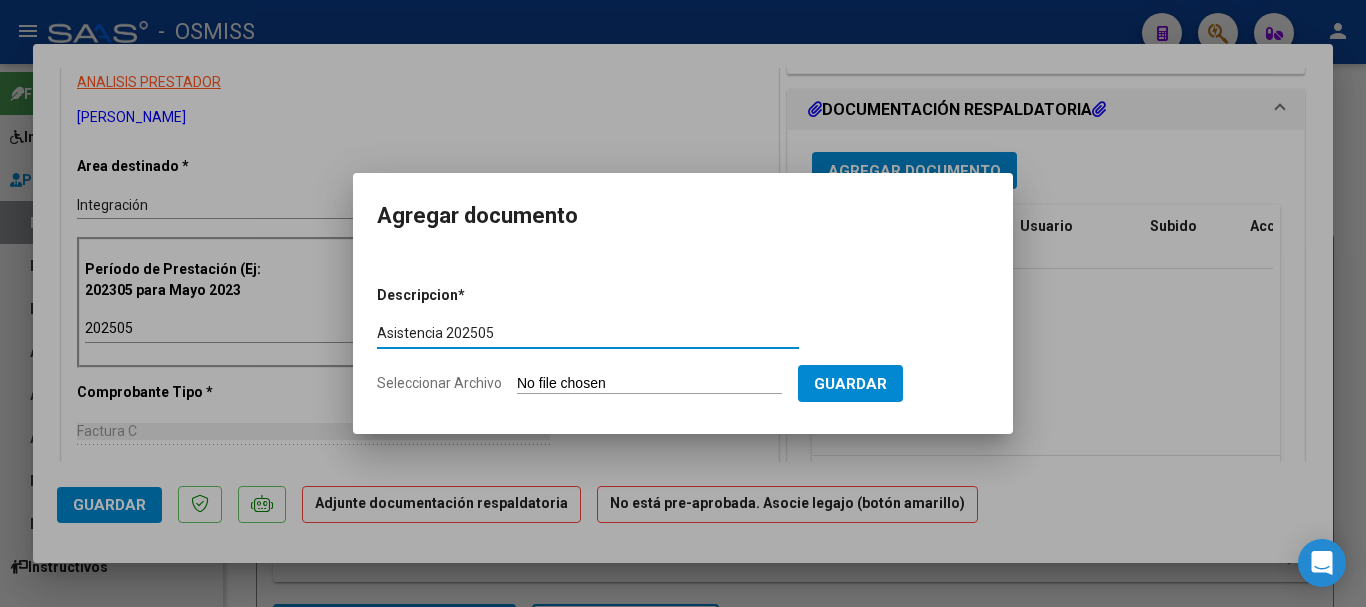 type on "Asistencia 202505" 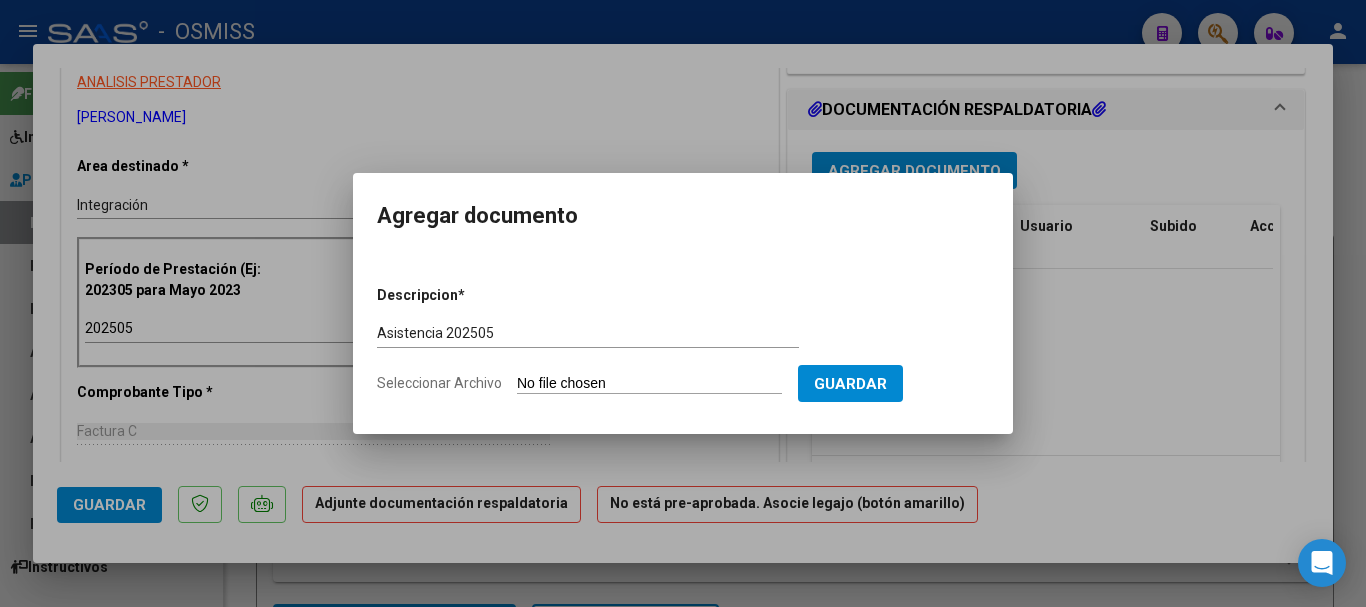 type on "C:\fakepath\[PERSON_NAME]. Asistencia 202505.pdf" 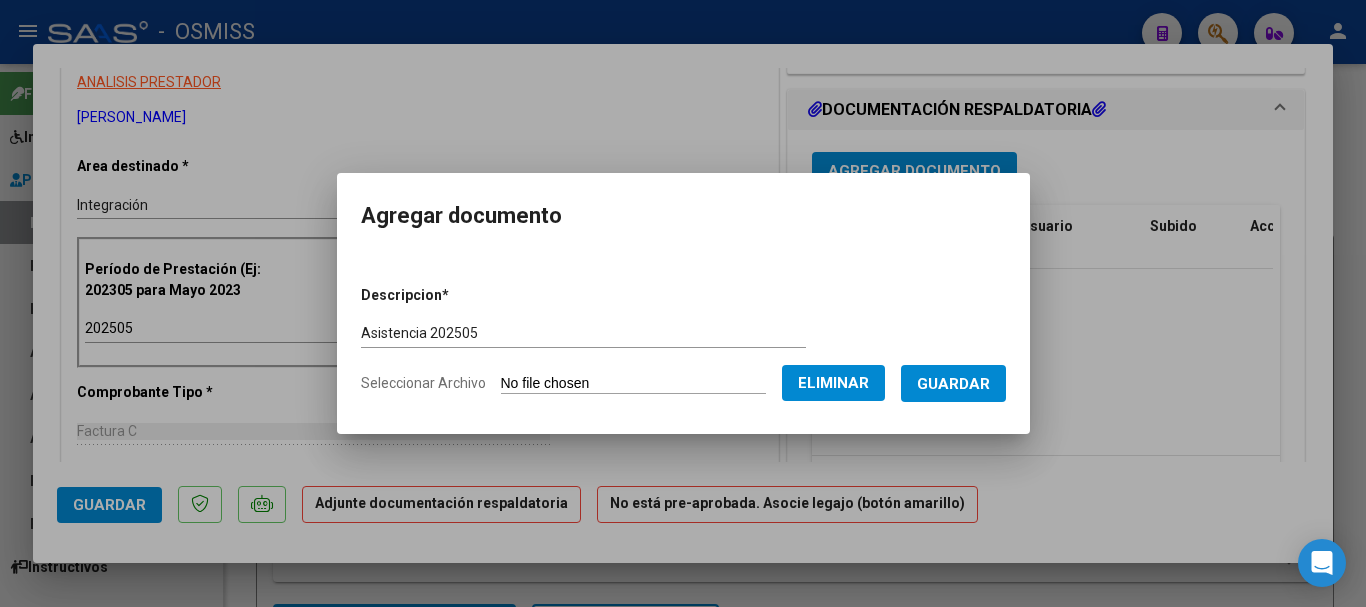 click on "Guardar" at bounding box center (953, 384) 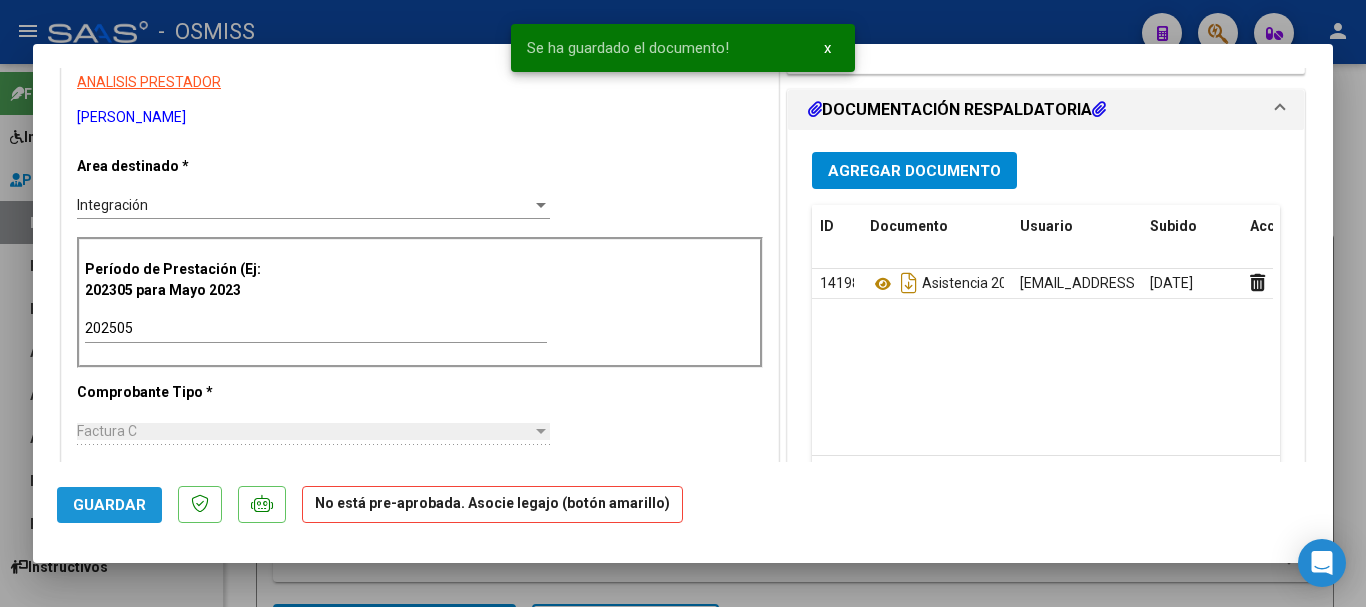 click on "Guardar" 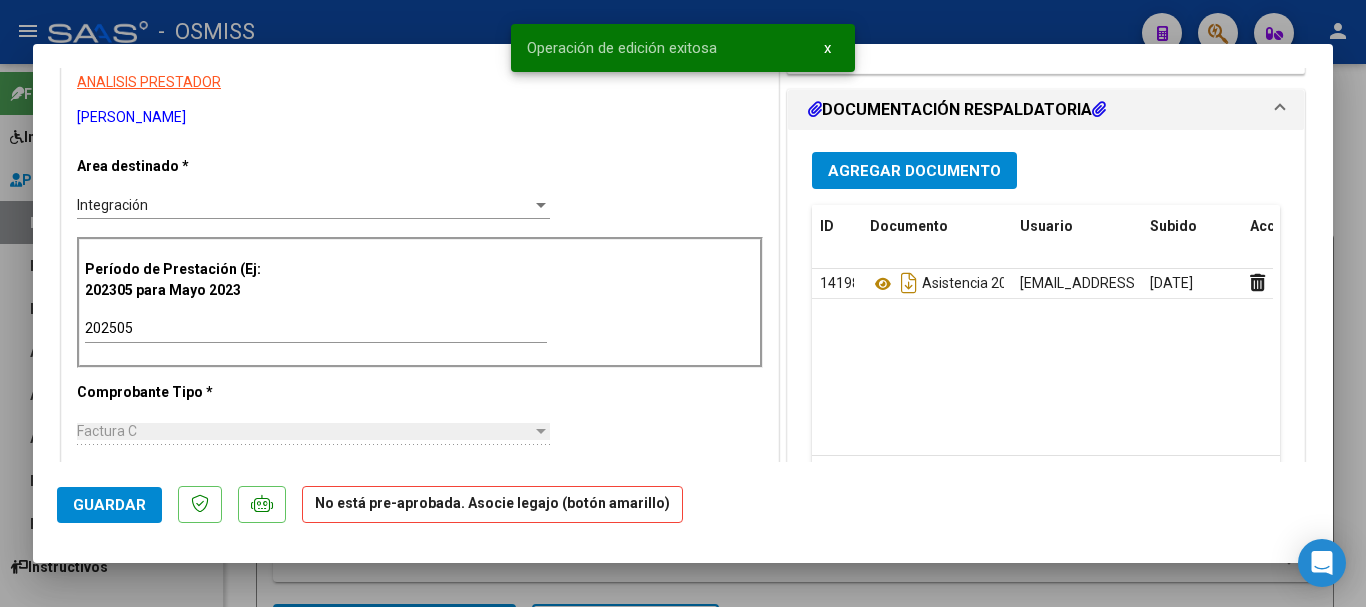 click on "Guardar" 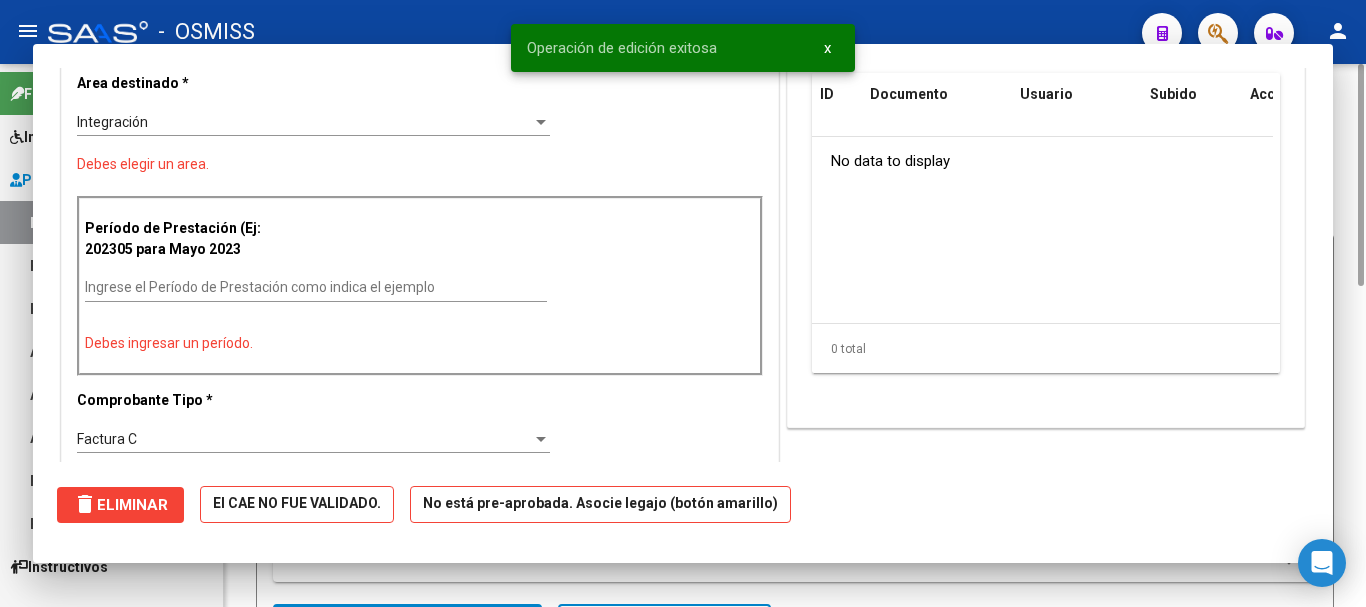 scroll, scrollTop: 0, scrollLeft: 0, axis: both 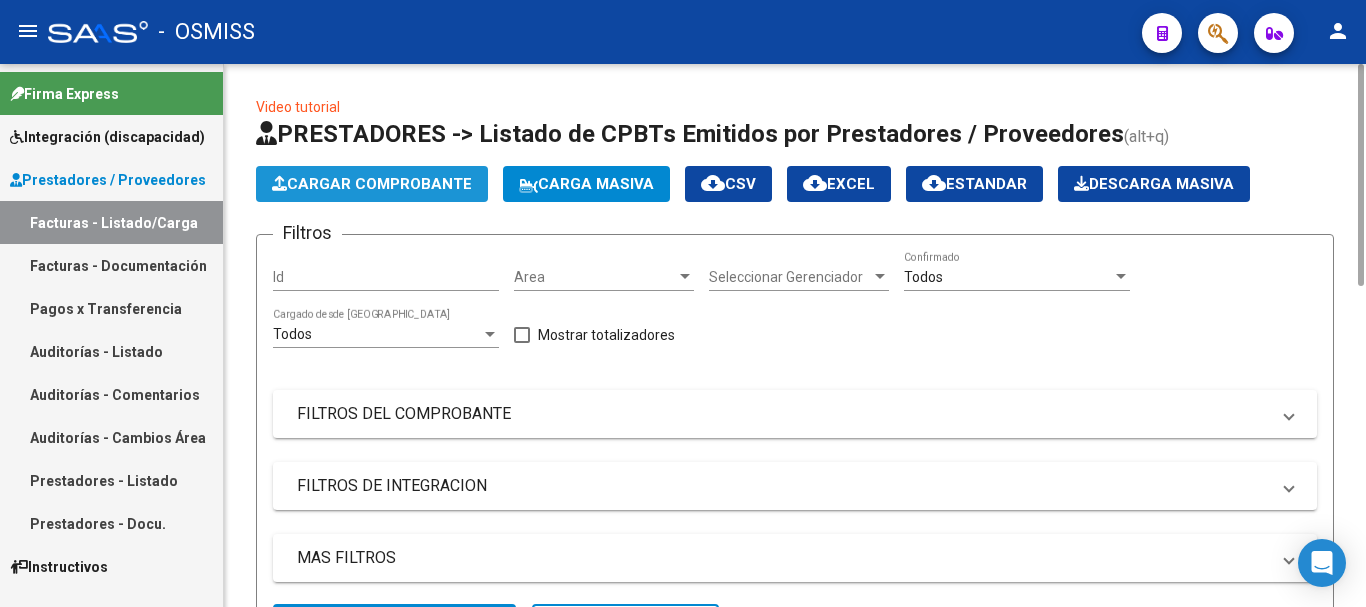 click on "Cargar Comprobante" 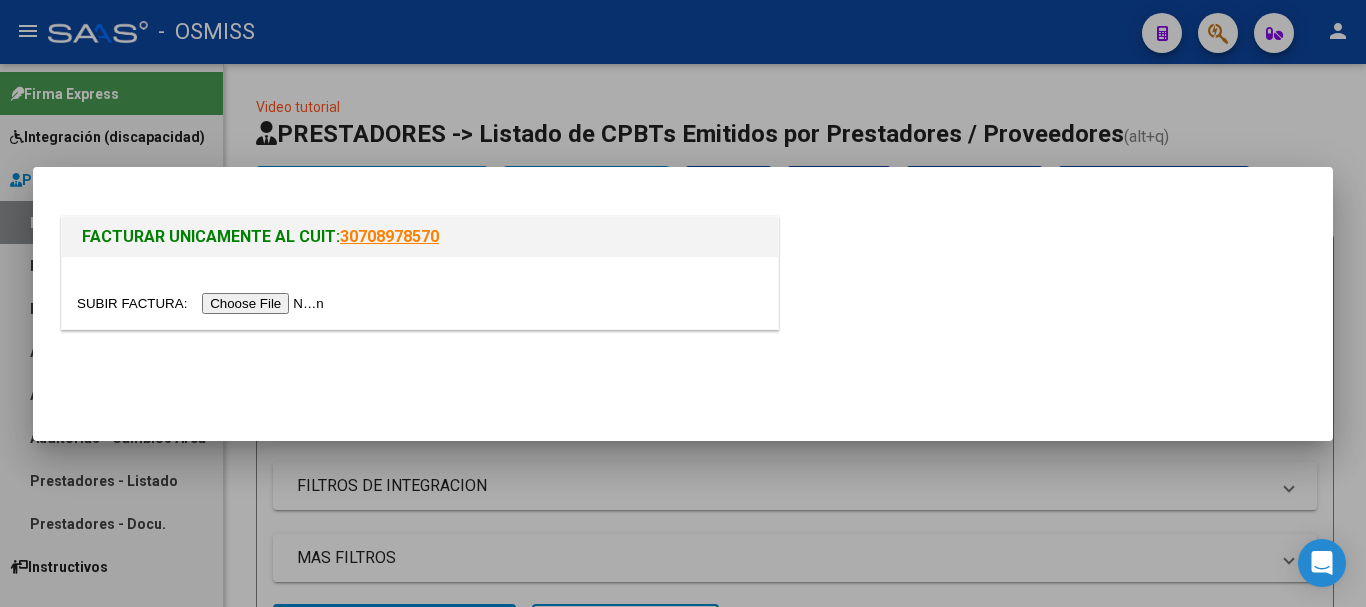 click at bounding box center (203, 303) 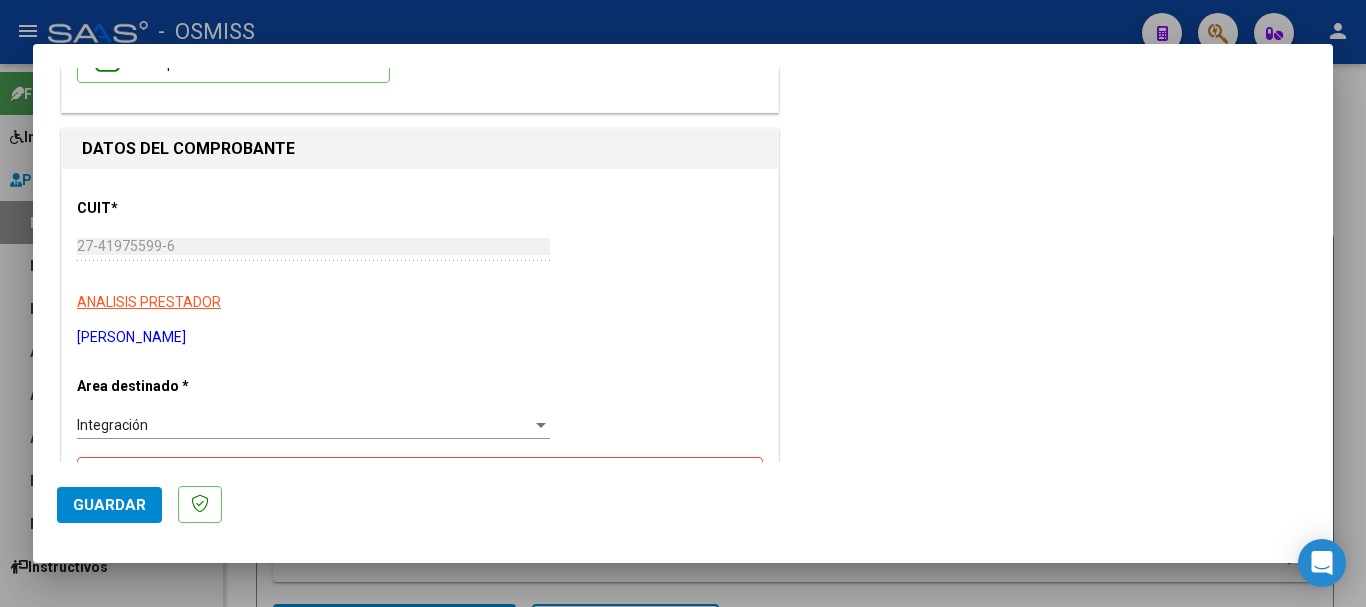 scroll, scrollTop: 400, scrollLeft: 0, axis: vertical 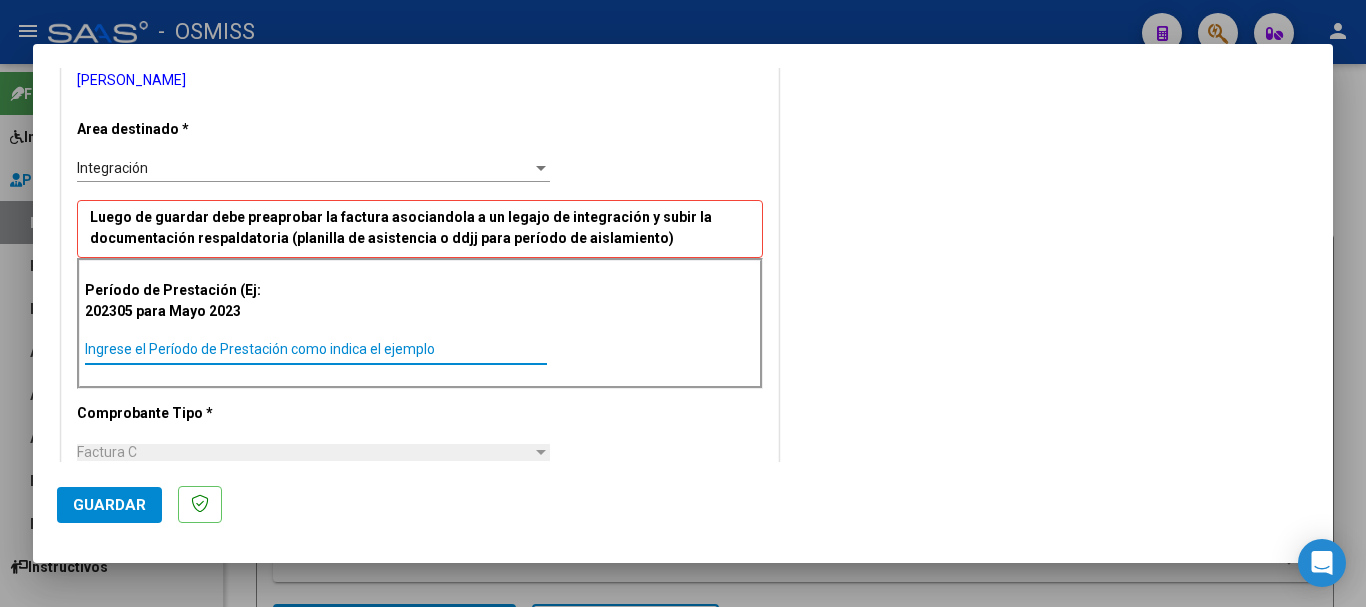 click on "Ingrese el Período de Prestación como indica el ejemplo" at bounding box center (316, 349) 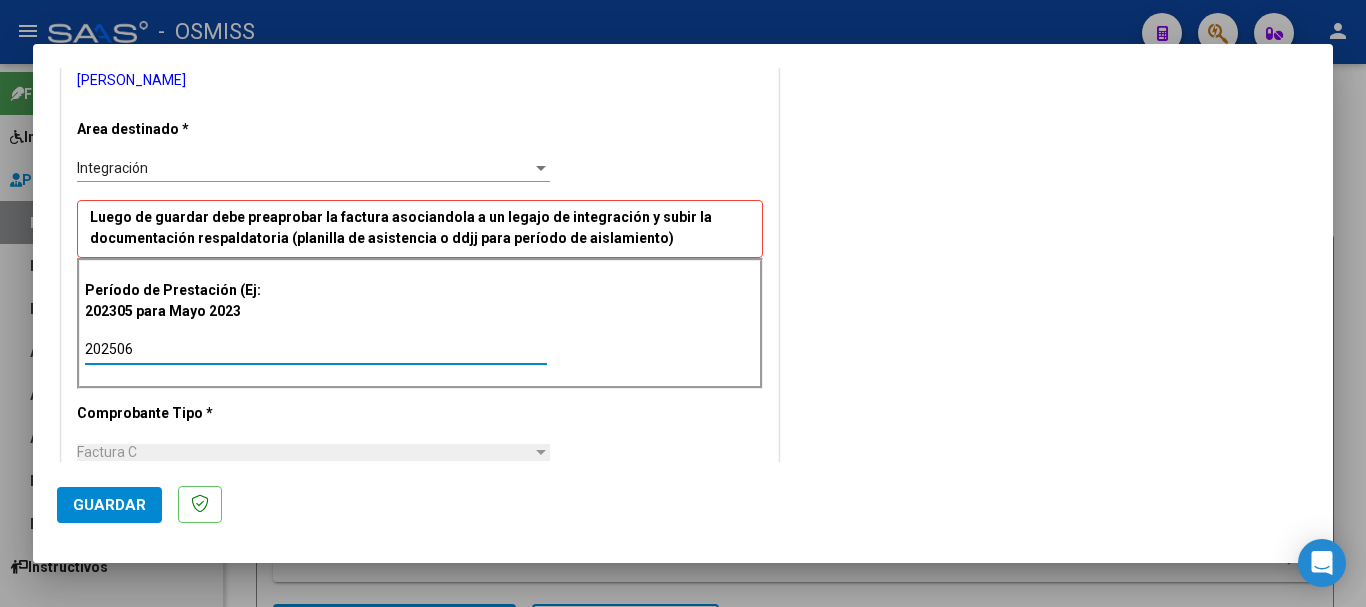 type on "202506" 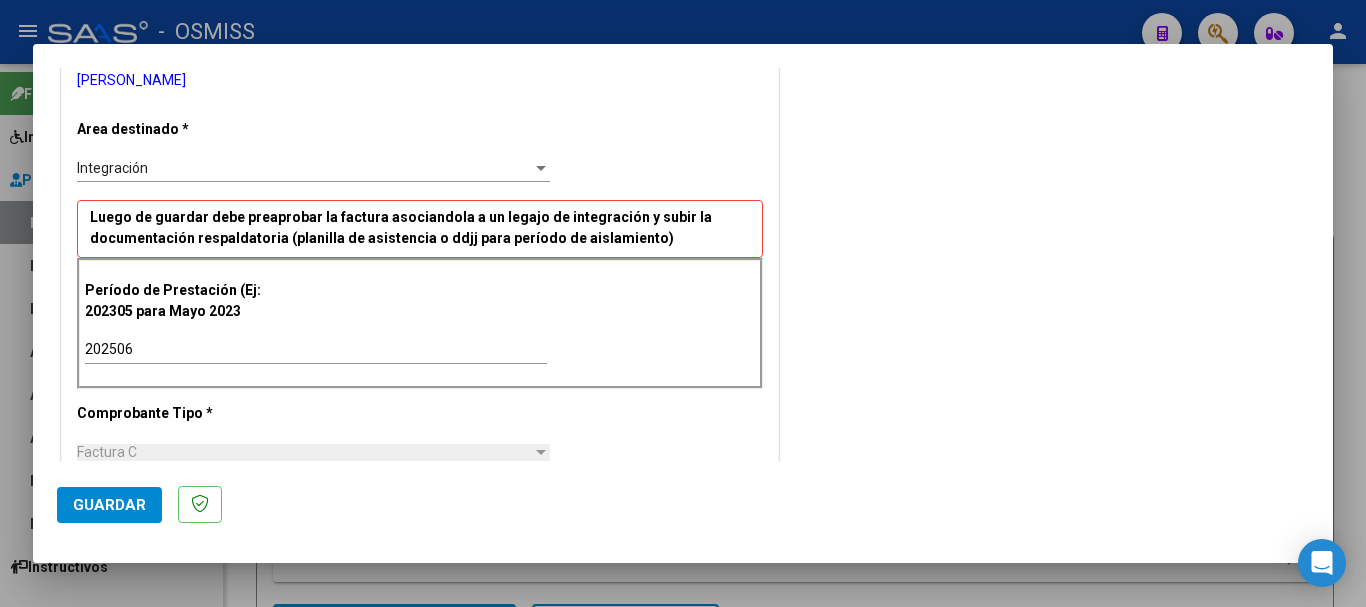 scroll, scrollTop: 1213, scrollLeft: 0, axis: vertical 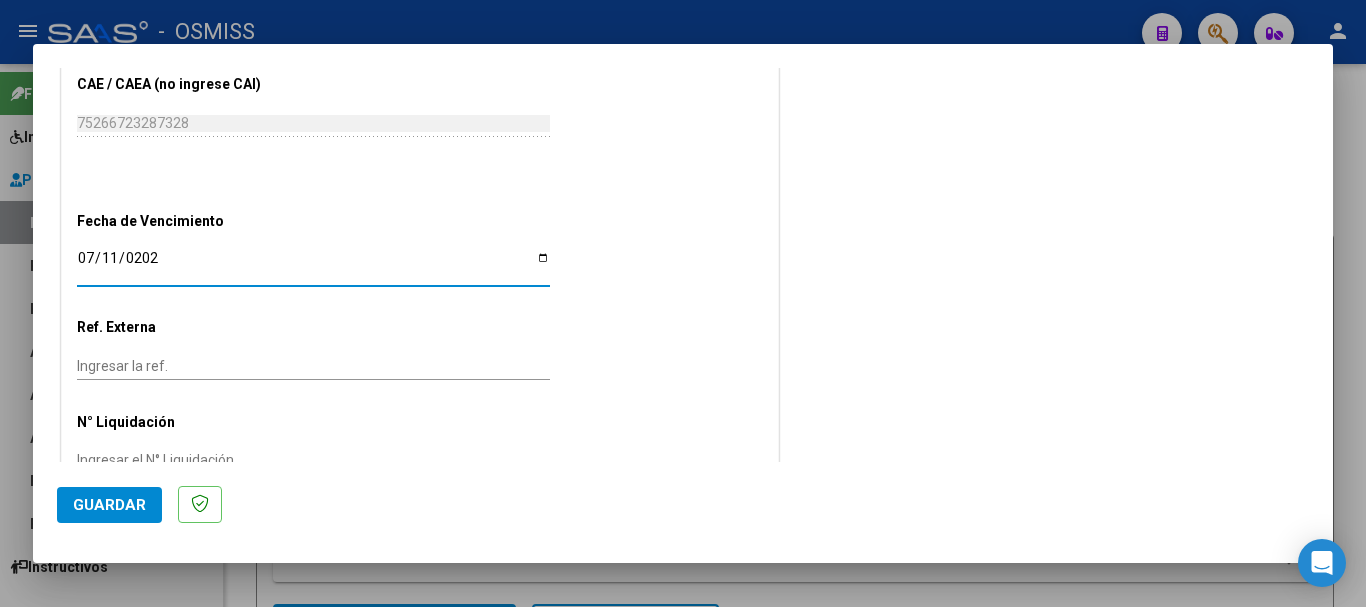 type on "[DATE]" 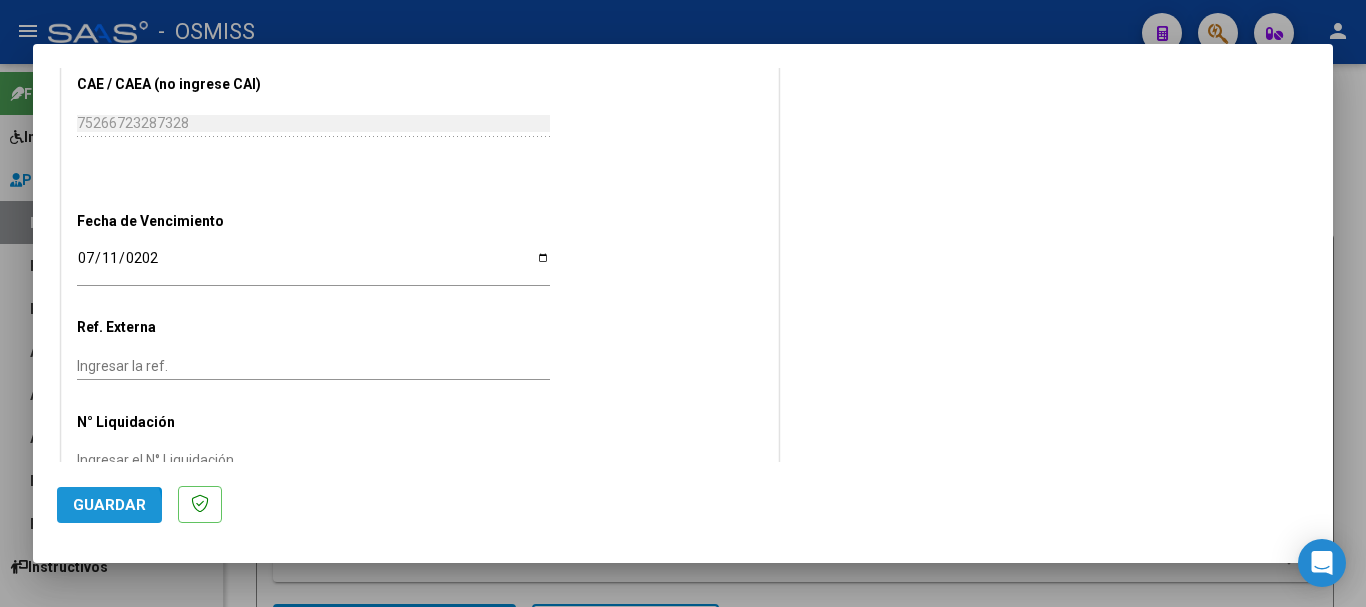 click on "Guardar" 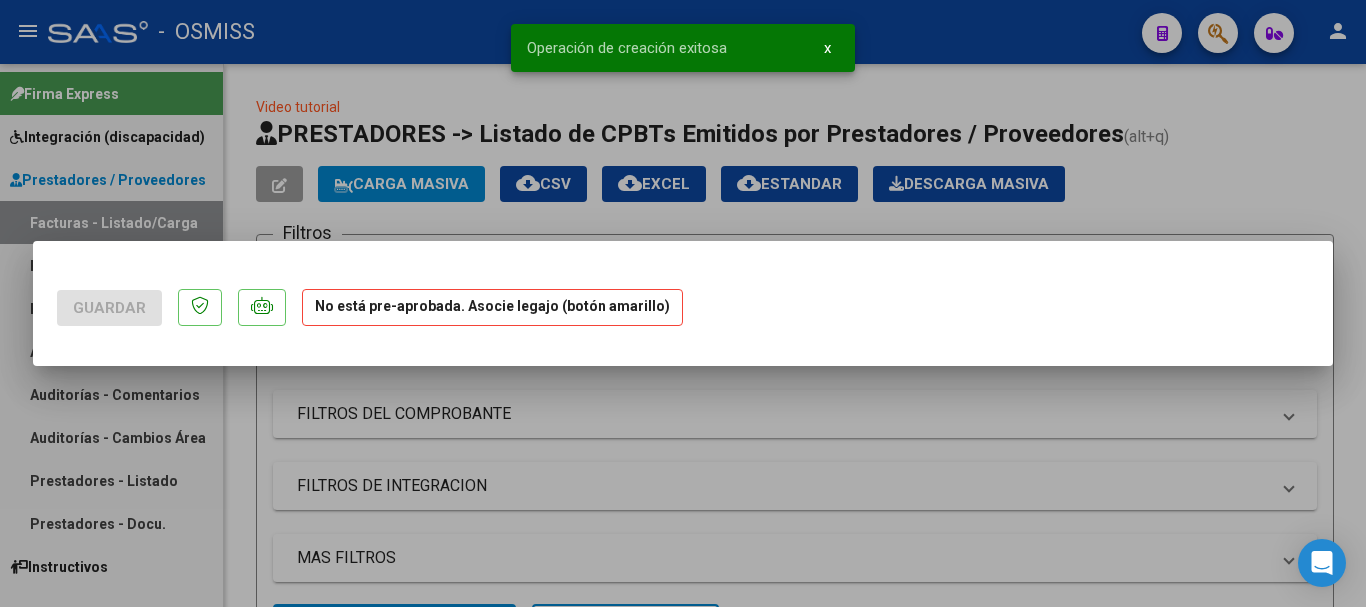 scroll, scrollTop: 0, scrollLeft: 0, axis: both 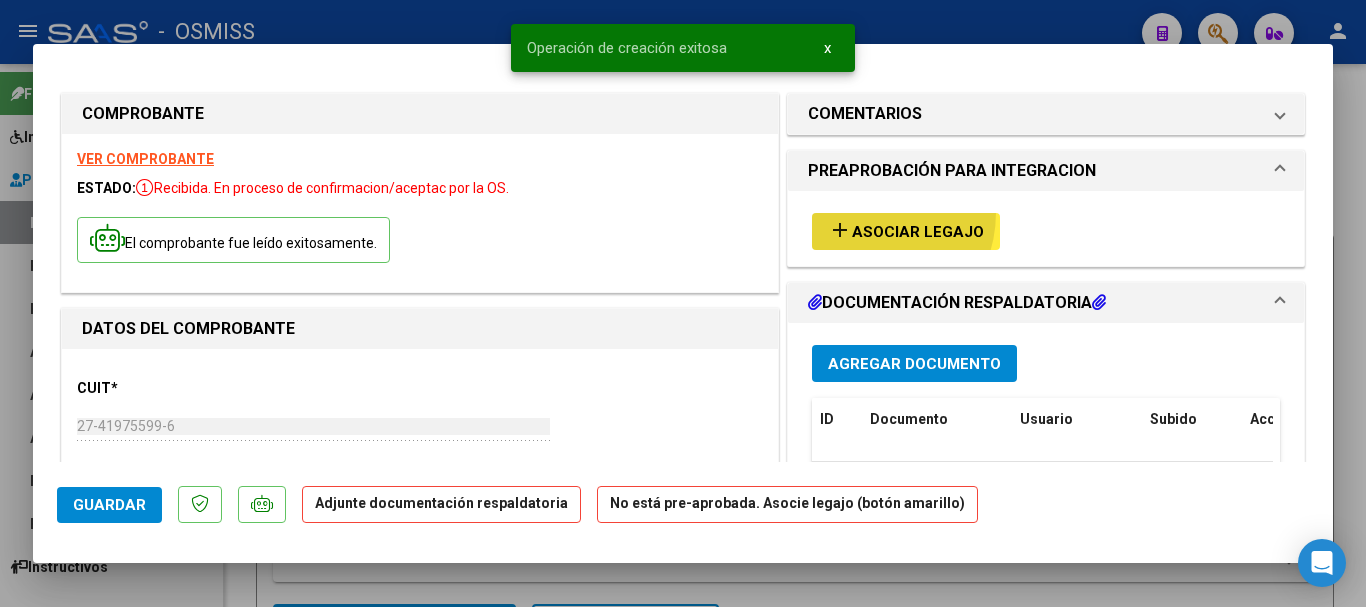 click on "add Asociar Legajo" at bounding box center (906, 231) 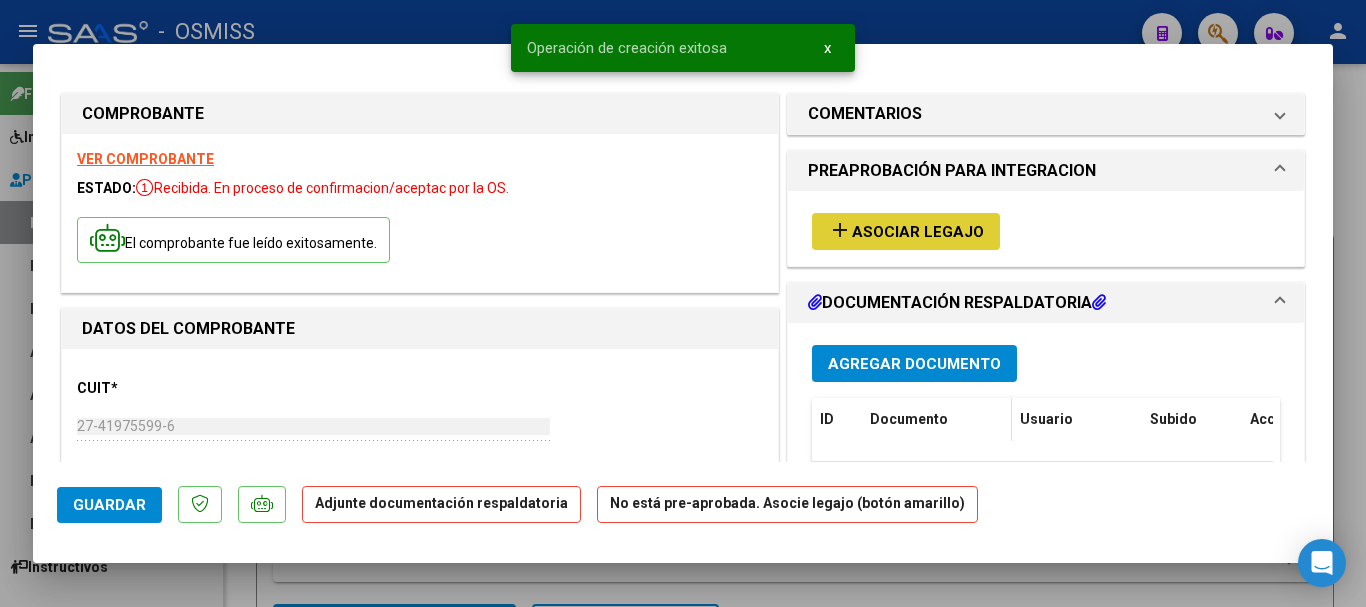 type 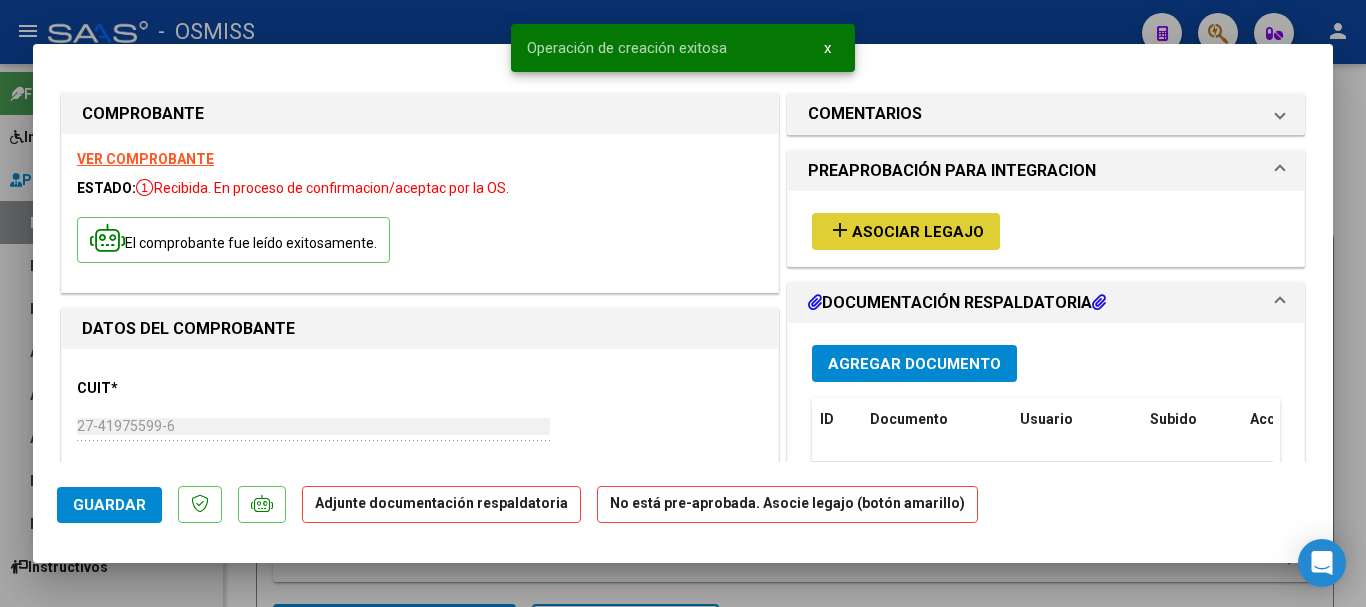 click on "Agregar Documento" at bounding box center [914, 364] 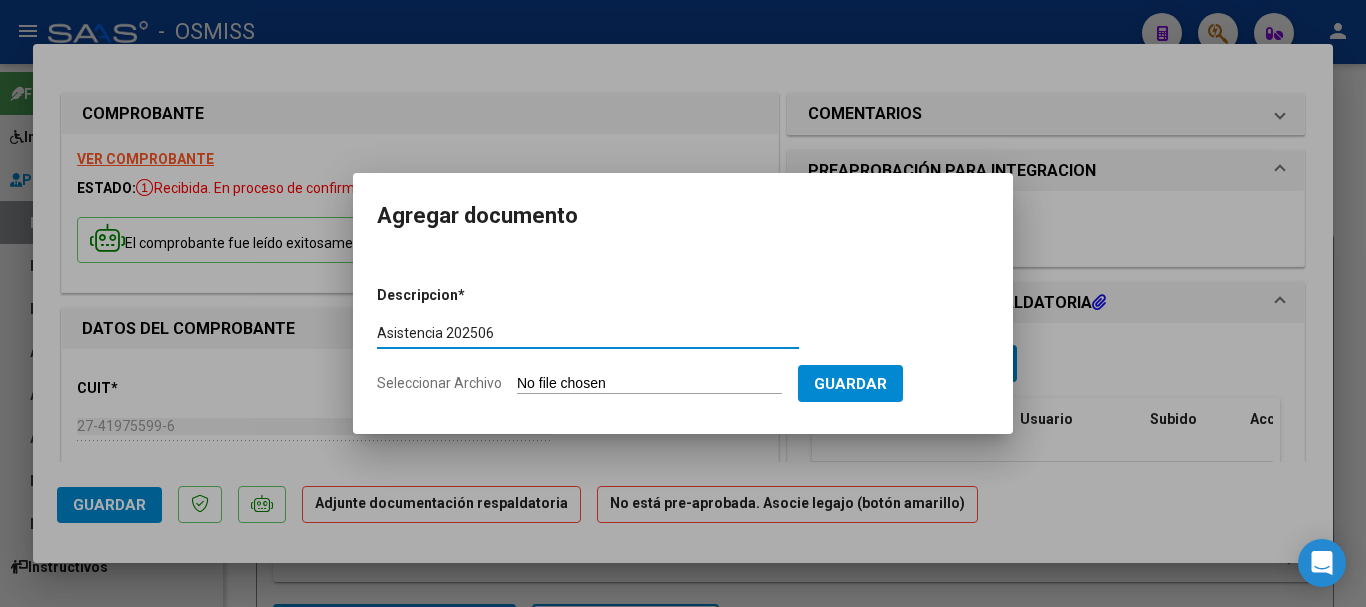 type on "Asistencia 202506" 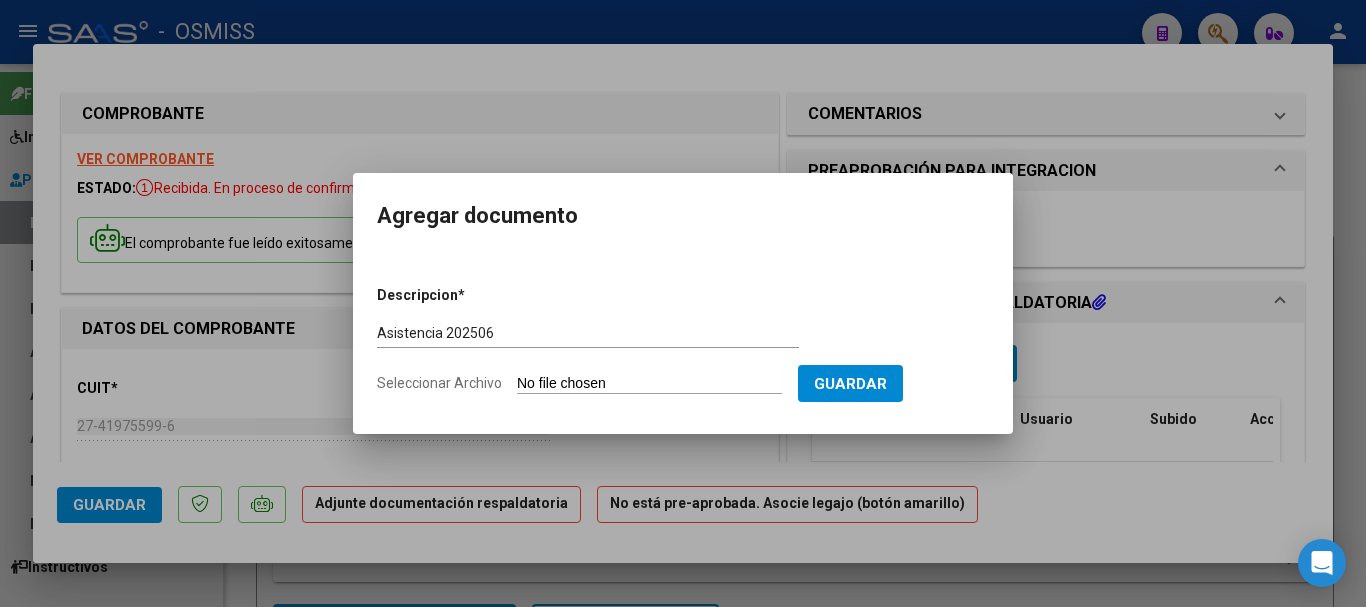 type on "C:\fakepath\[PERSON_NAME]. Asistencia 202506.pdf" 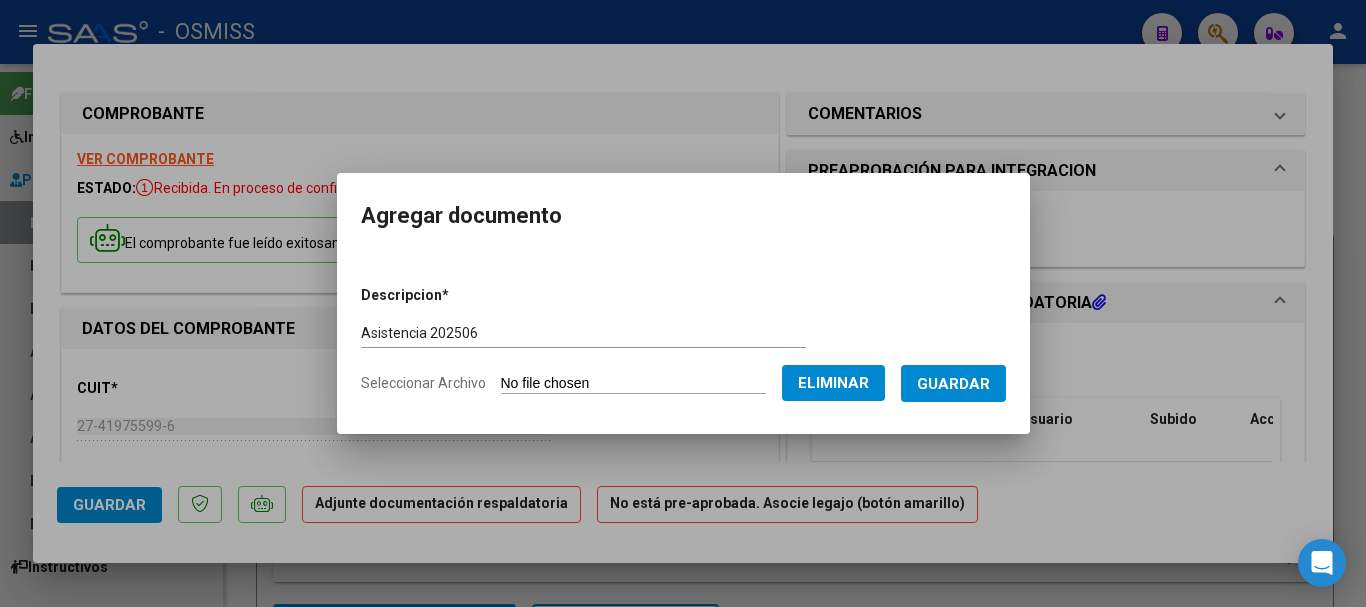 click on "Descripcion  *   Asistencia 202506 Escriba aquí una descripcion  Seleccionar Archivo Eliminar Guardar" at bounding box center (683, 340) 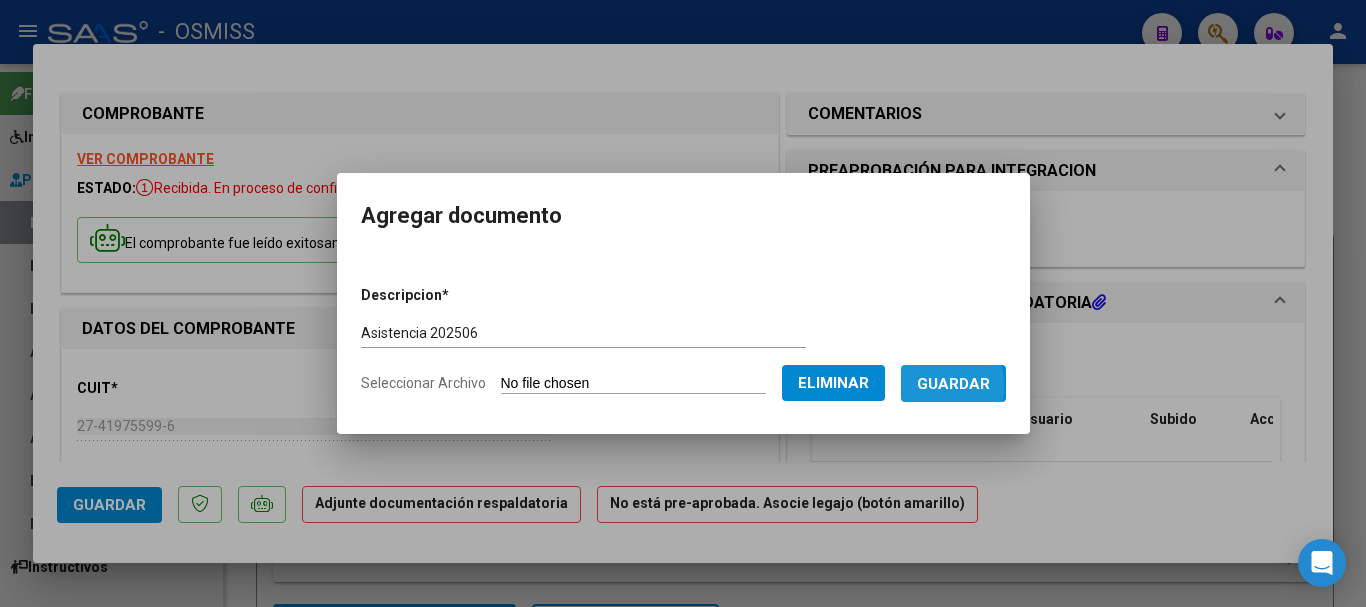 click on "Guardar" at bounding box center [953, 384] 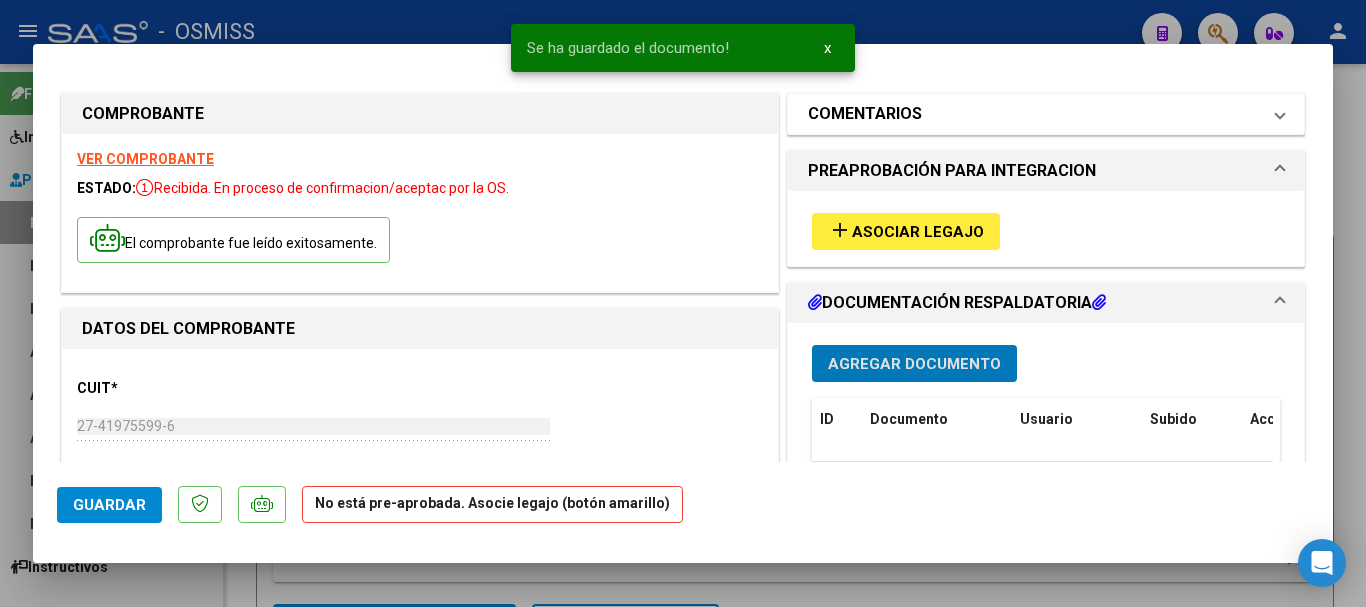 click on "COMENTARIOS" at bounding box center (1034, 114) 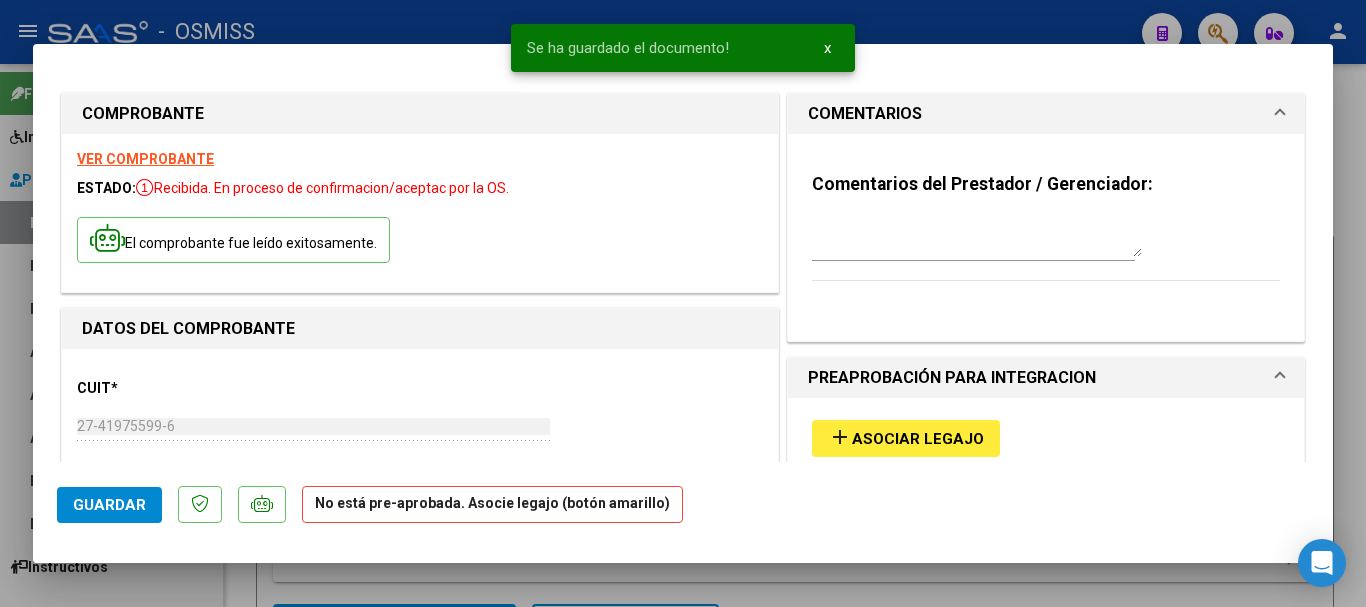 click at bounding box center [977, 237] 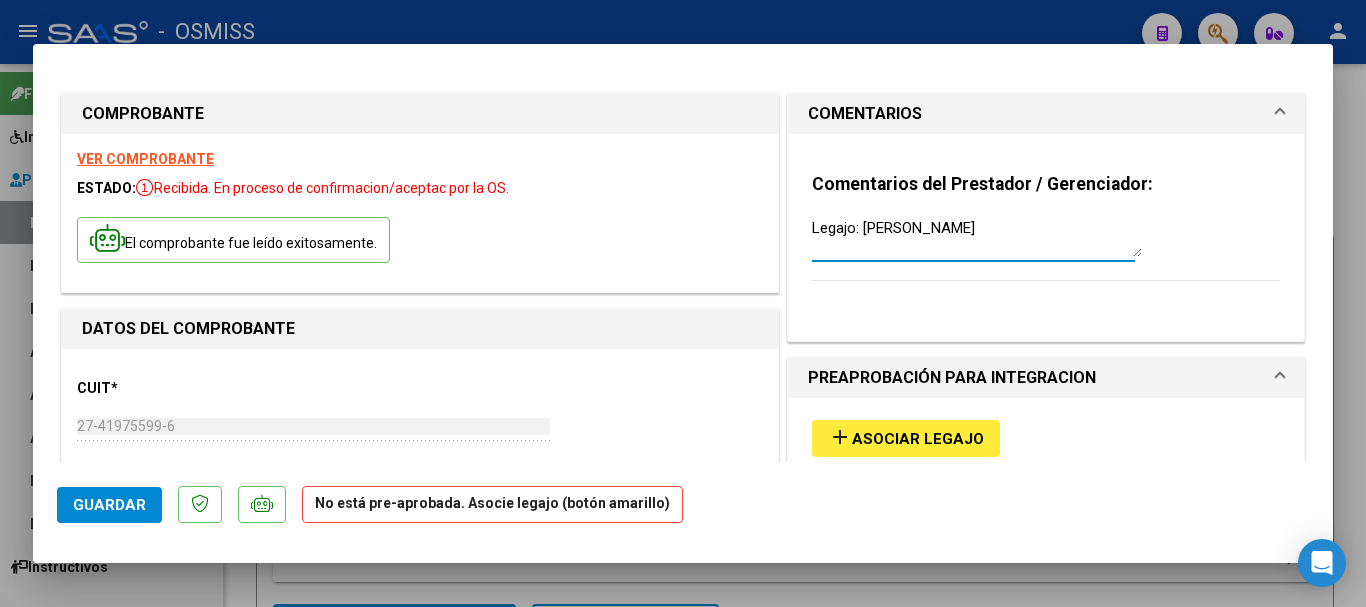 type on "Legajo: [PERSON_NAME]" 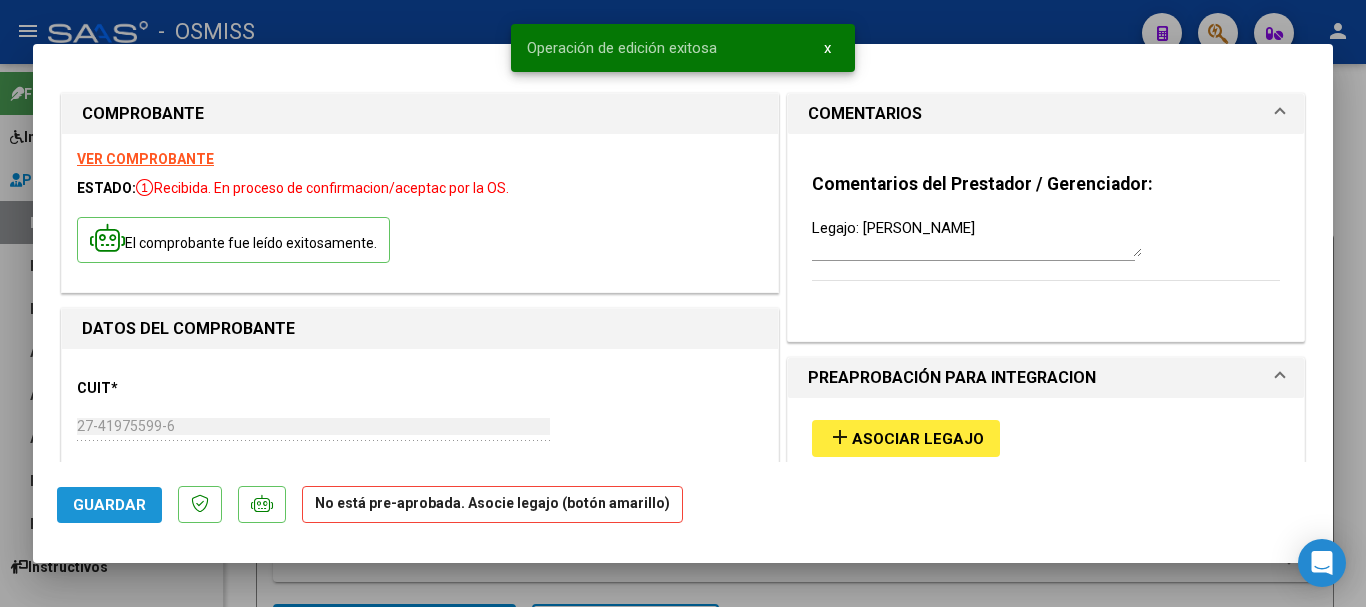 click on "Guardar" 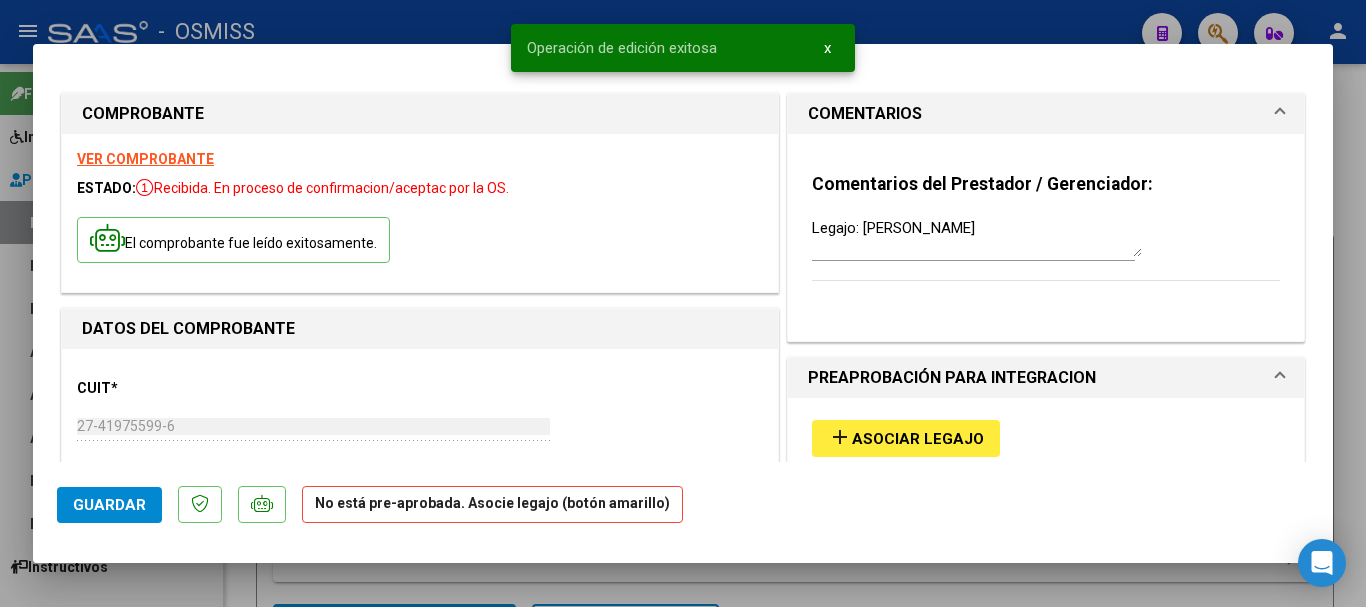 click at bounding box center (683, 303) 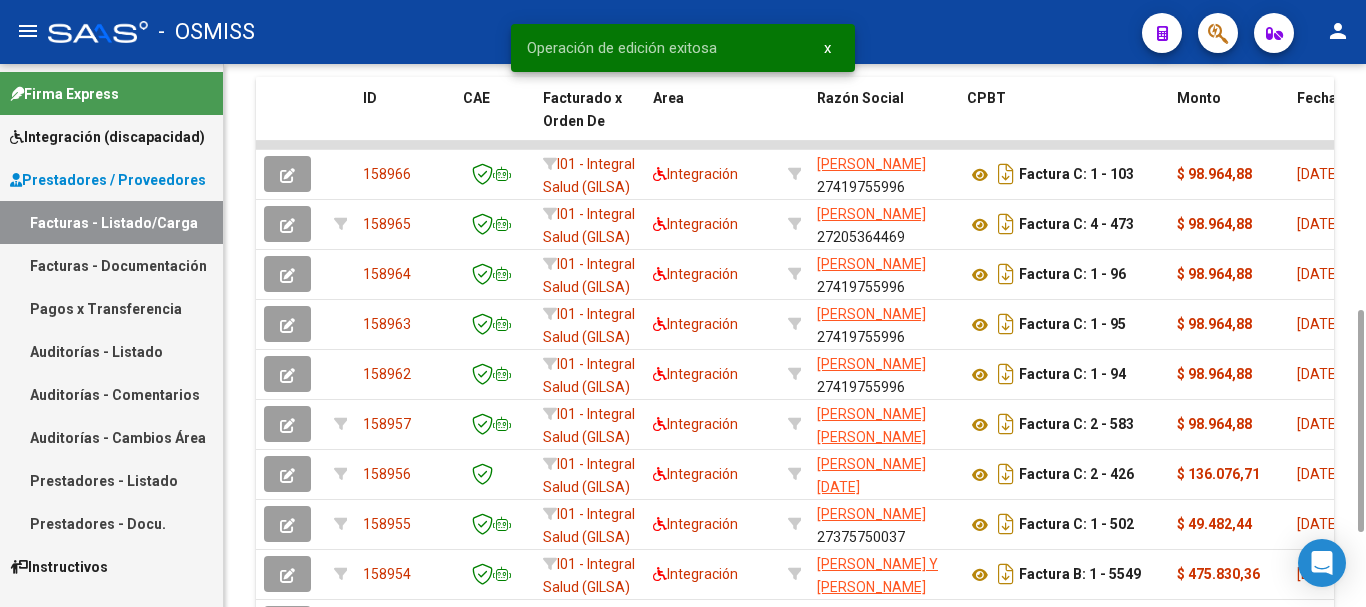 scroll, scrollTop: 780, scrollLeft: 0, axis: vertical 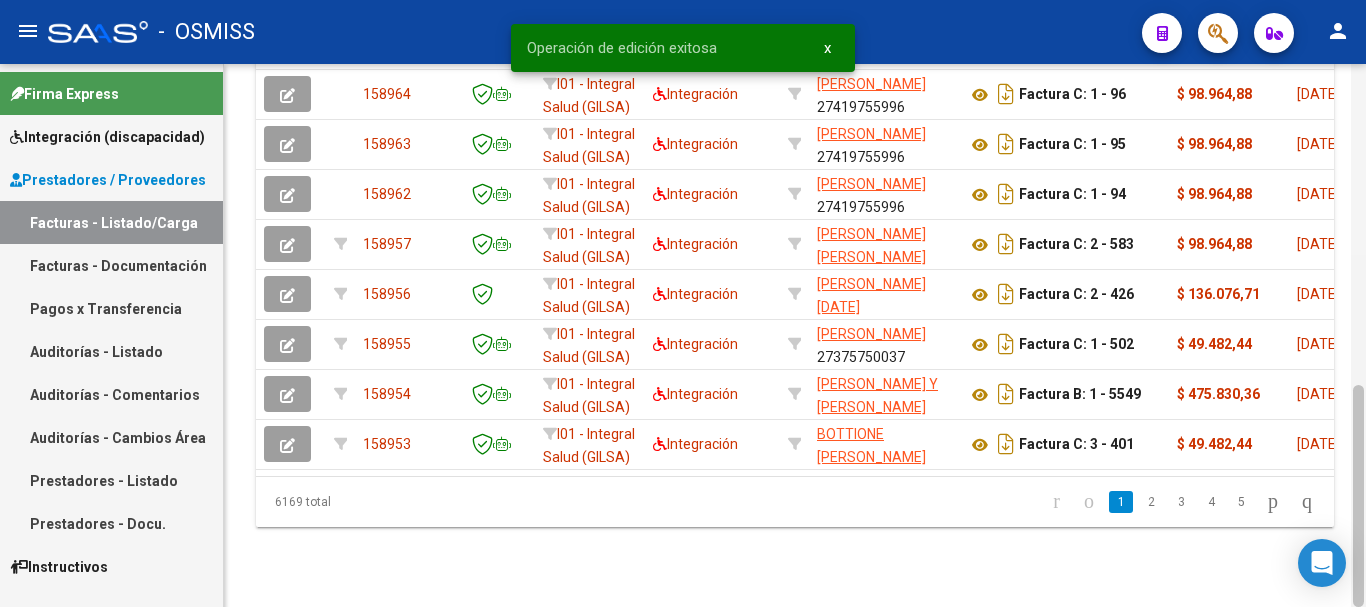 drag, startPoint x: 1364, startPoint y: 502, endPoint x: 1364, endPoint y: 453, distance: 49 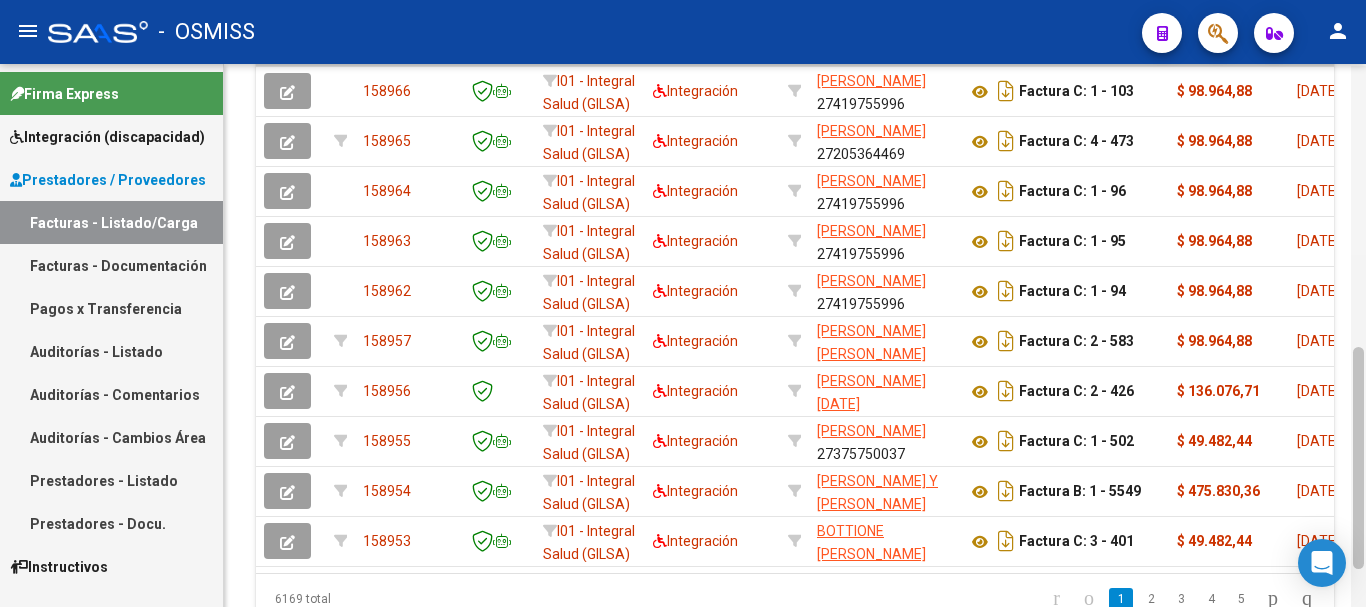 scroll, scrollTop: 690, scrollLeft: 0, axis: vertical 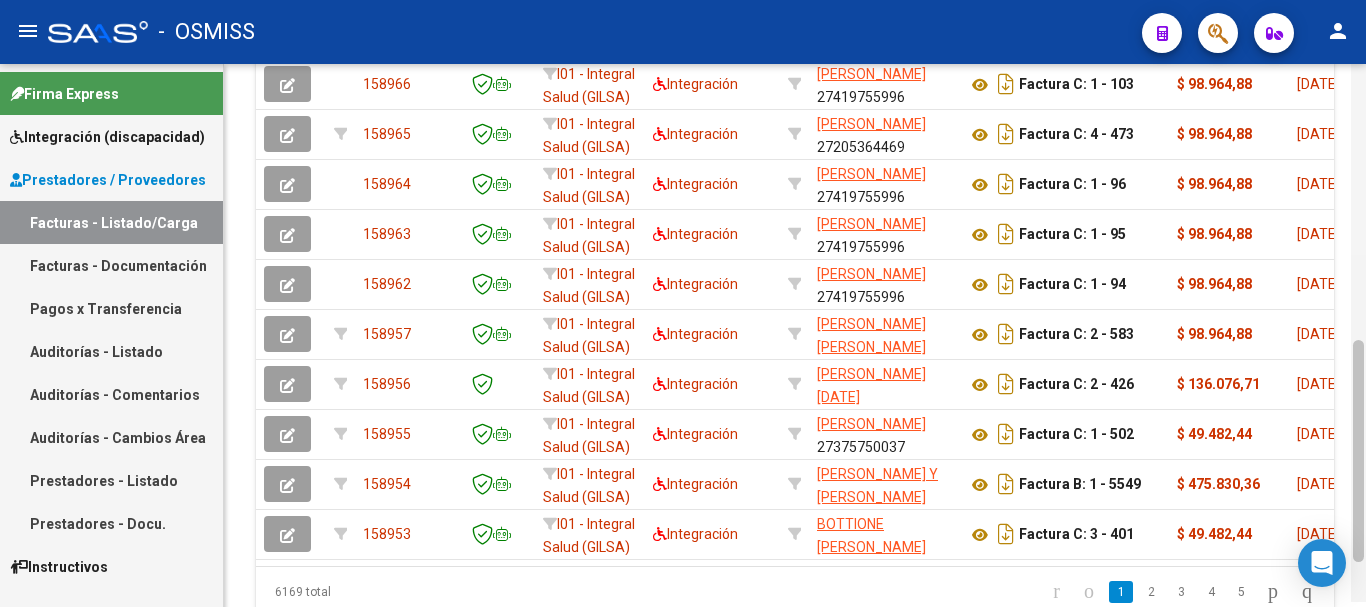 drag, startPoint x: 1359, startPoint y: 478, endPoint x: 1365, endPoint y: 441, distance: 37.48333 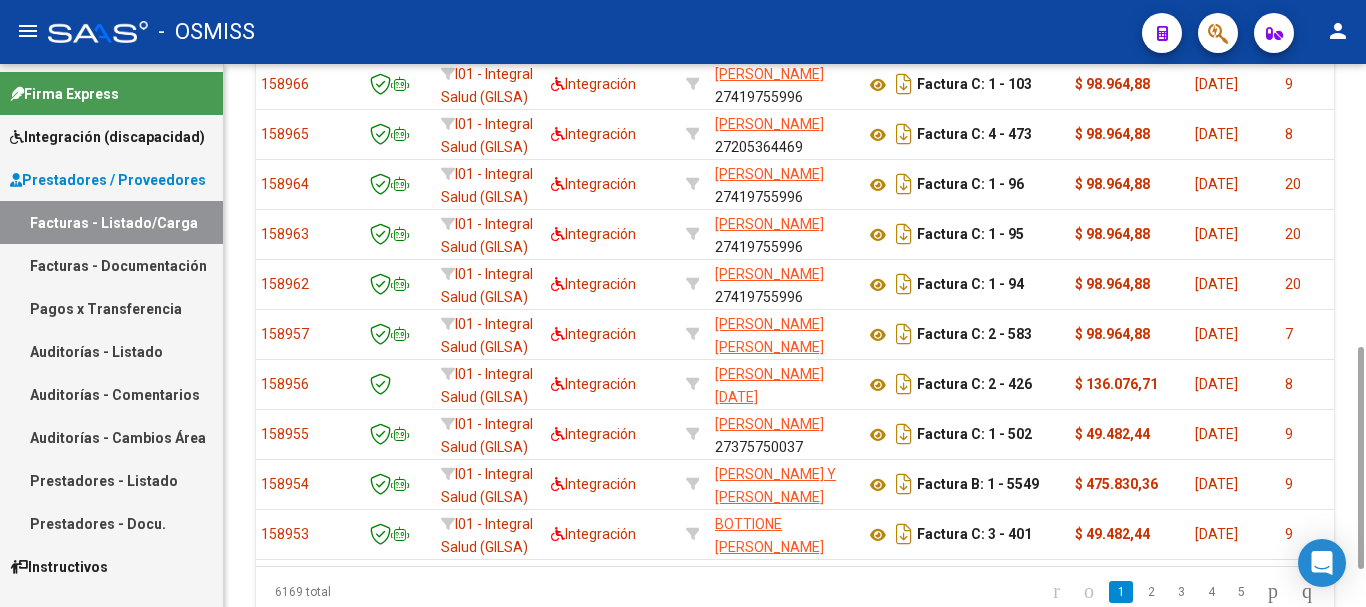 scroll, scrollTop: 0, scrollLeft: 0, axis: both 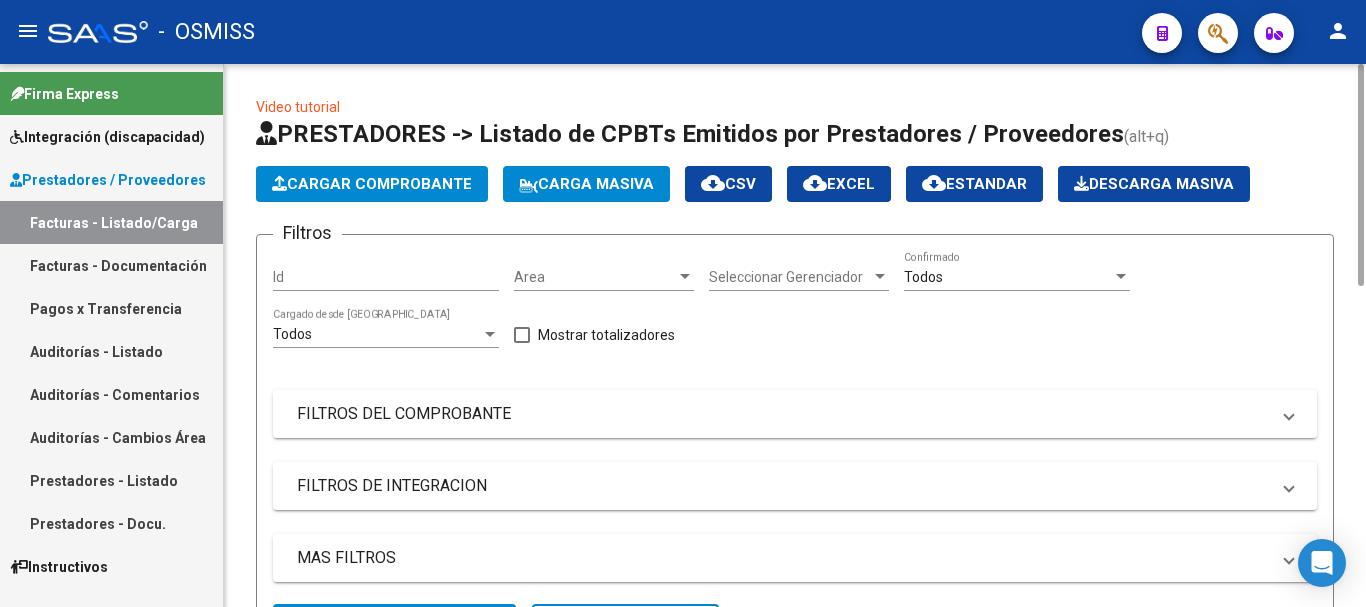click on "Cargar Comprobante" 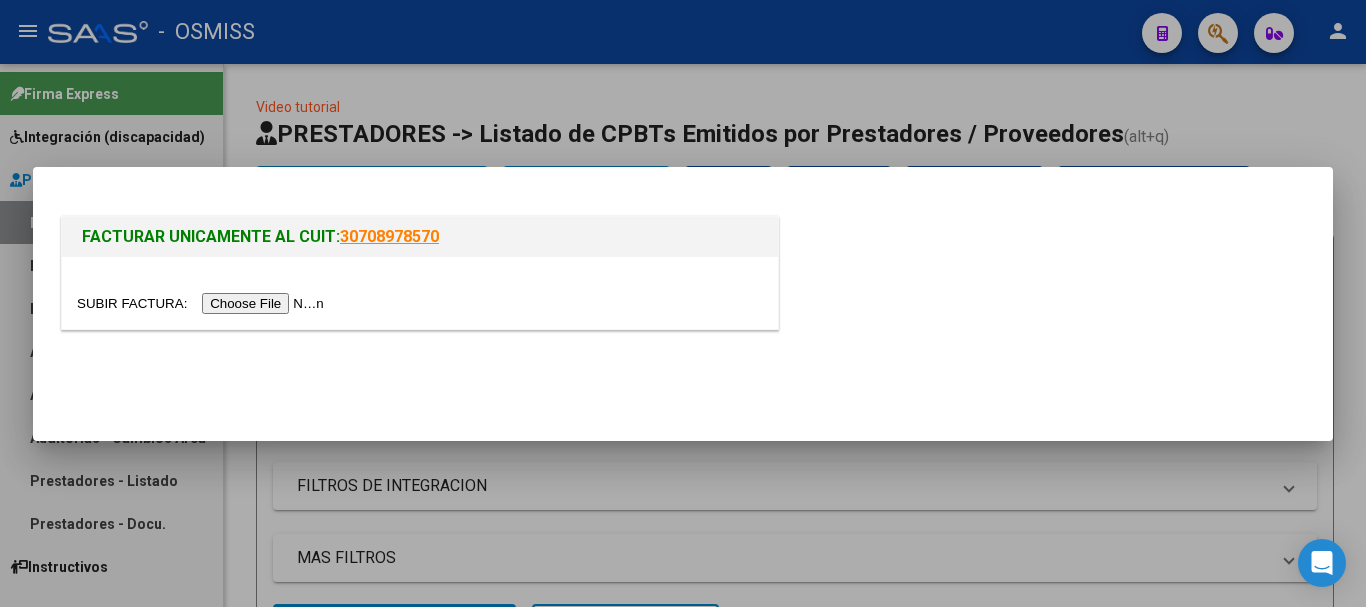 click at bounding box center [203, 303] 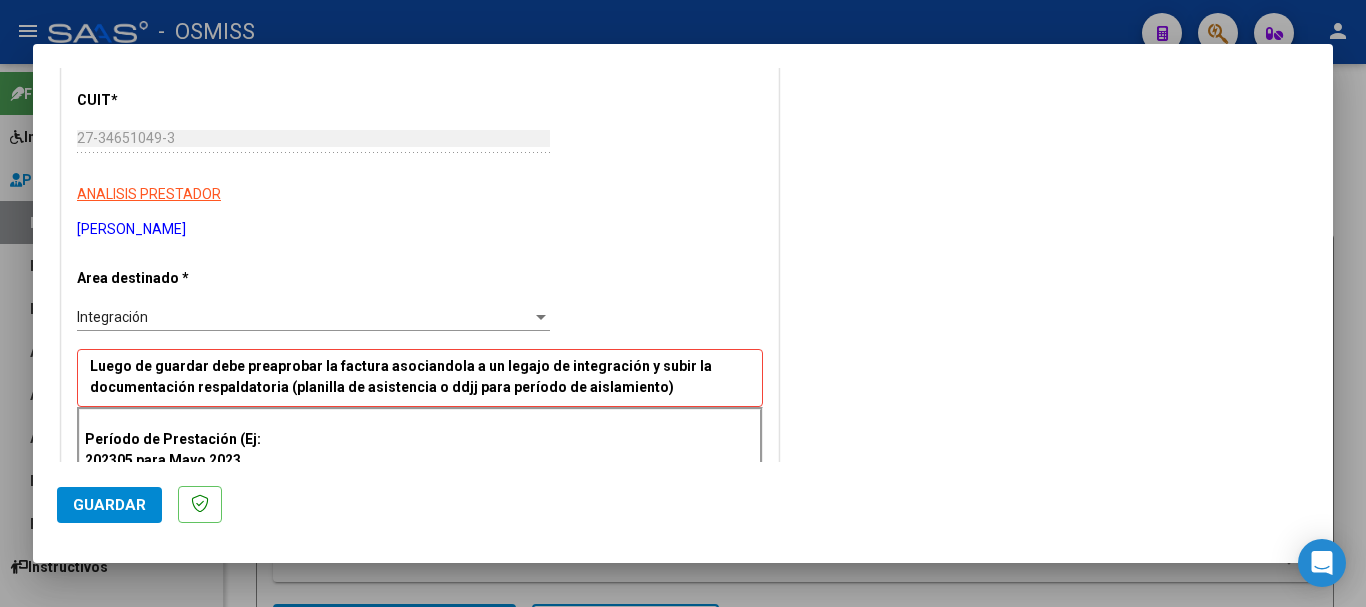 scroll, scrollTop: 300, scrollLeft: 0, axis: vertical 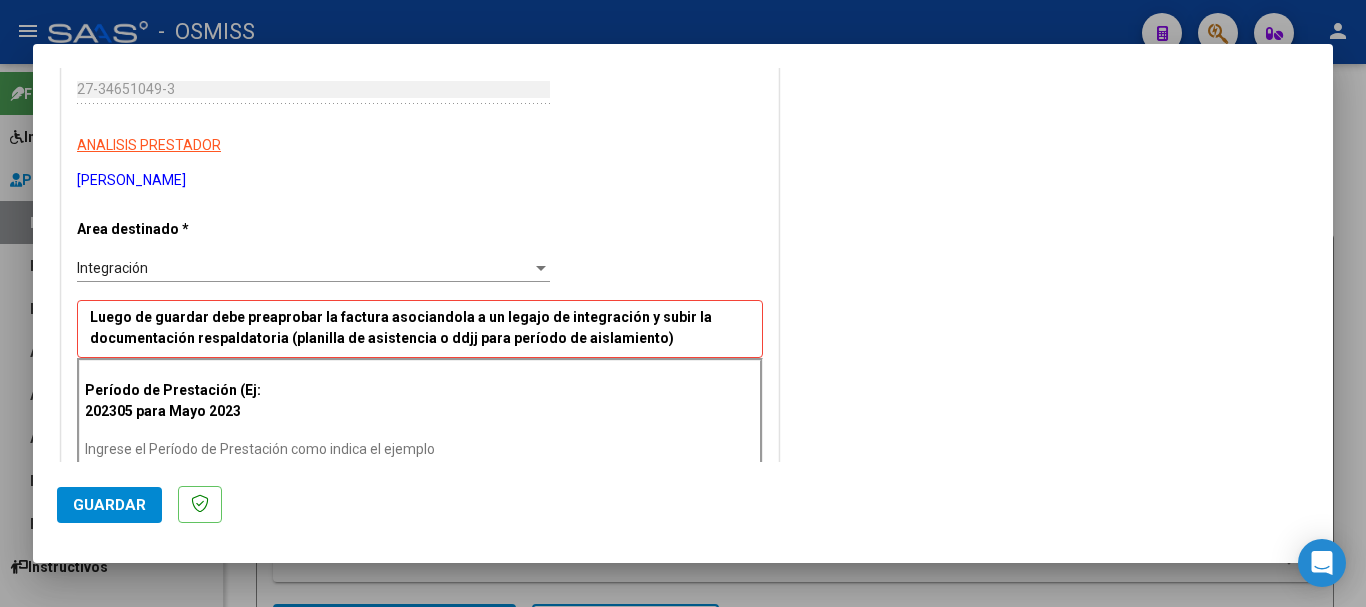 click on "Ingrese el Período de Prestación como indica el ejemplo" at bounding box center (316, 449) 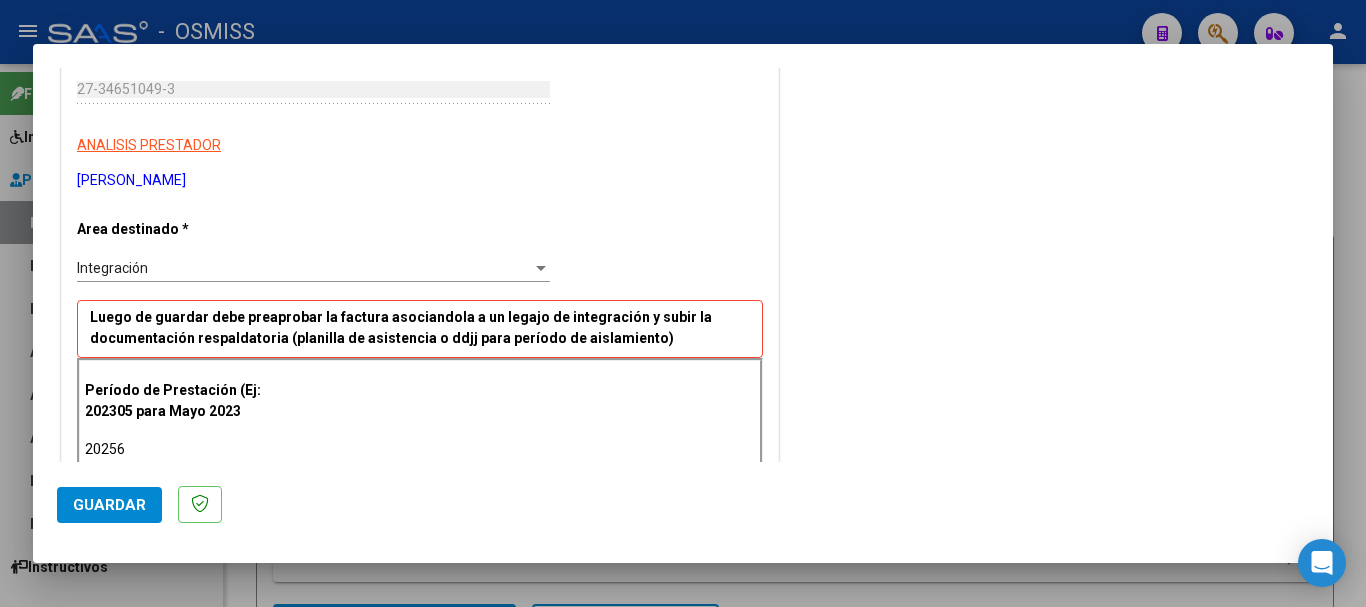 type on "20256" 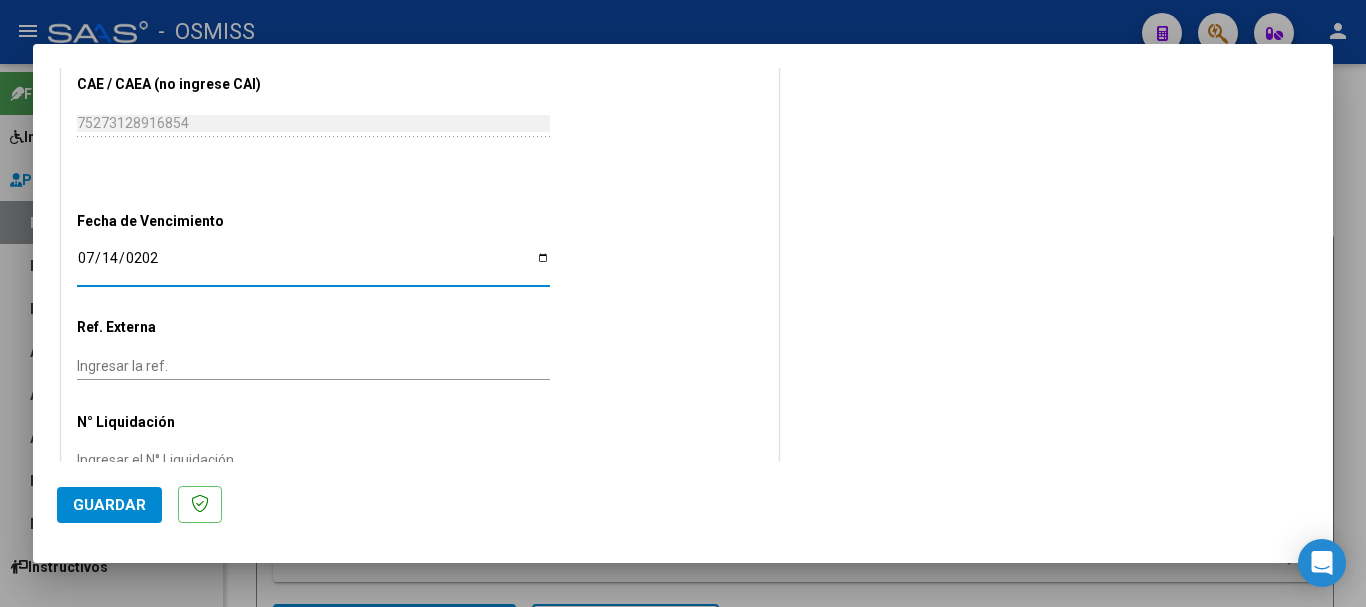 type on "[DATE]" 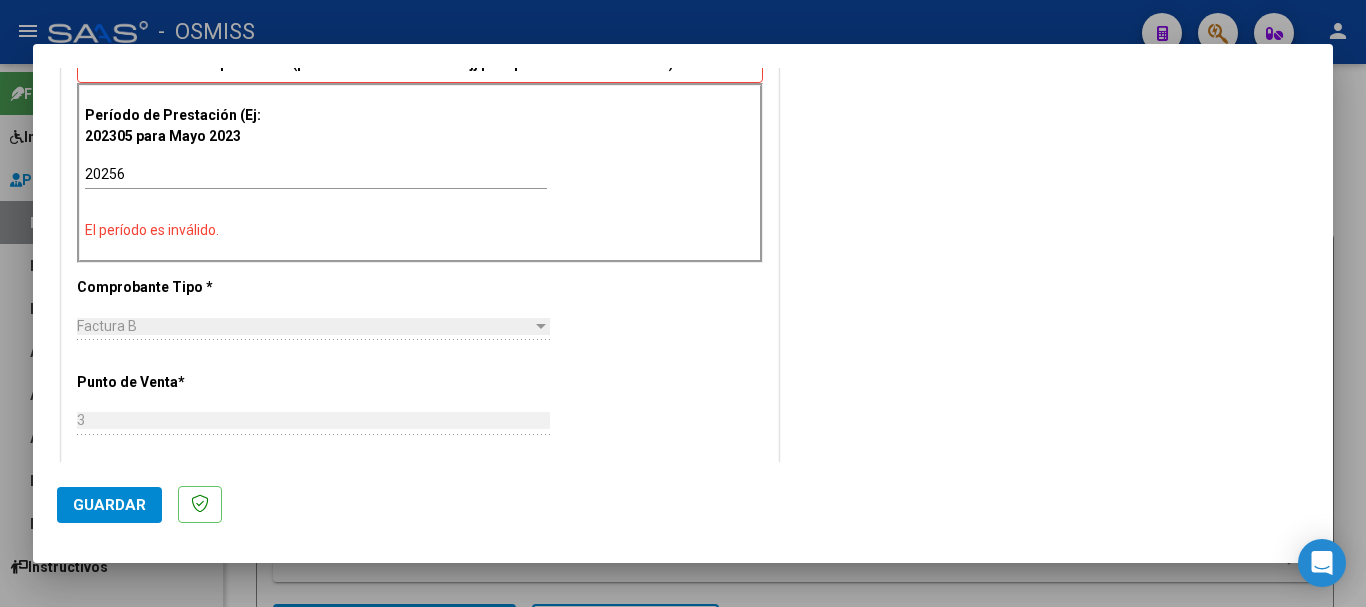 scroll, scrollTop: 562, scrollLeft: 0, axis: vertical 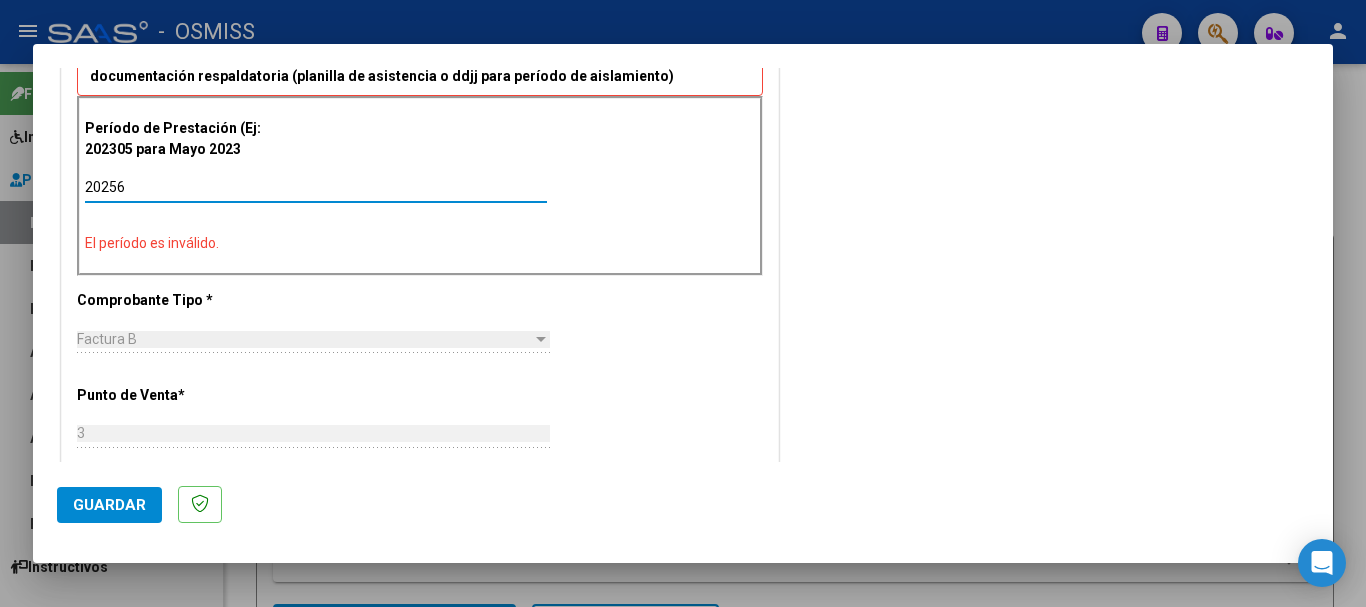 drag, startPoint x: 187, startPoint y: 191, endPoint x: 0, endPoint y: 189, distance: 187.0107 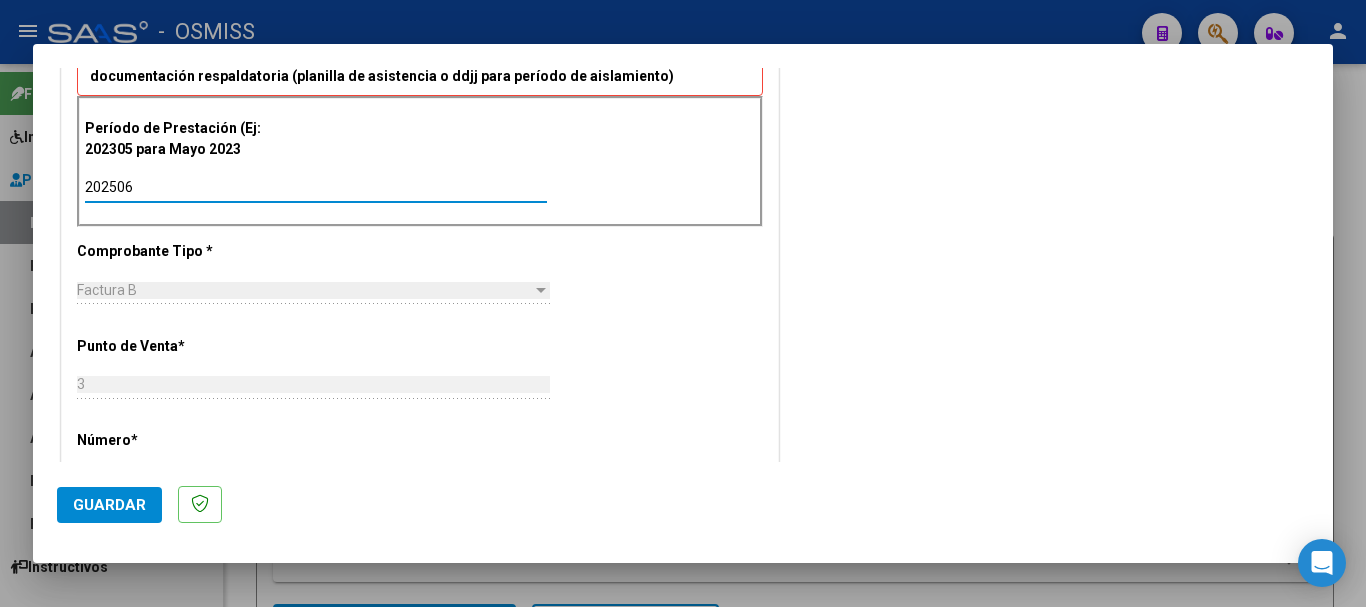 type on "202506" 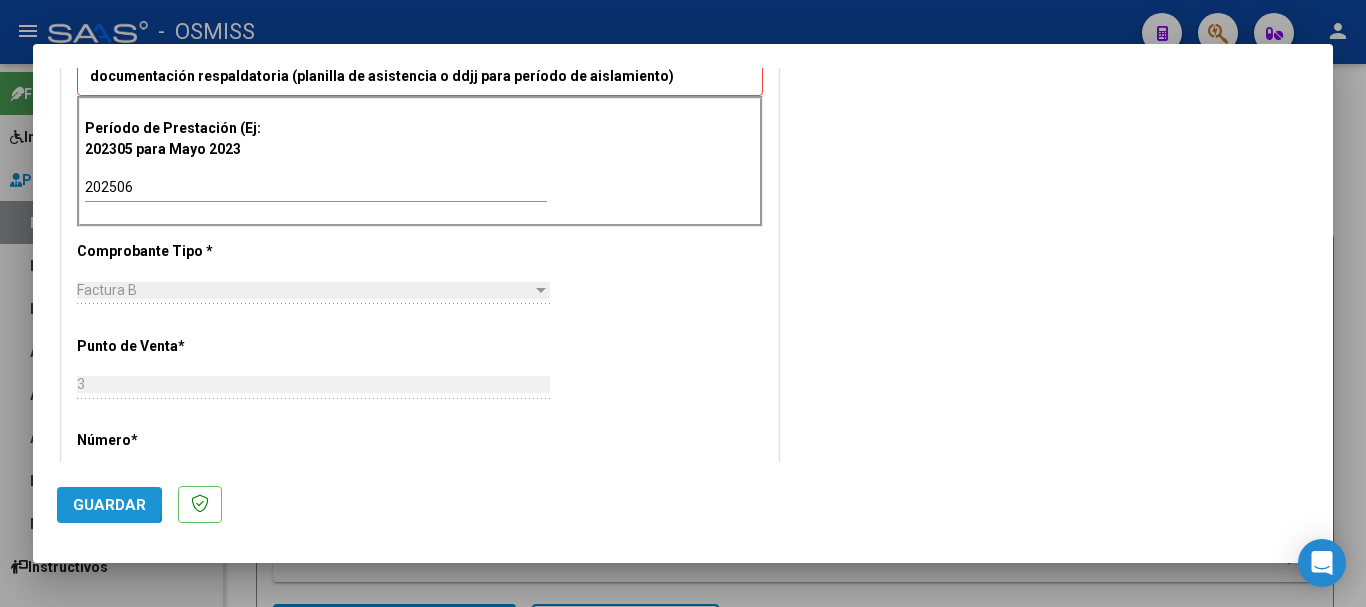 click on "Guardar" 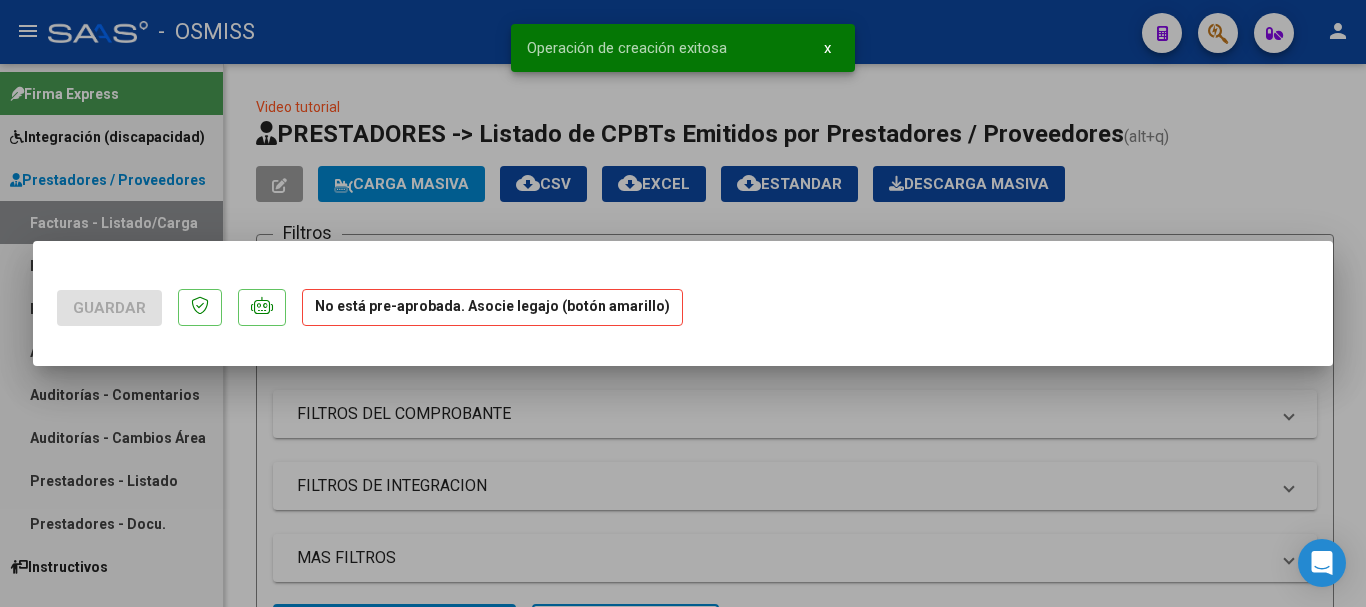 scroll, scrollTop: 0, scrollLeft: 0, axis: both 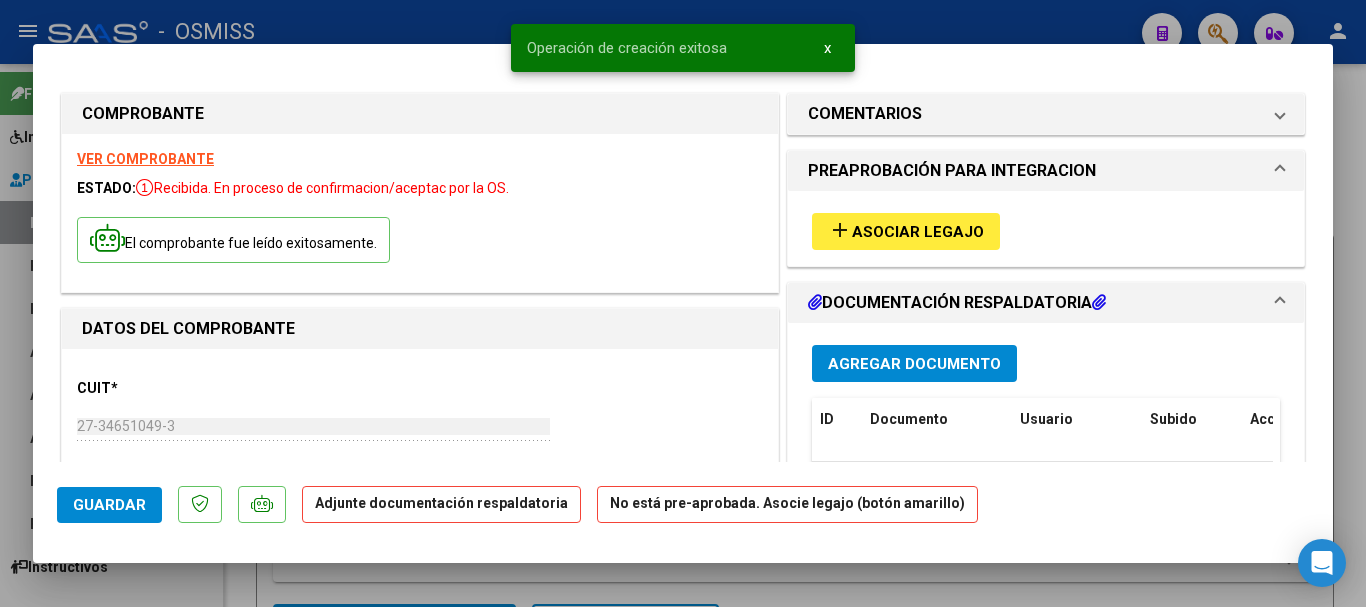 click on "Asociar Legajo" at bounding box center (918, 232) 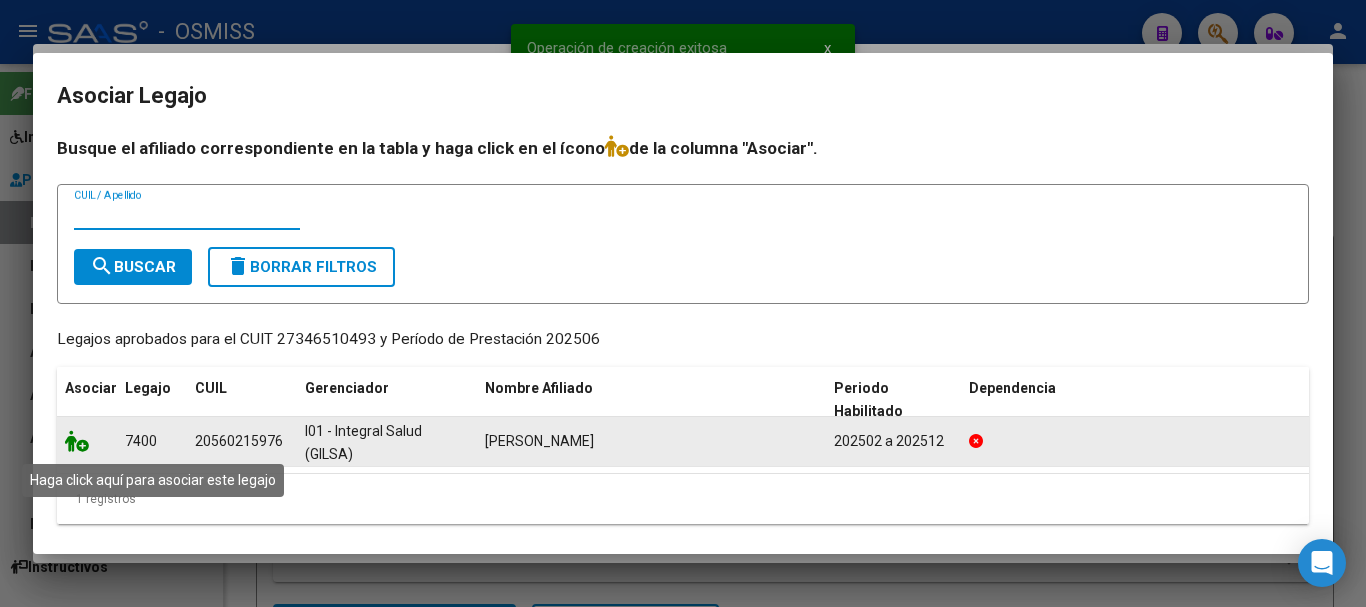 click 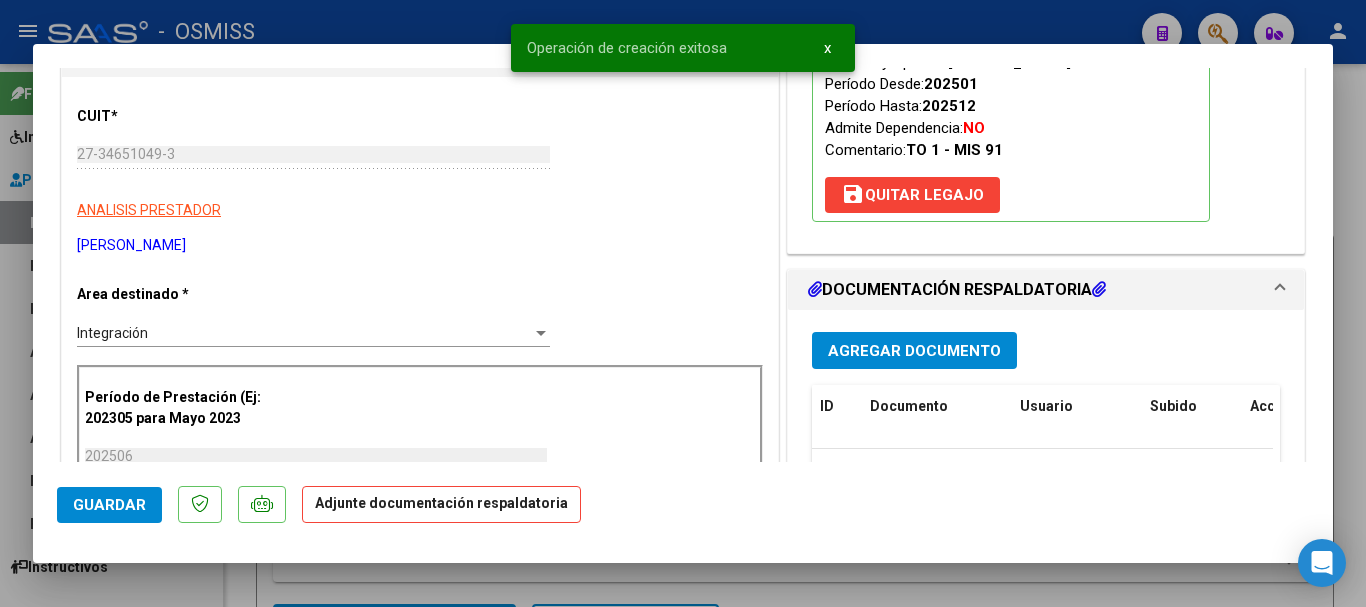 scroll, scrollTop: 300, scrollLeft: 0, axis: vertical 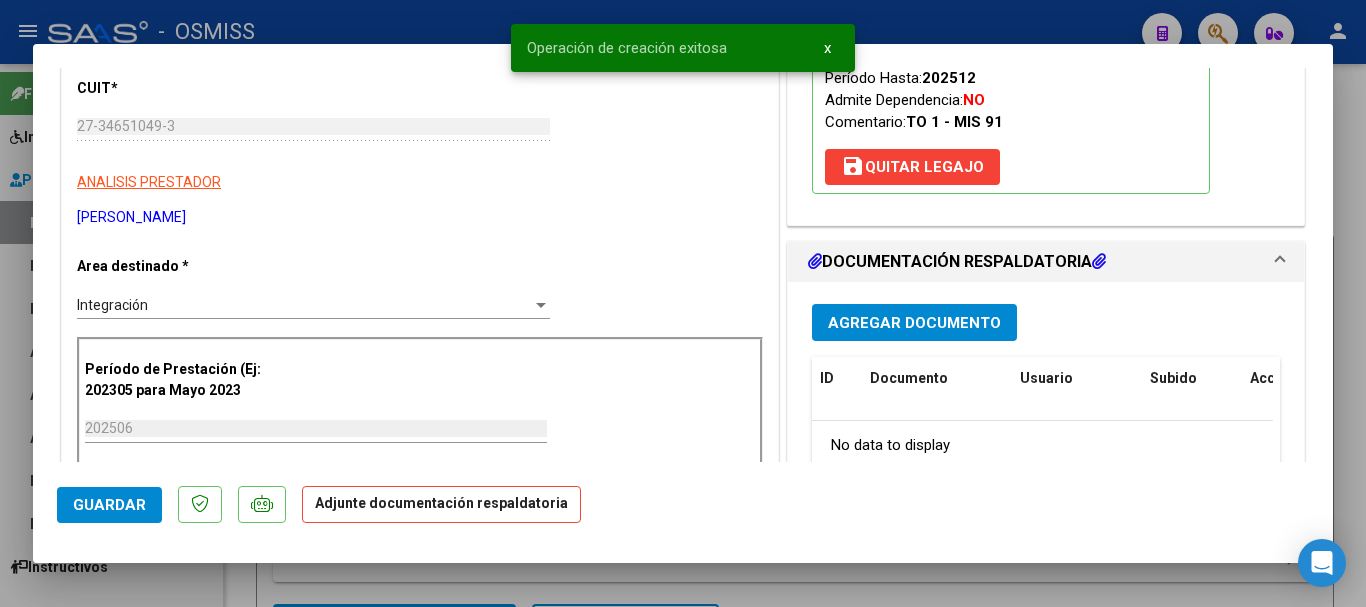 click on "Agregar Documento" at bounding box center [914, 322] 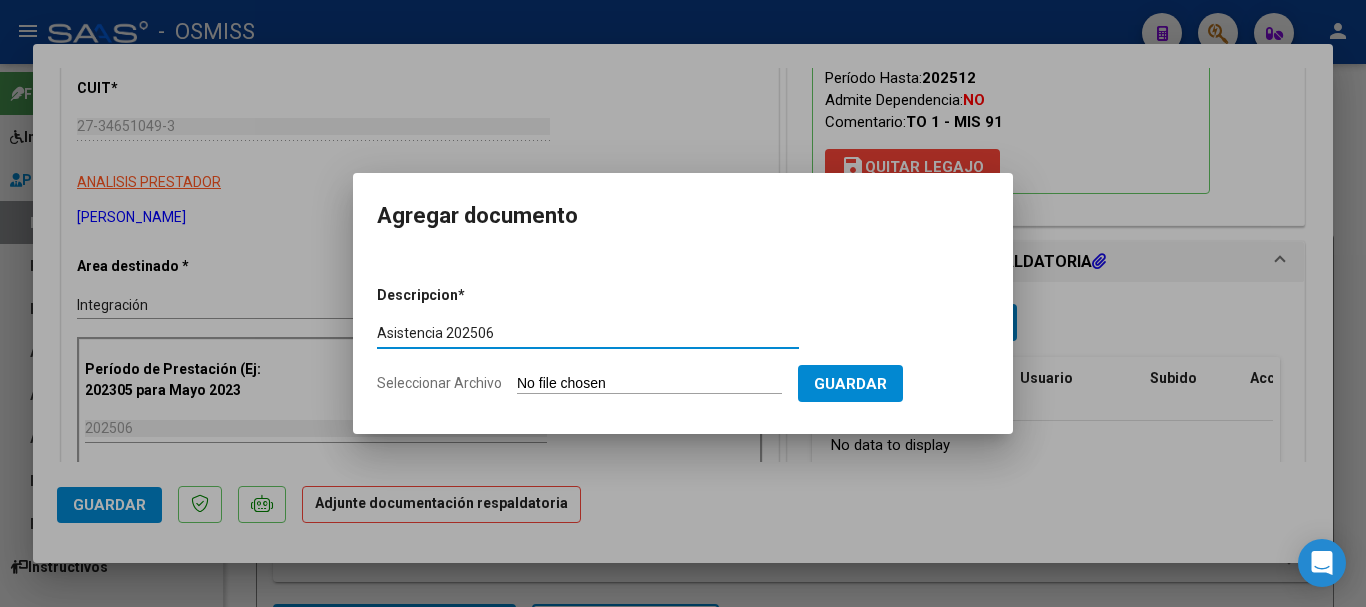 type on "Asistencia 202506" 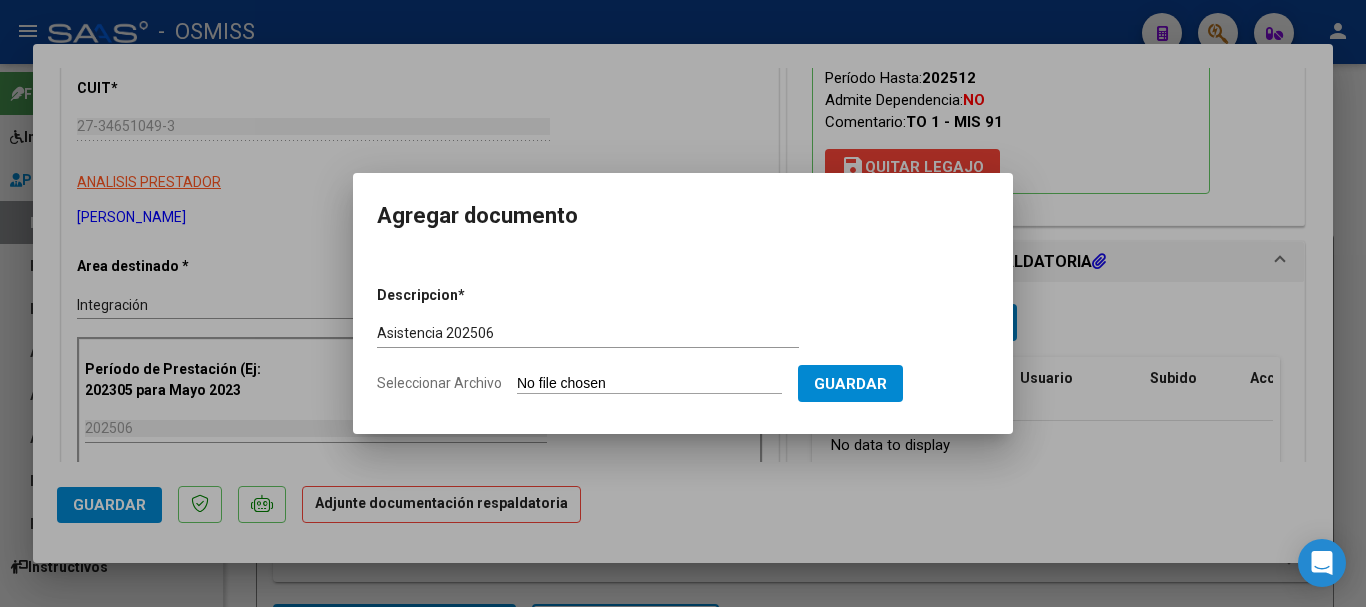 type on "C:\fakepath\[PERSON_NAME]. Asistencia 202506.pdf" 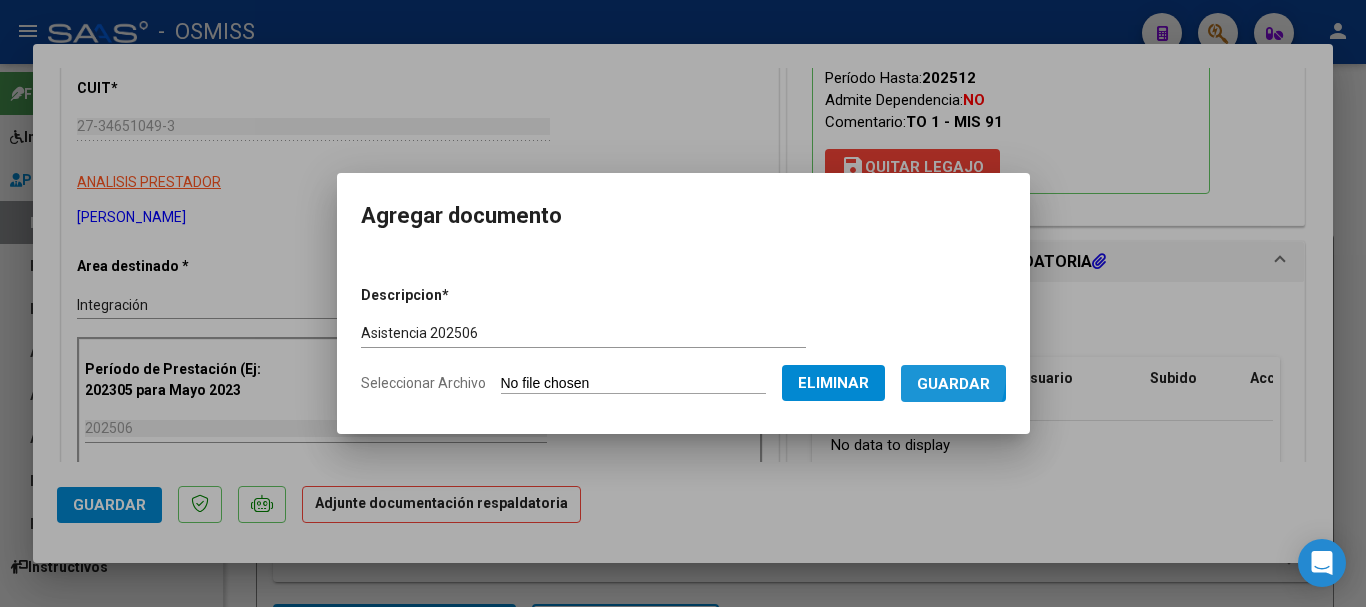 click on "Guardar" at bounding box center (953, 383) 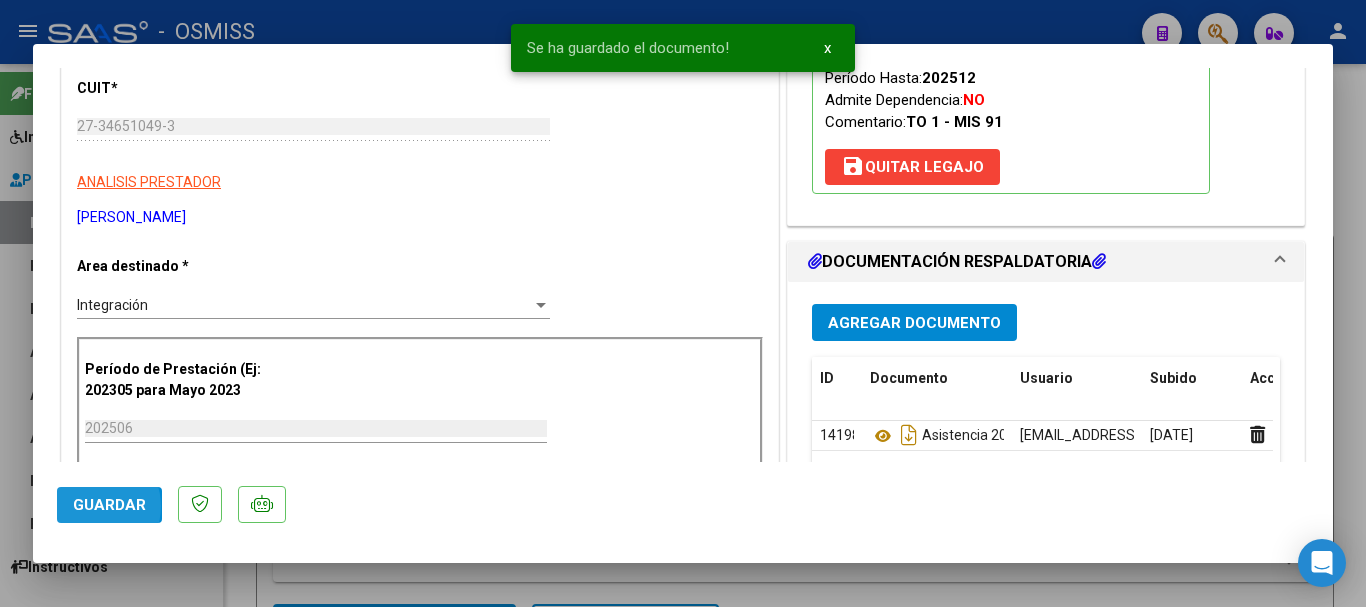 click on "Guardar" 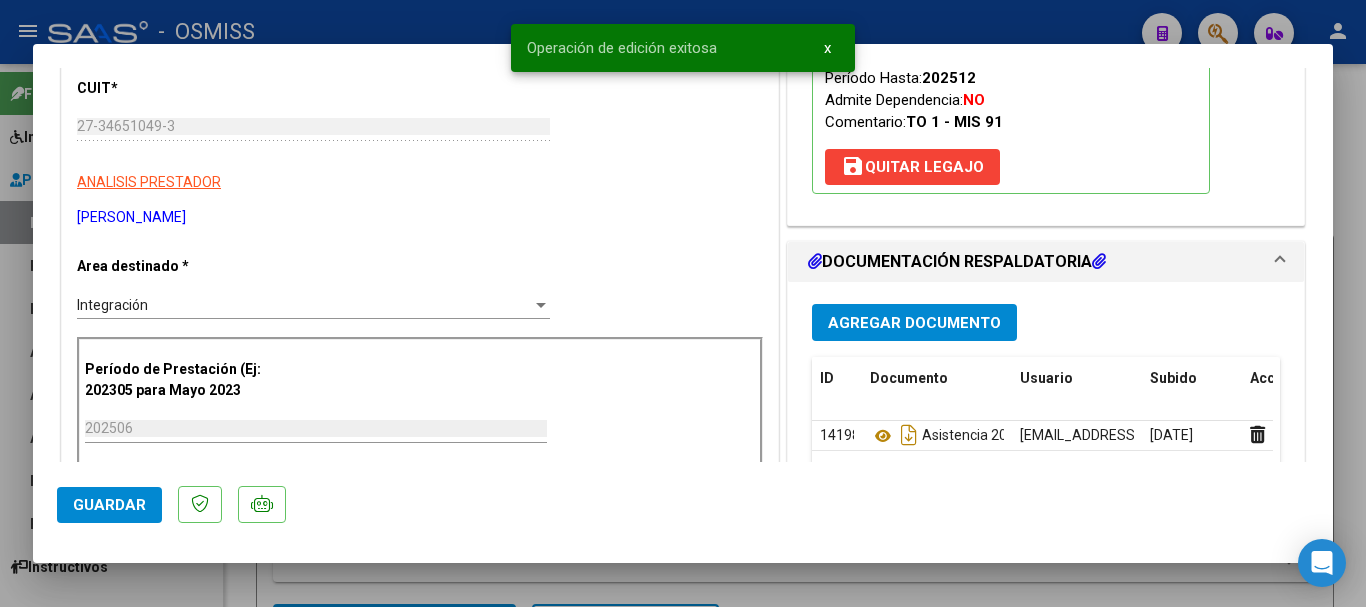 click on "Guardar" 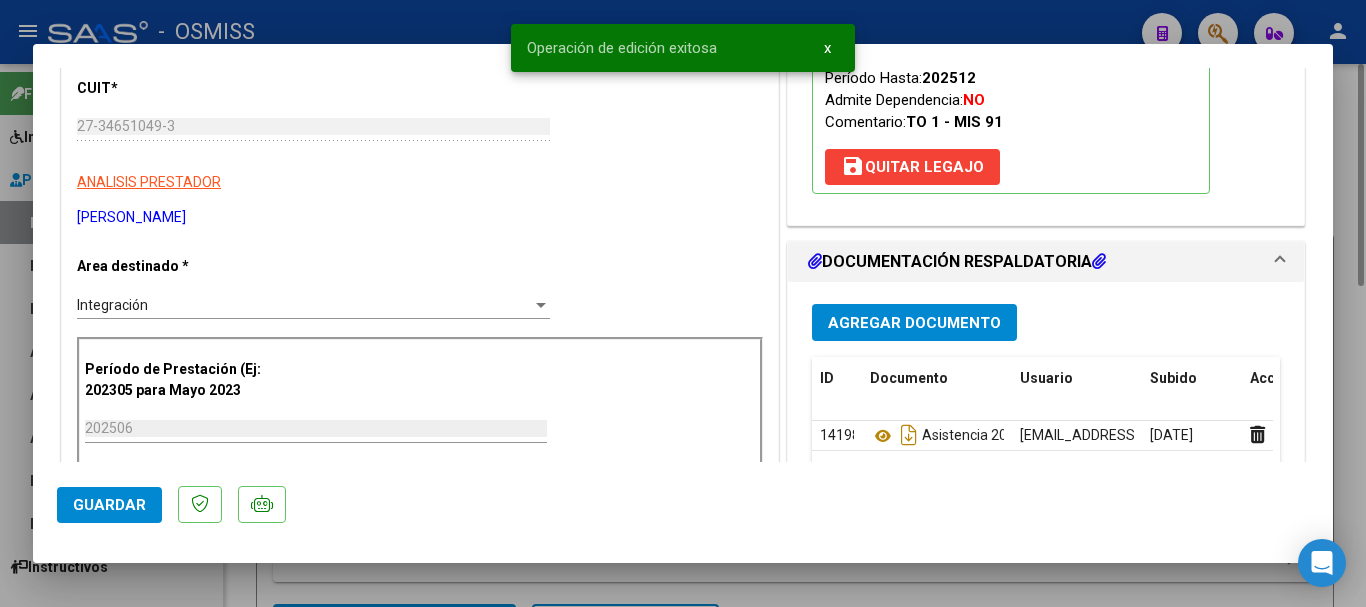 type 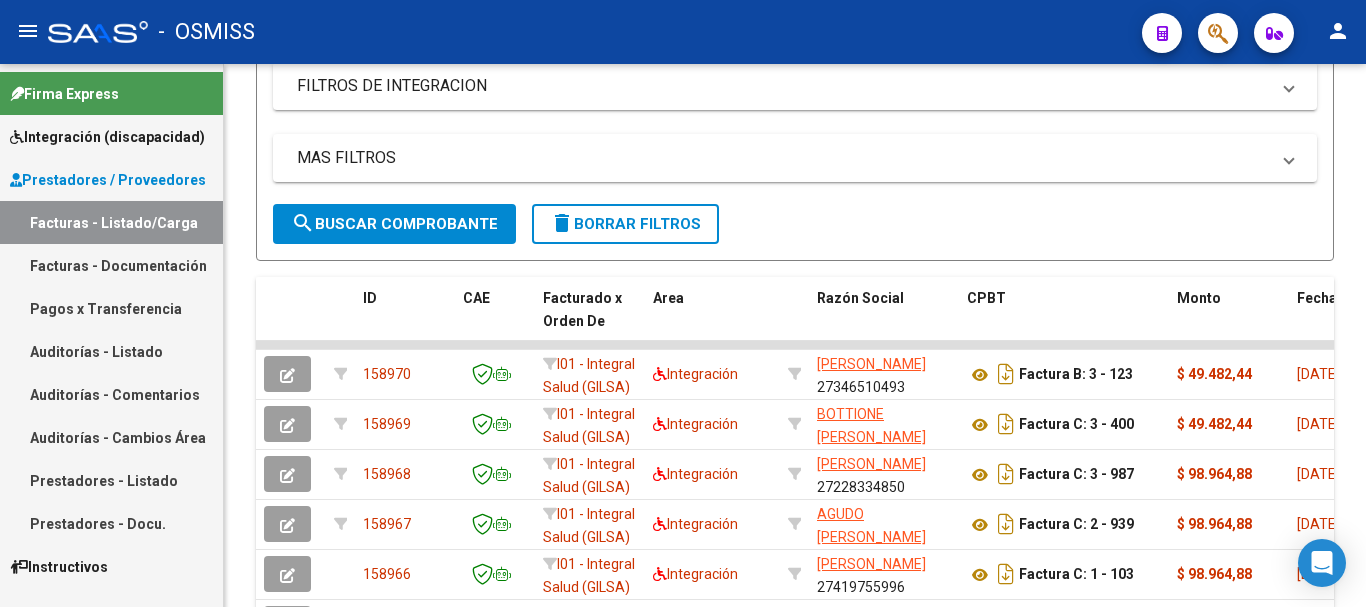 scroll, scrollTop: 0, scrollLeft: 0, axis: both 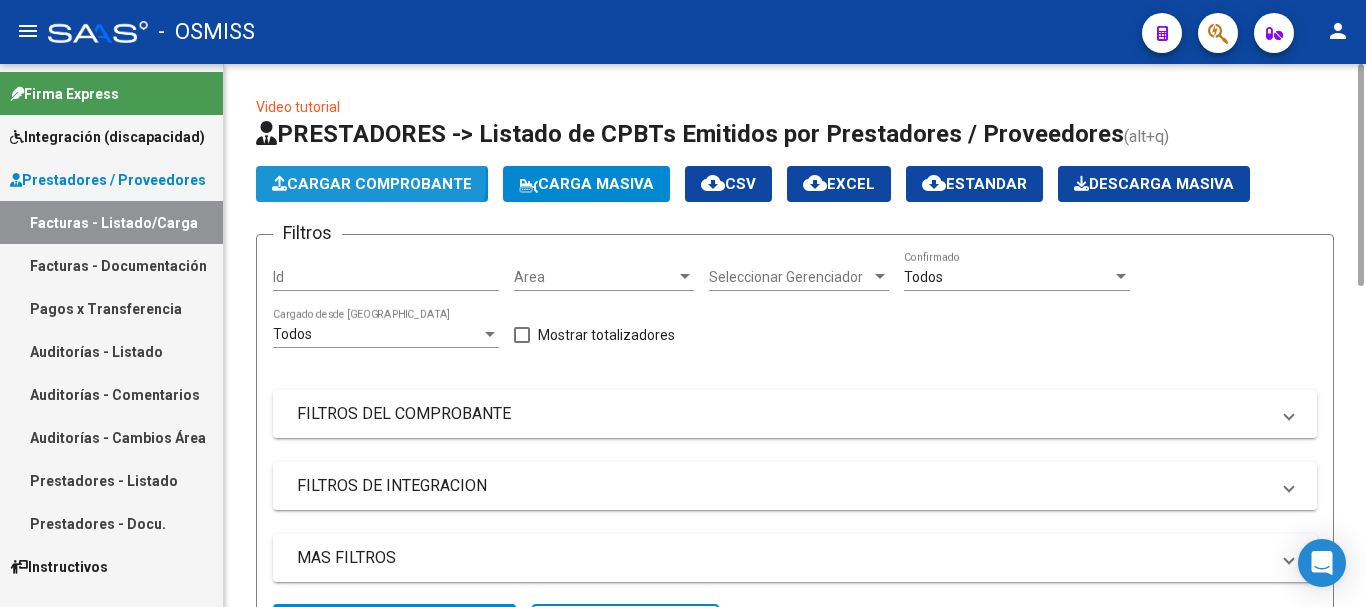 click on "Cargar Comprobante" 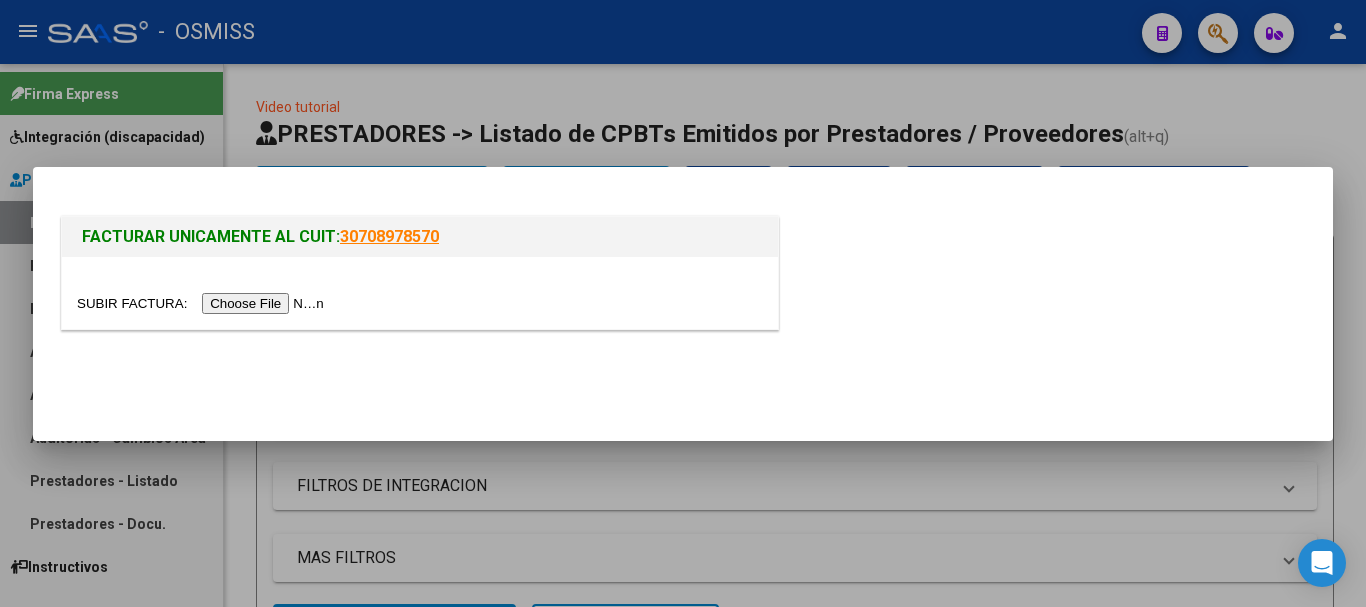 click at bounding box center [203, 303] 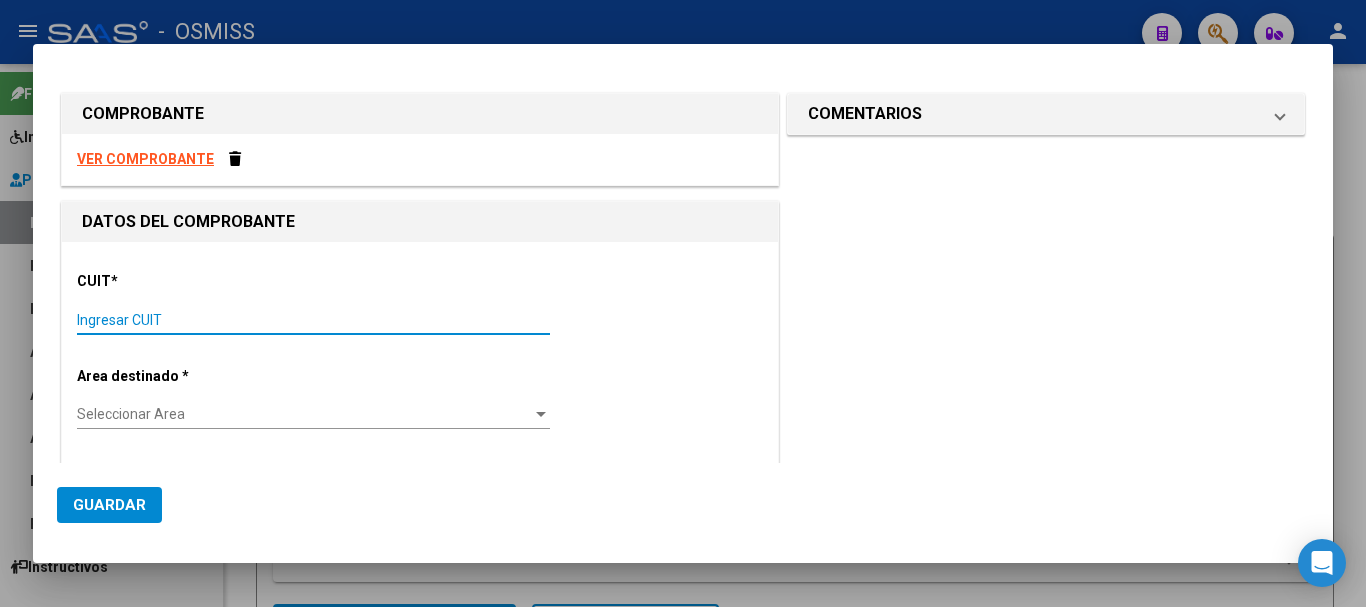 click on "Ingresar CUIT" at bounding box center (313, 320) 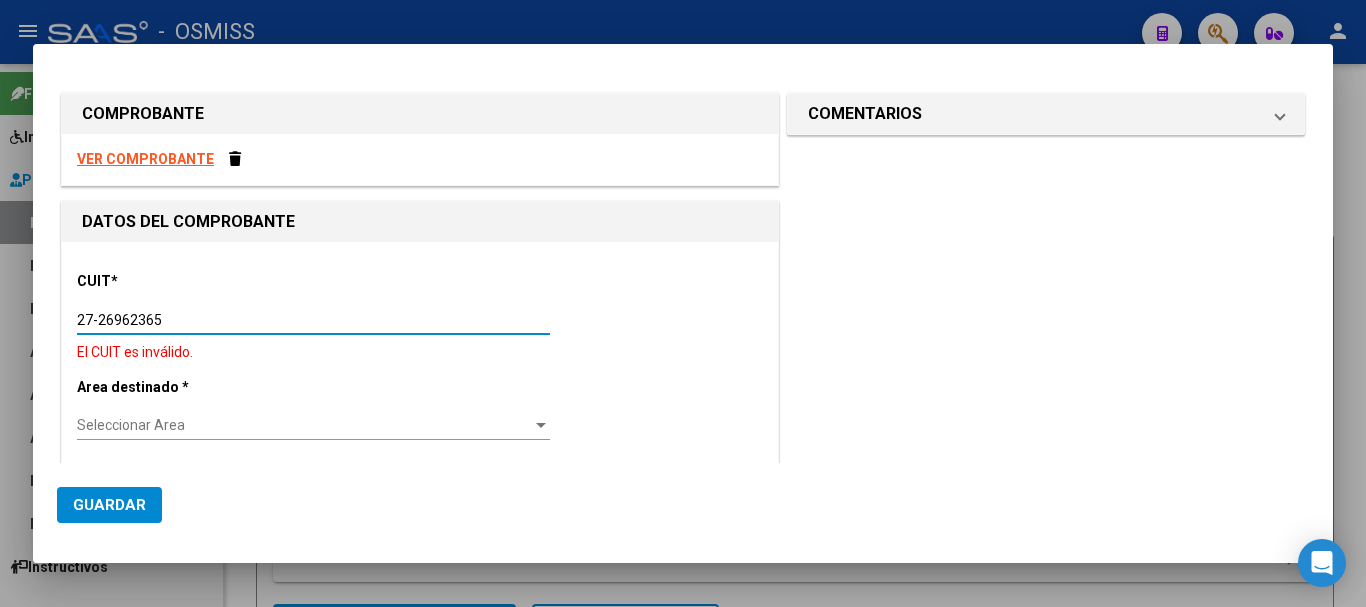 type on "27-26962365-4" 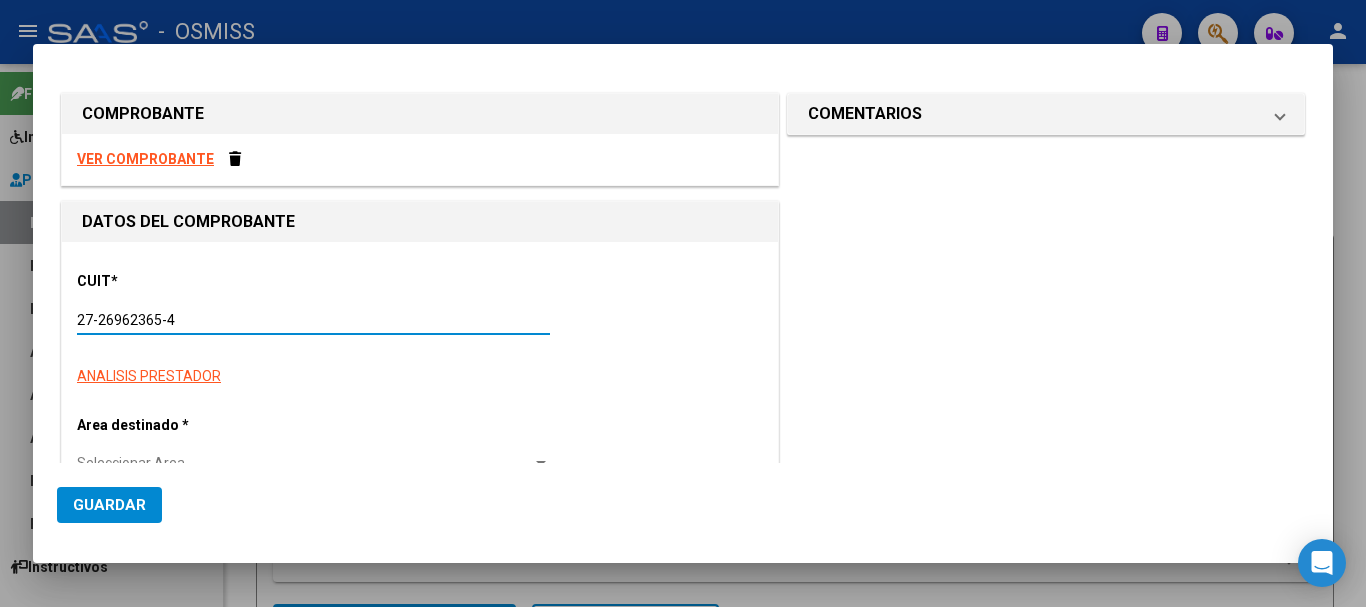 type on "5" 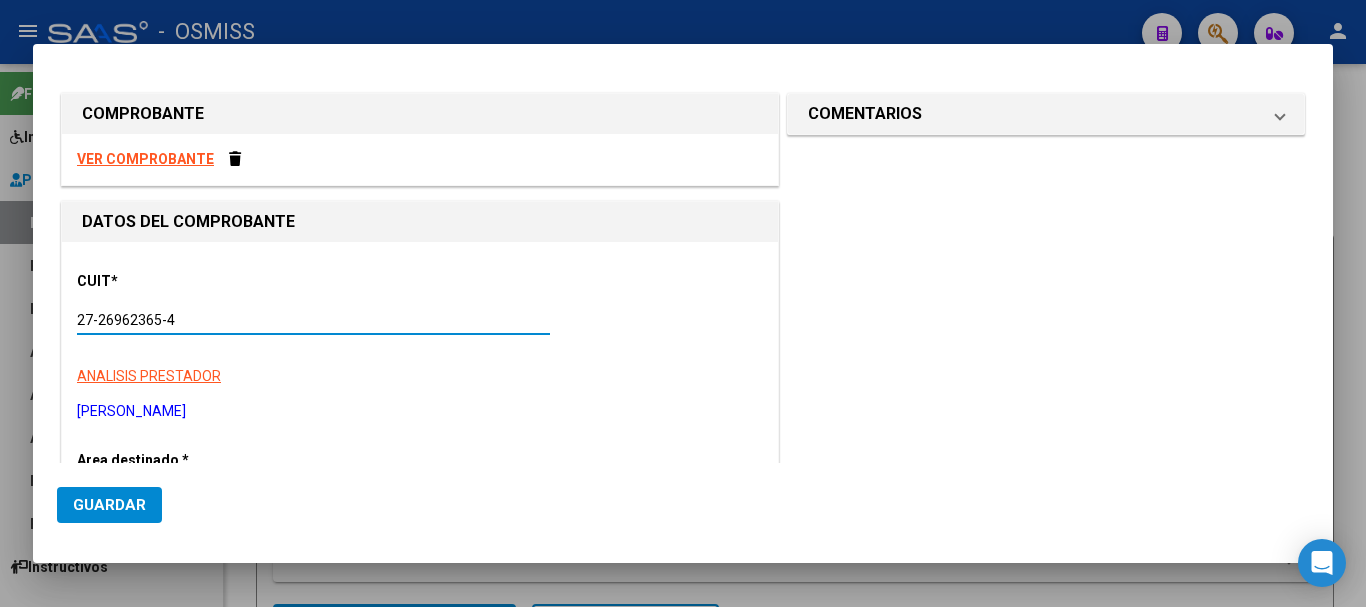 type on "27-26962365-4" 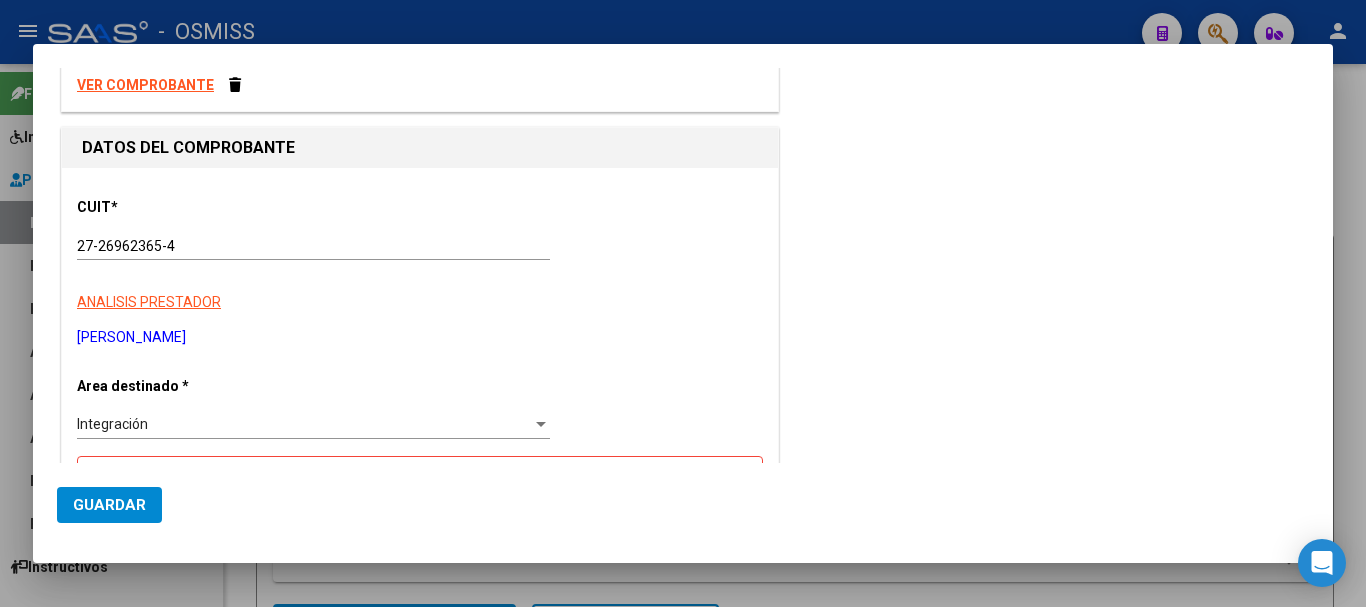 scroll, scrollTop: 300, scrollLeft: 0, axis: vertical 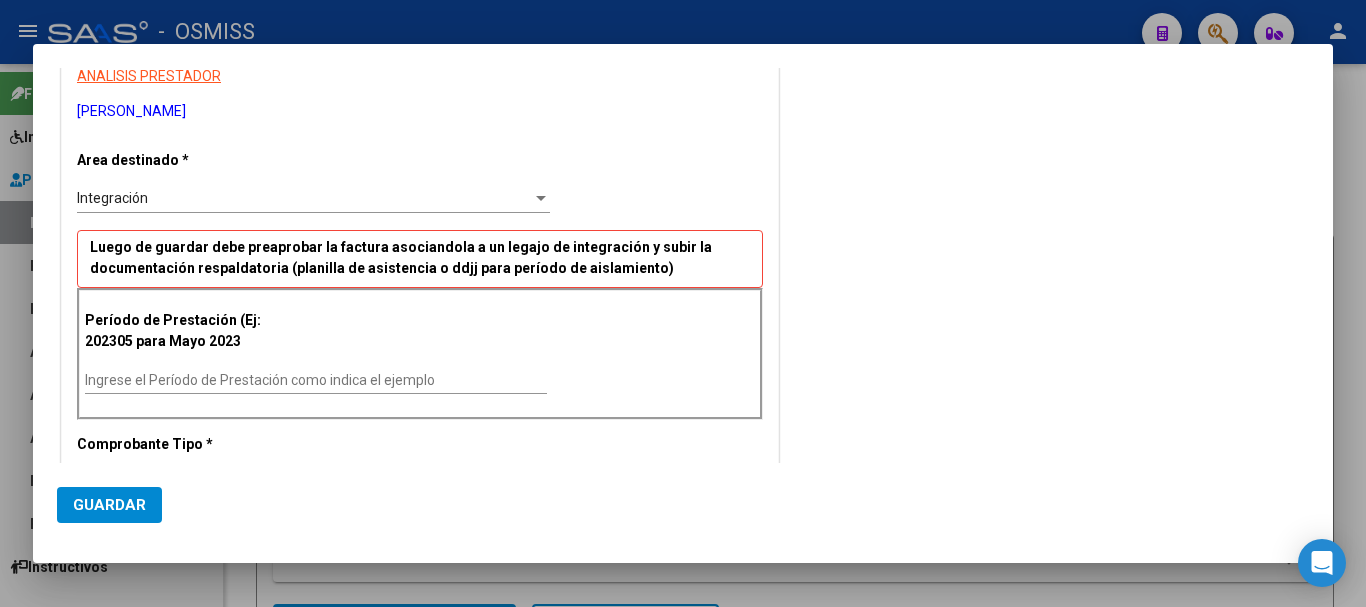 click on "Ingrese el Período de Prestación como indica el ejemplo" at bounding box center (316, 380) 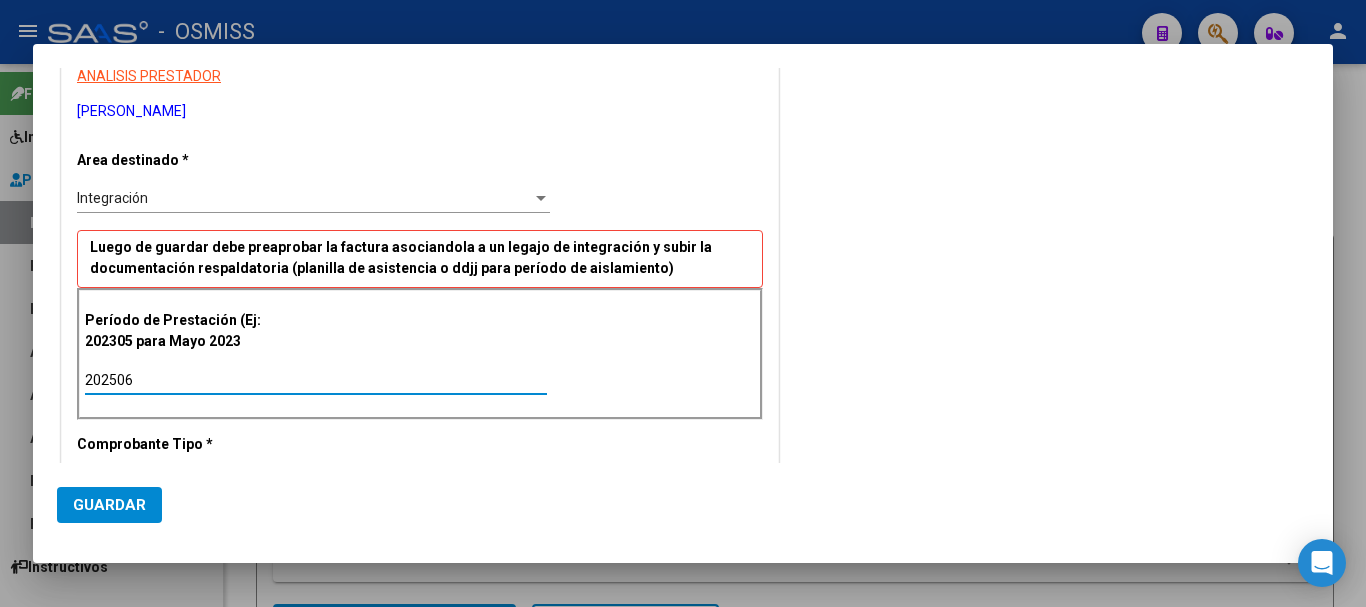 type on "202506" 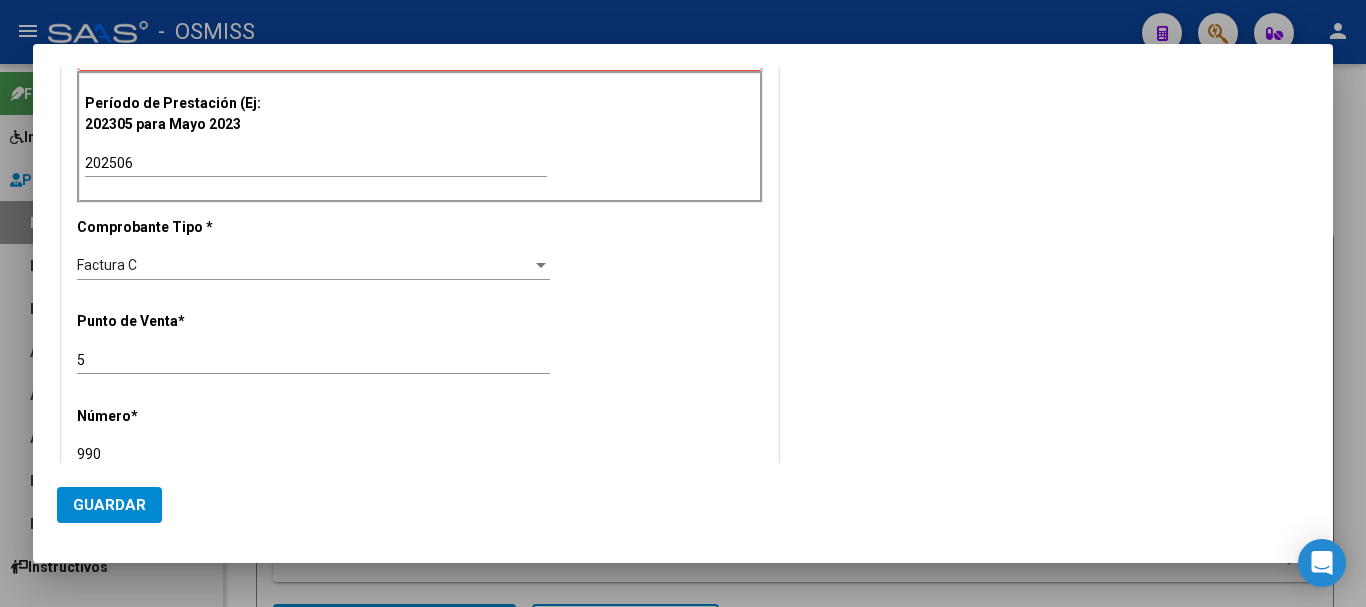 type on "990" 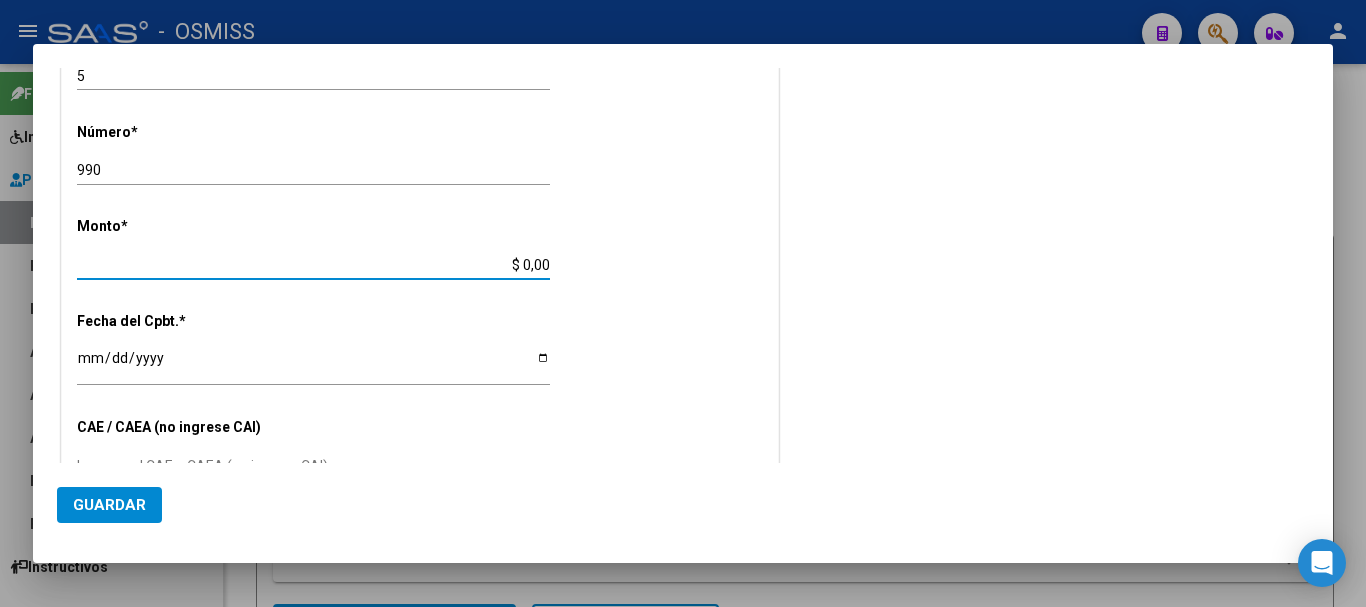scroll, scrollTop: 792, scrollLeft: 0, axis: vertical 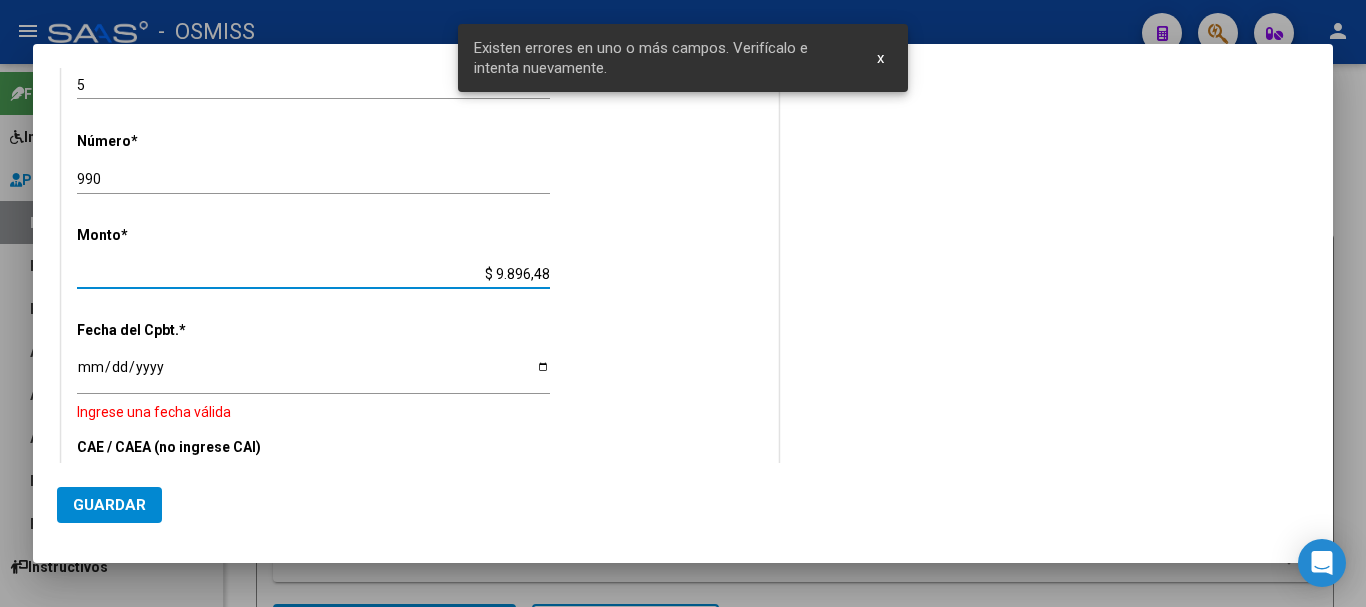 type on "$ 98.964,88" 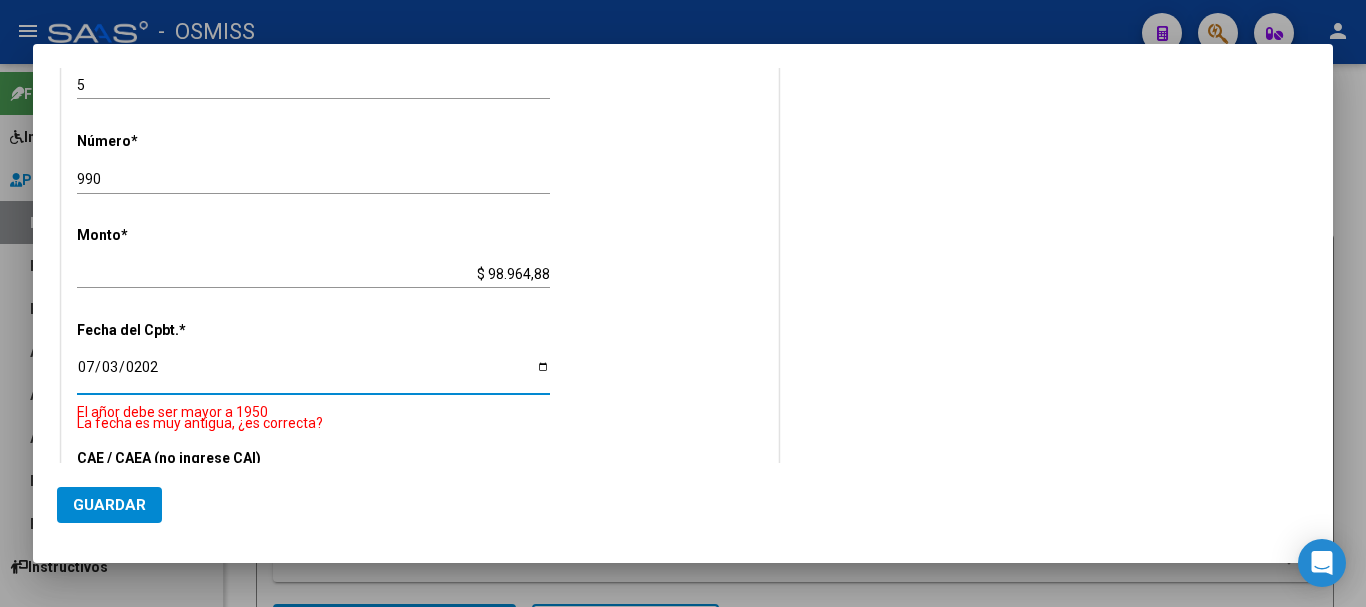 type on "[DATE]" 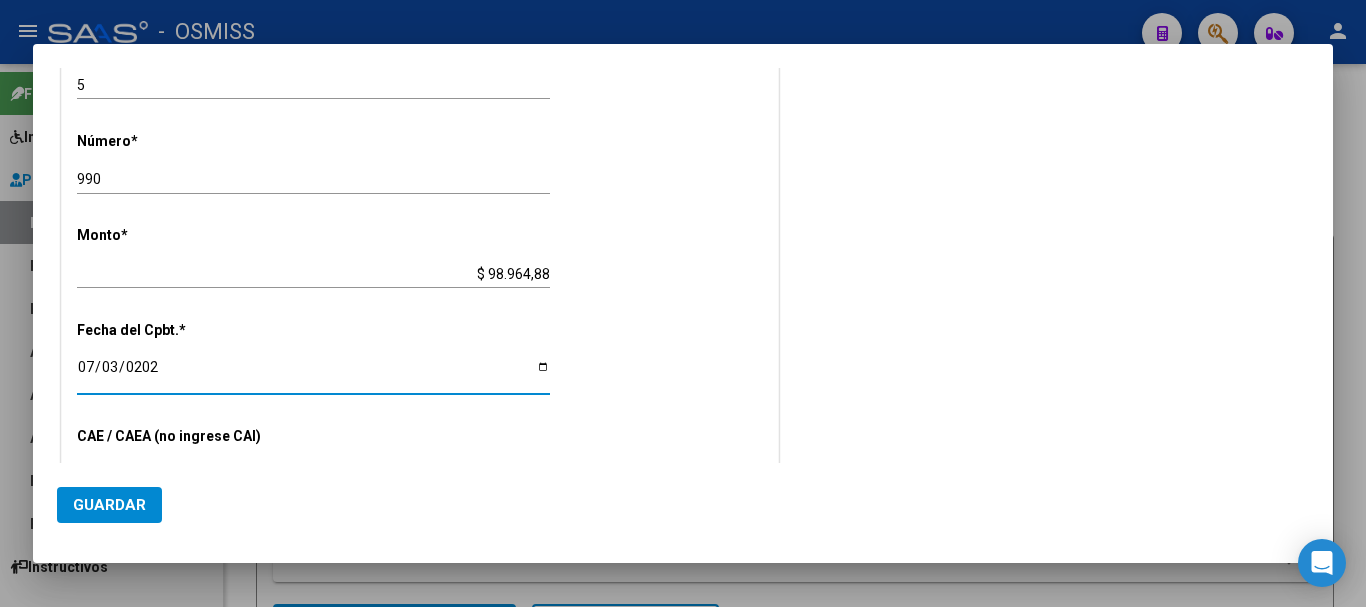 scroll, scrollTop: 1001, scrollLeft: 0, axis: vertical 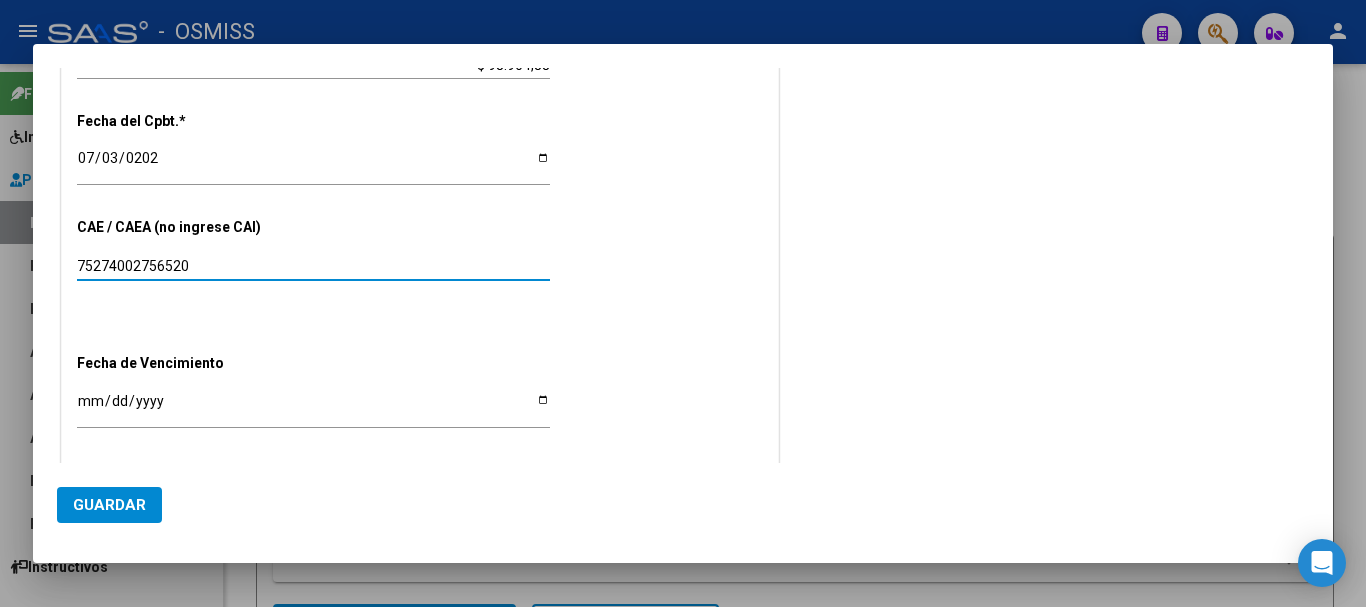 type on "75274002756520" 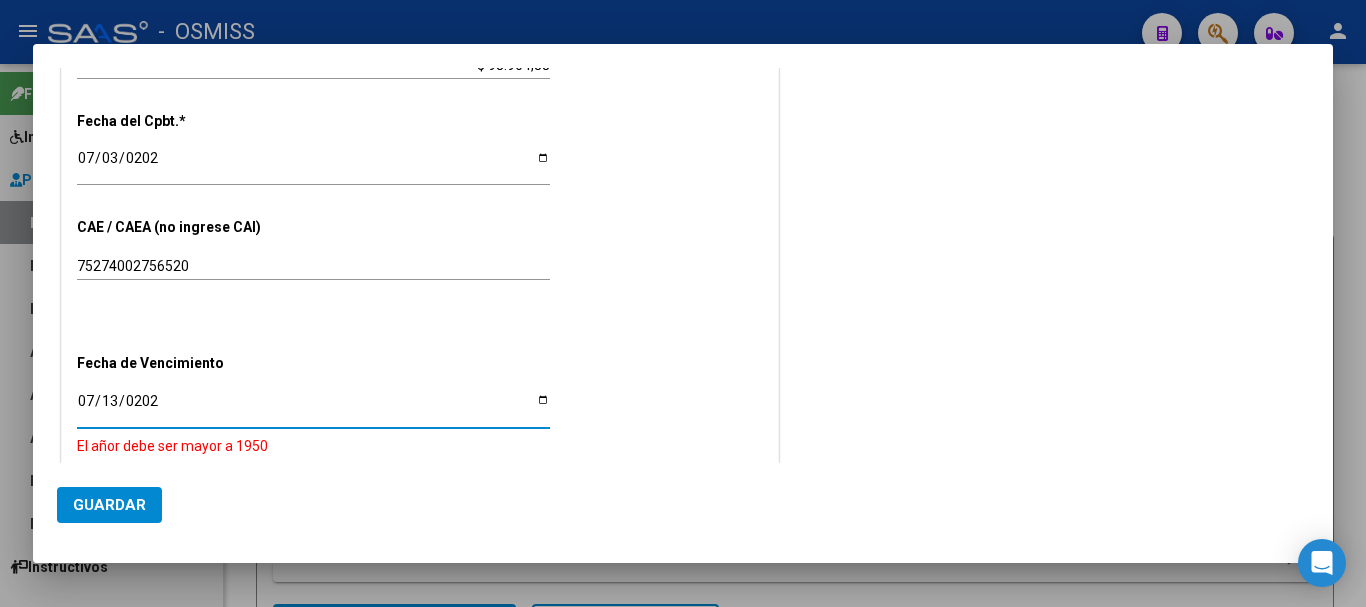 type on "[DATE]" 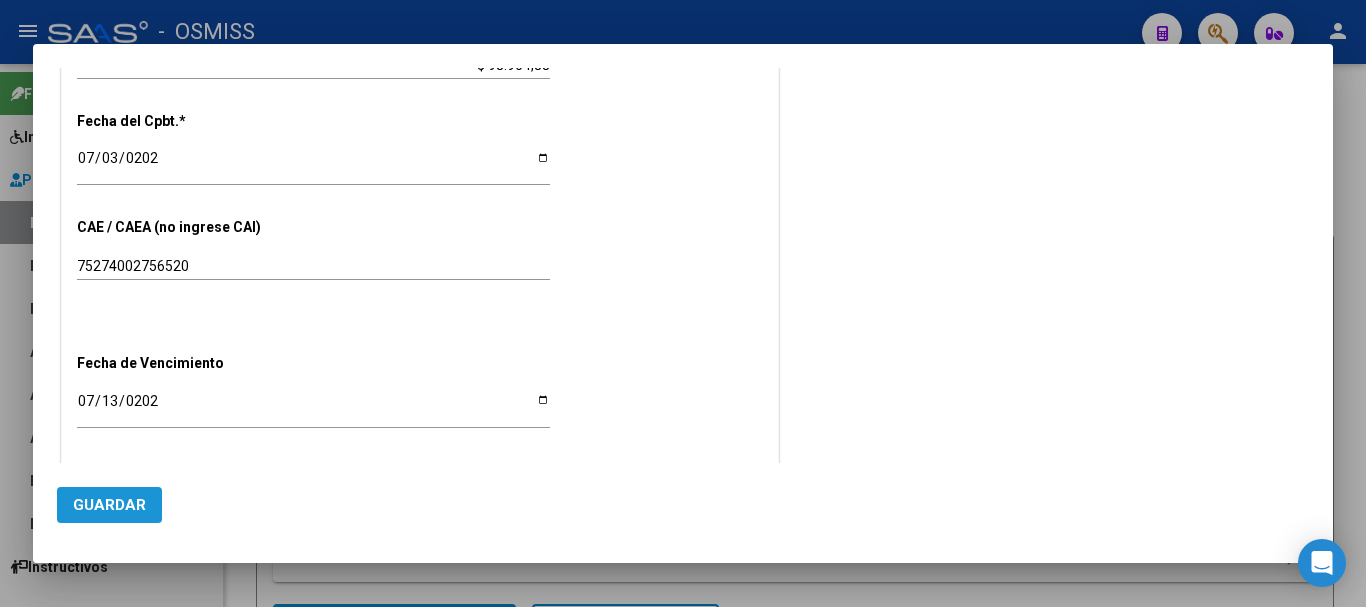 click on "Guardar" 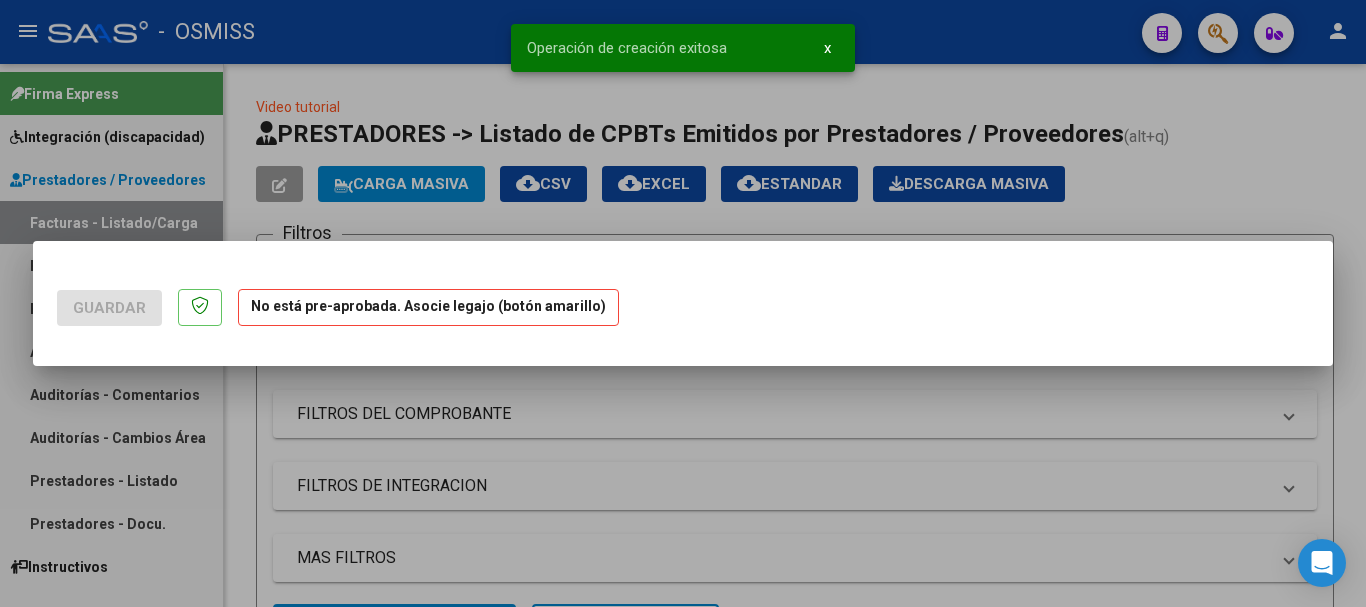 scroll, scrollTop: 0, scrollLeft: 0, axis: both 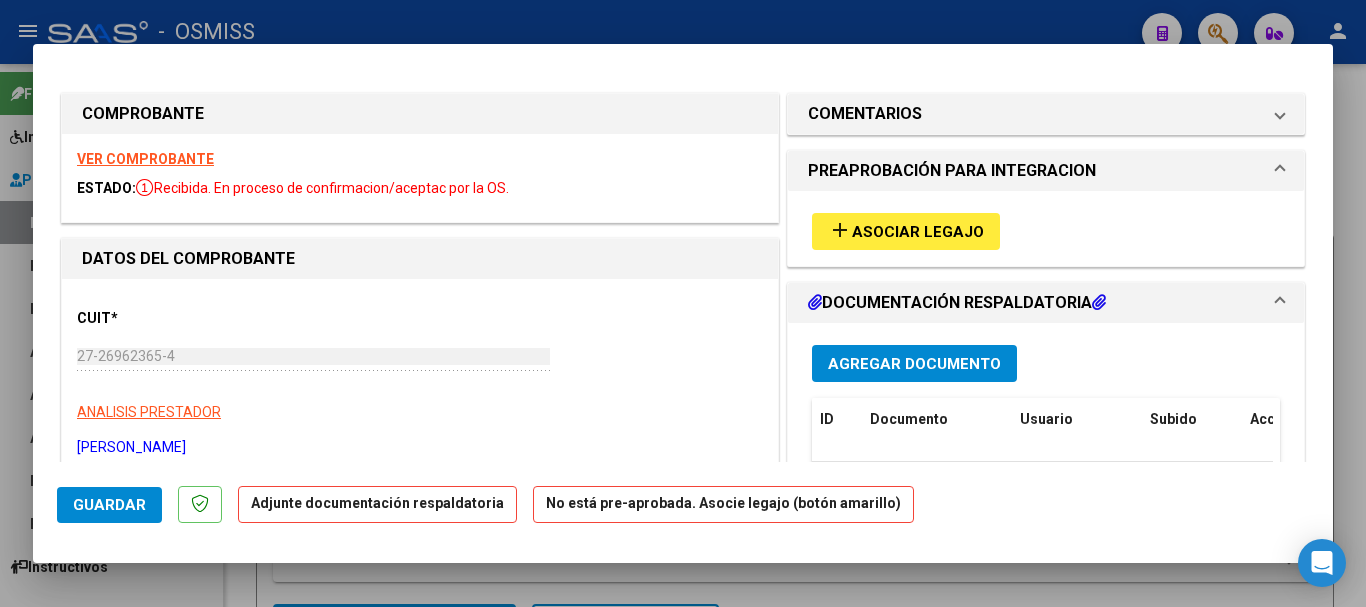 click on "Asociar Legajo" at bounding box center [918, 232] 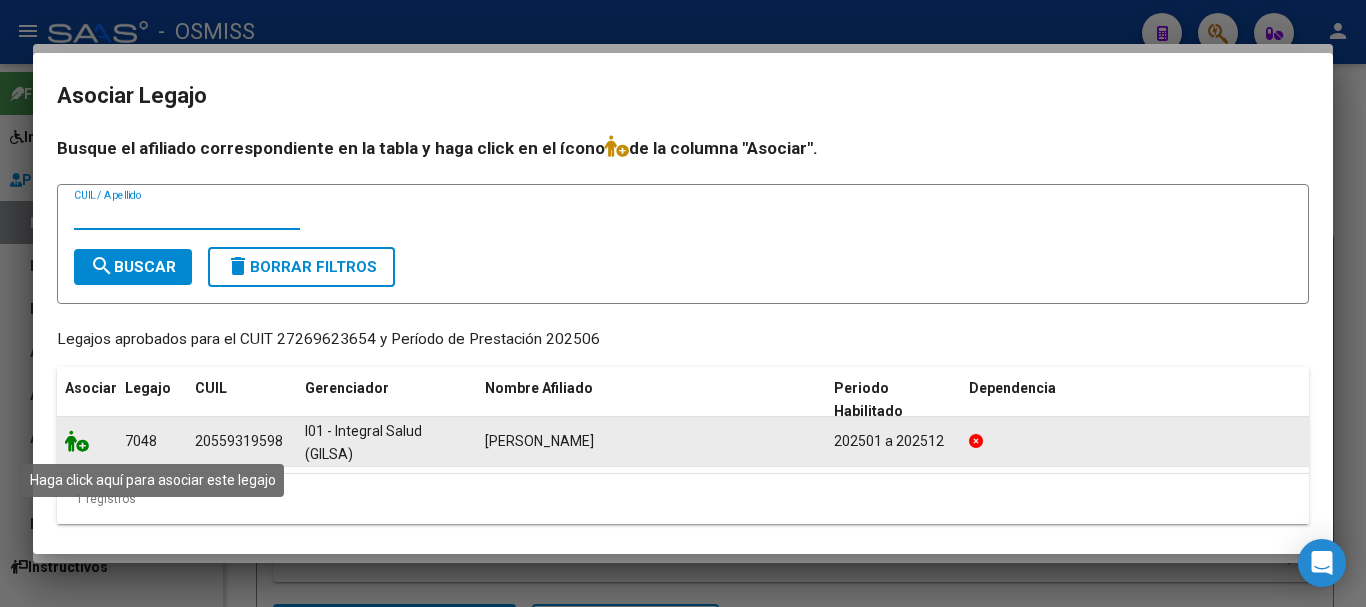 click 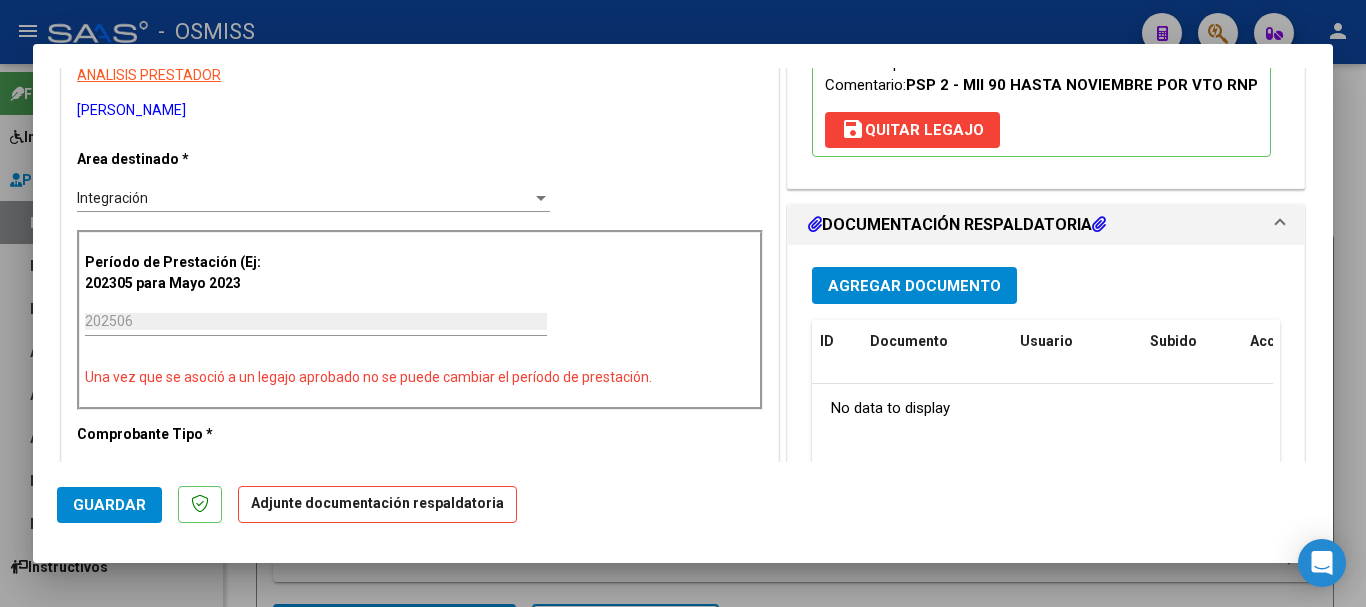 scroll, scrollTop: 400, scrollLeft: 0, axis: vertical 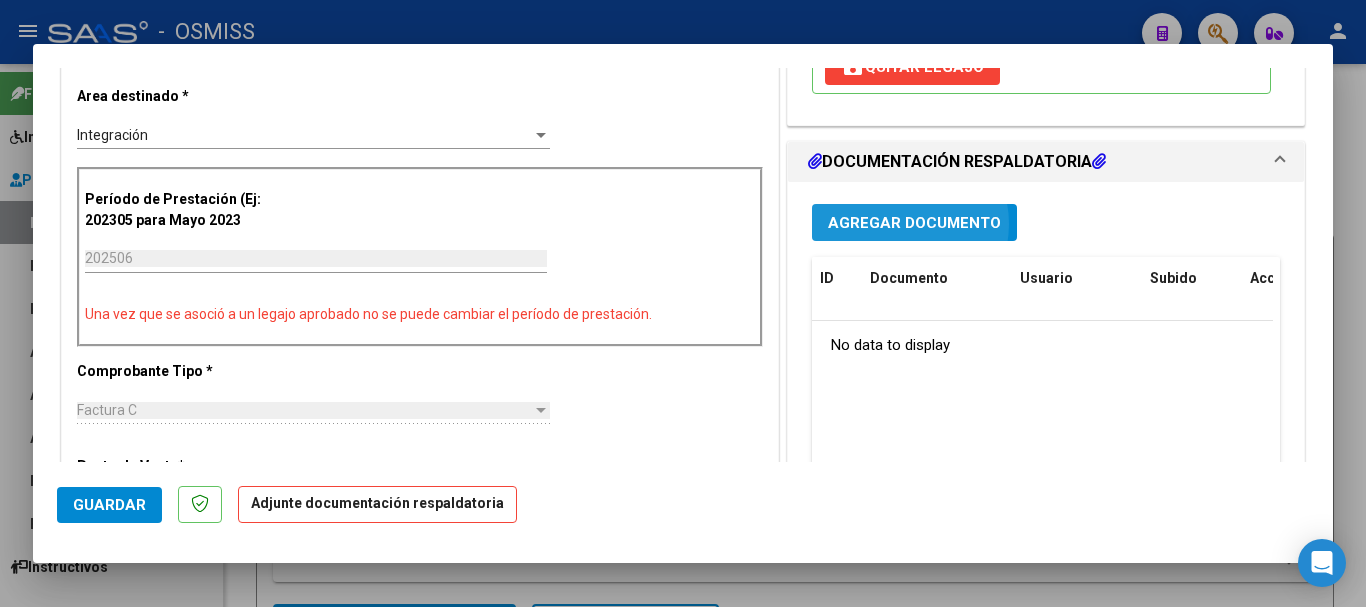 click on "Agregar Documento" at bounding box center (914, 223) 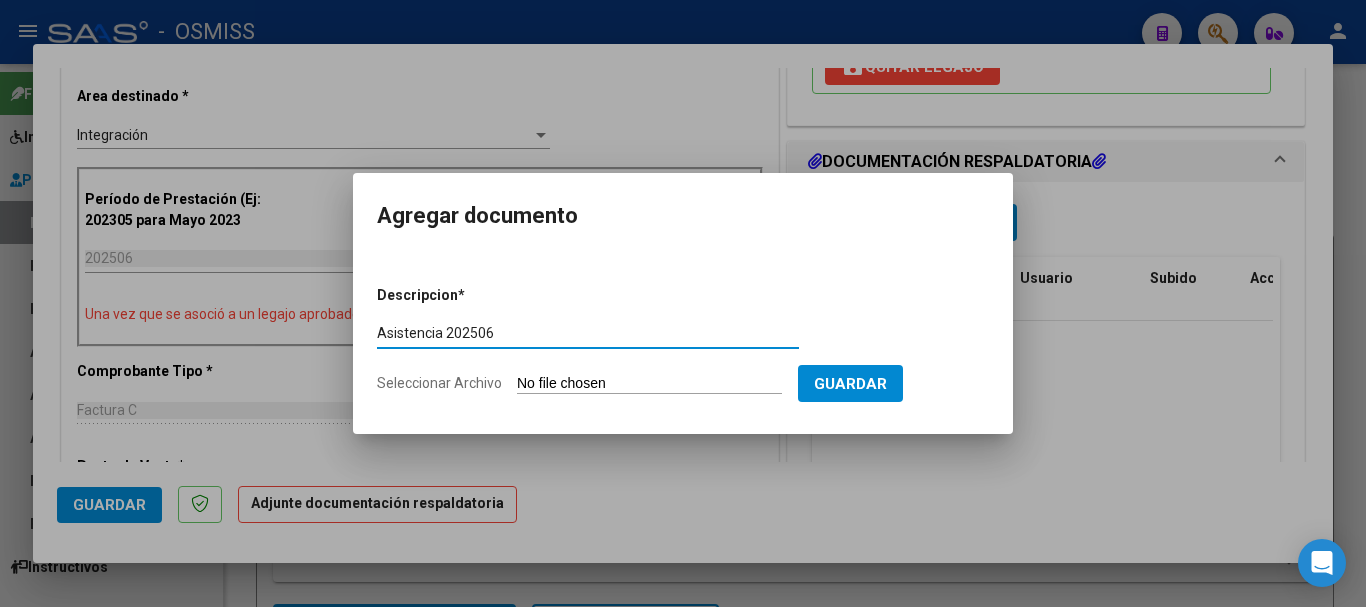 type on "Asistencia 202506" 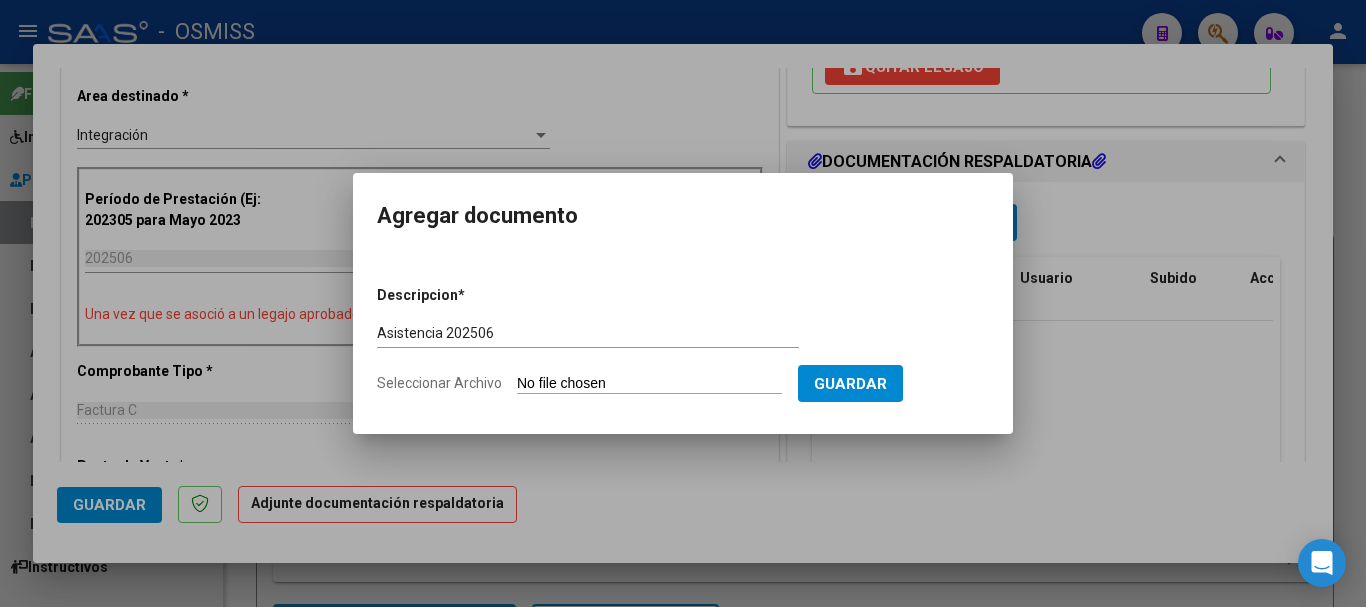 click on "Seleccionar Archivo" at bounding box center (649, 384) 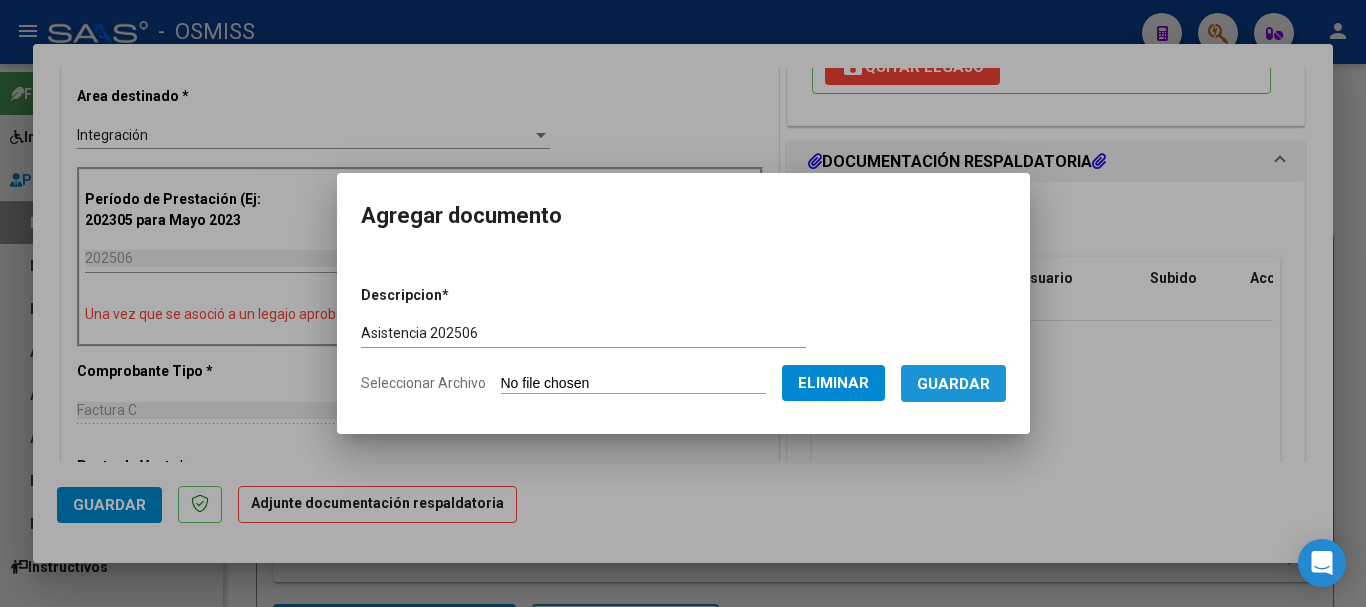 click on "Guardar" at bounding box center (953, 383) 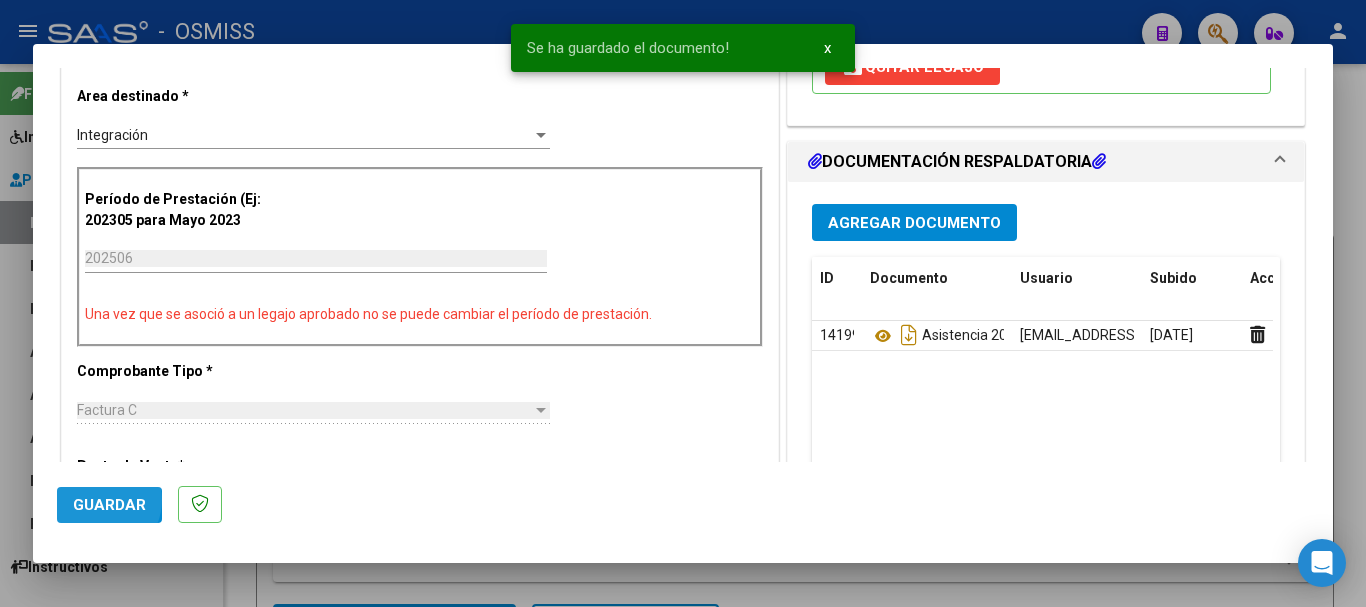 click on "Guardar" 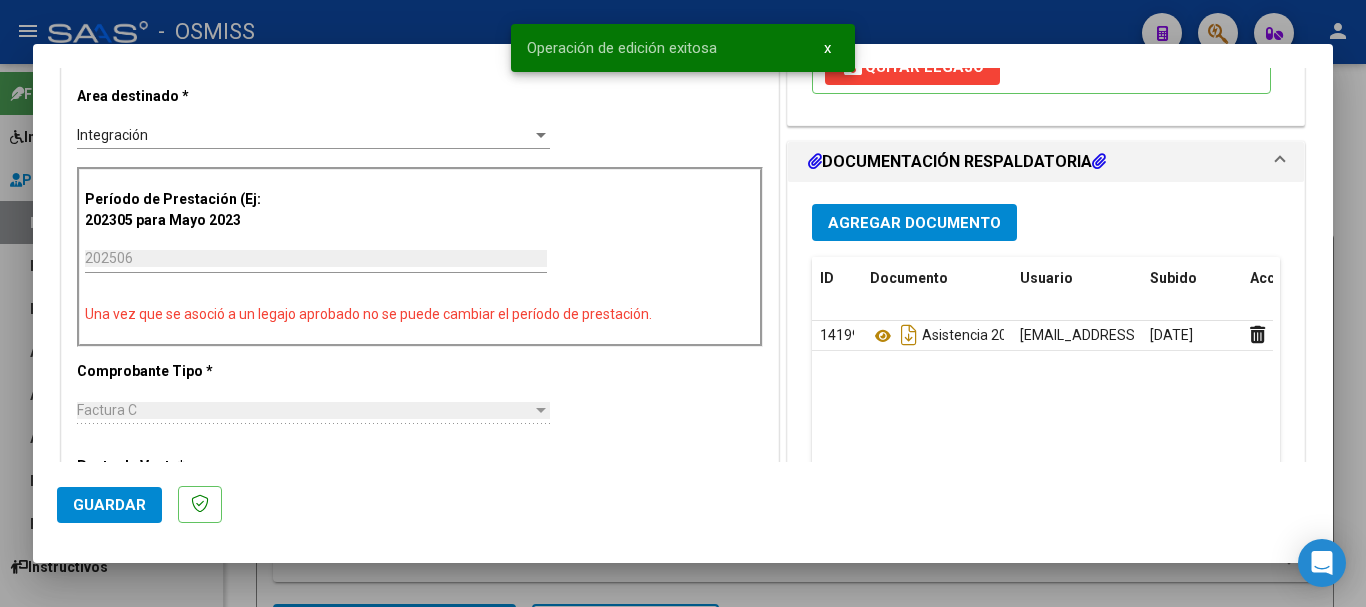 click on "Guardar" 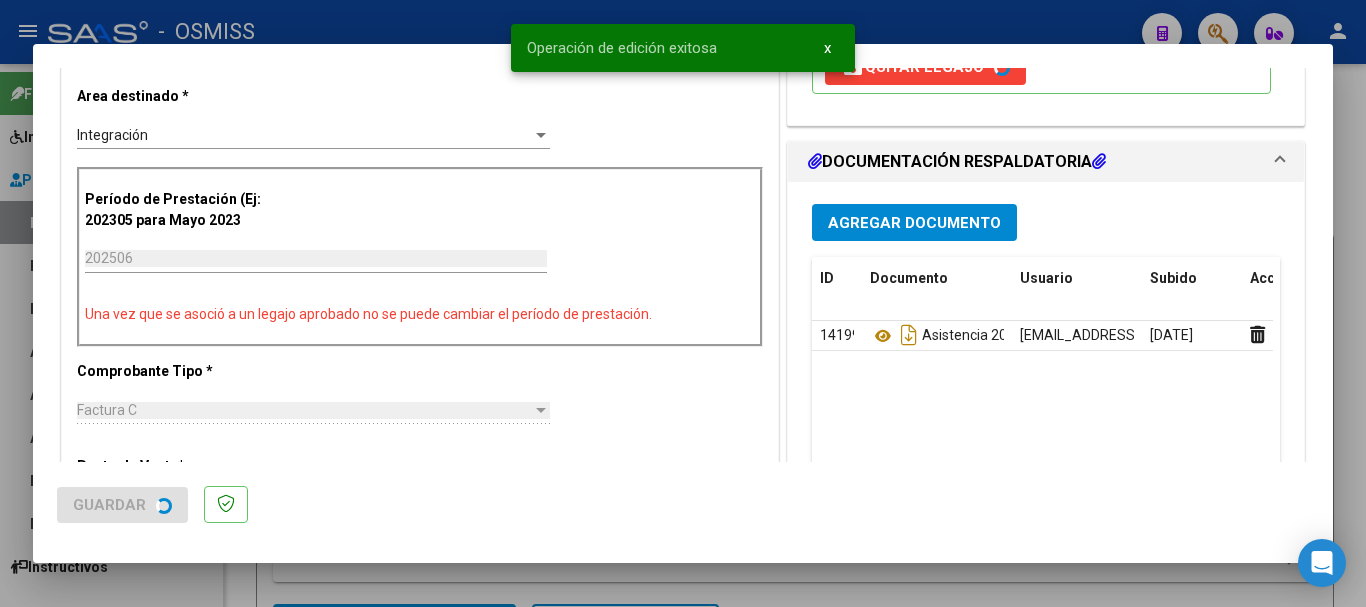 drag, startPoint x: 105, startPoint y: 586, endPoint x: 114, endPoint y: 120, distance: 466.0869 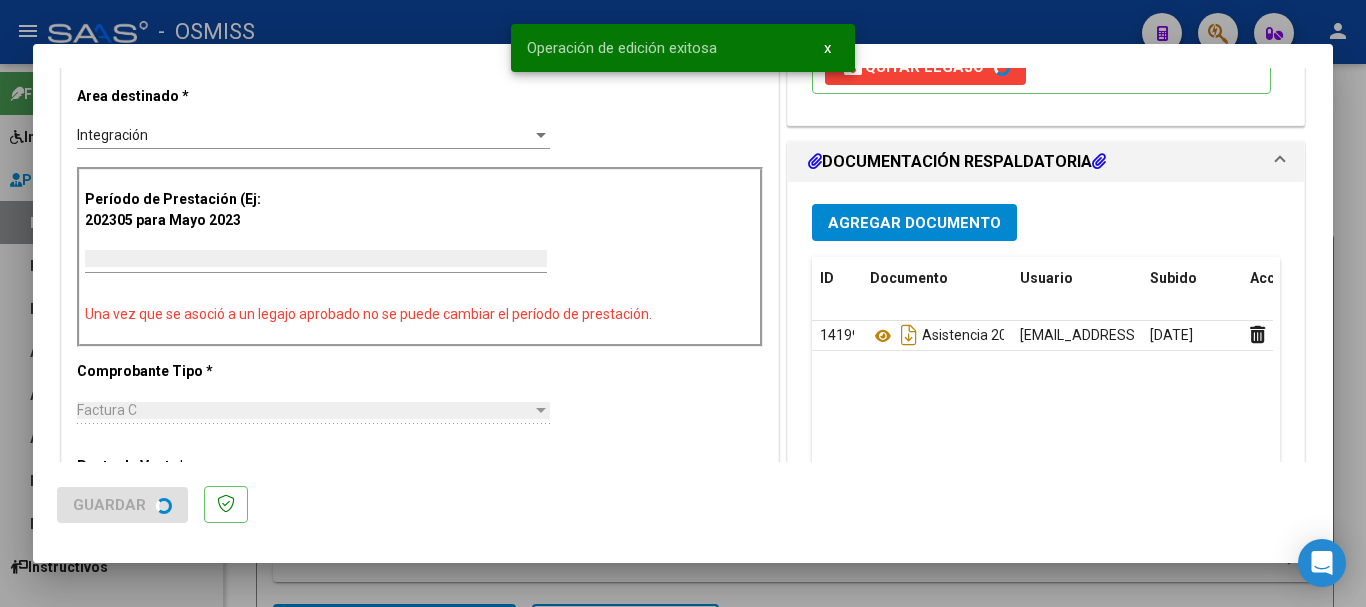 scroll, scrollTop: 0, scrollLeft: 0, axis: both 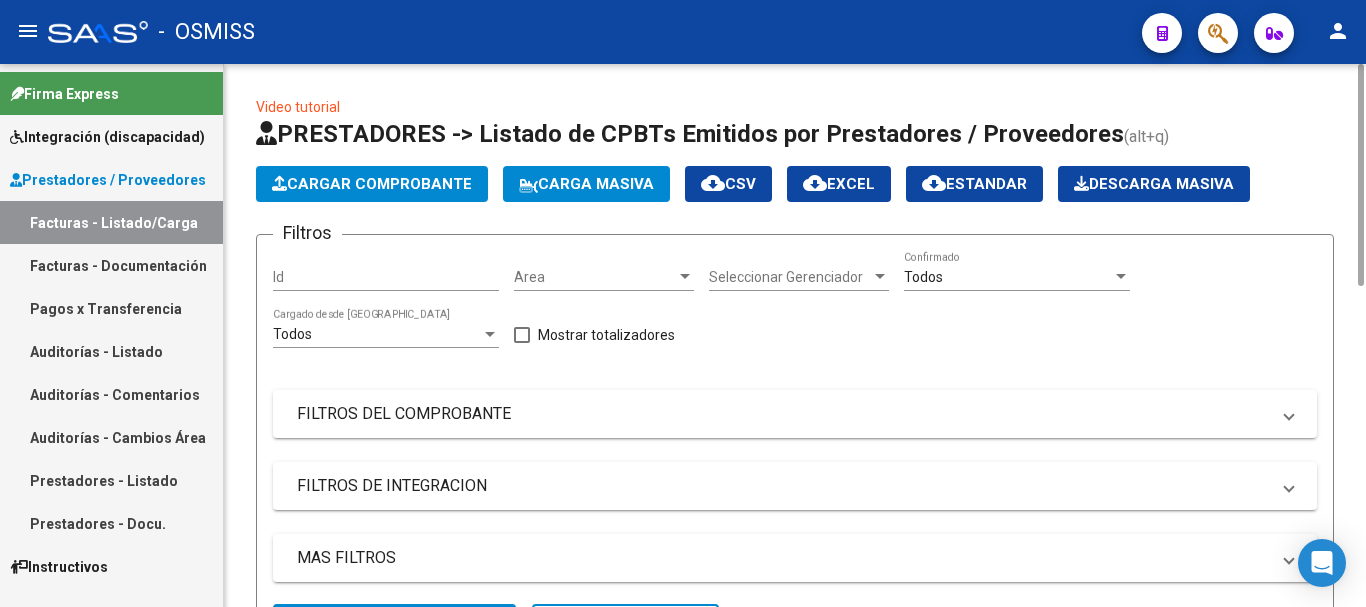 click on "Cargar Comprobante" 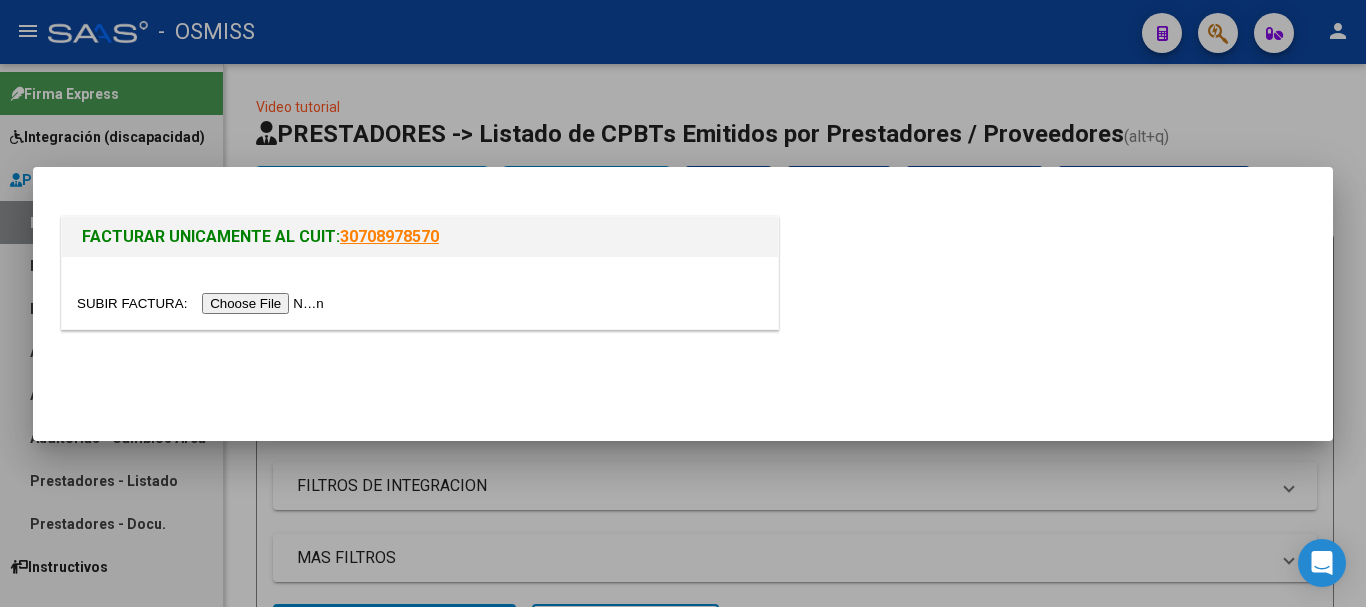click at bounding box center [203, 303] 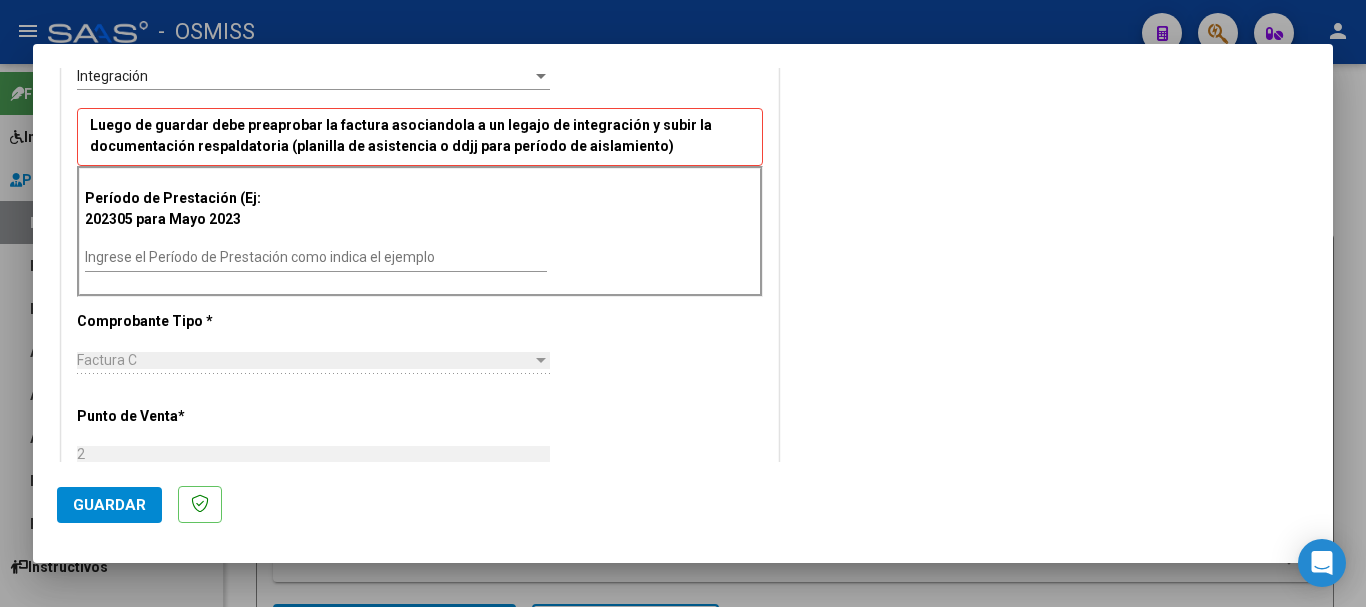 scroll, scrollTop: 500, scrollLeft: 0, axis: vertical 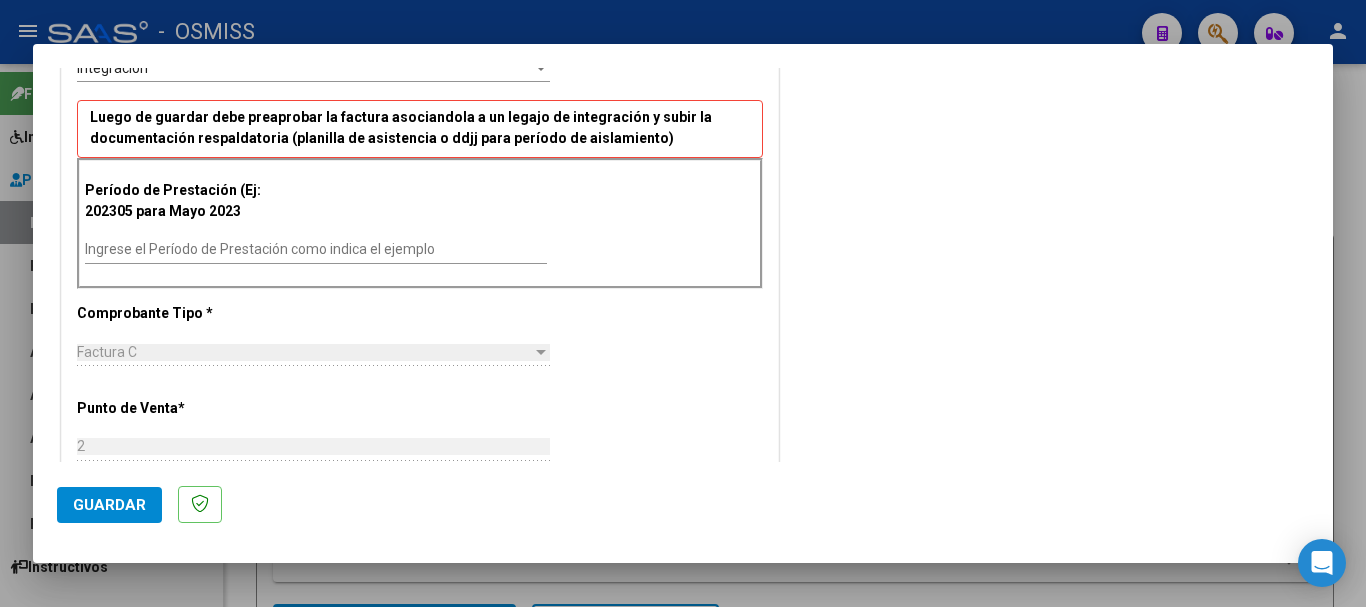 drag, startPoint x: 294, startPoint y: 243, endPoint x: 306, endPoint y: 240, distance: 12.369317 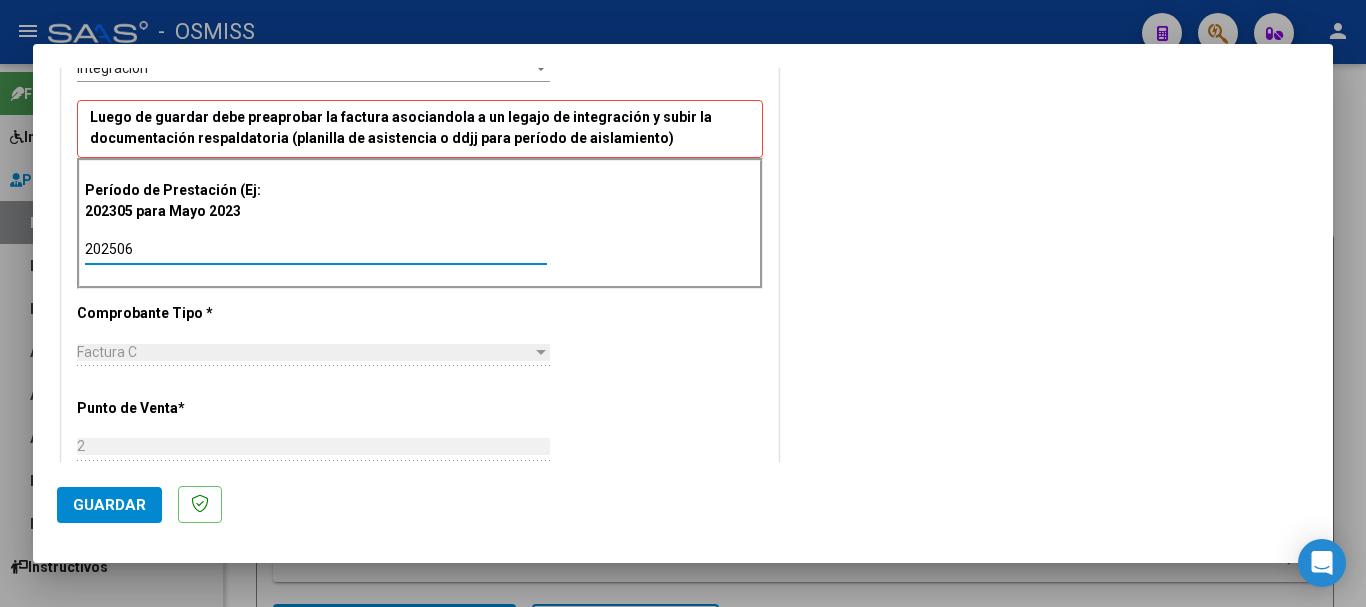 type on "202506" 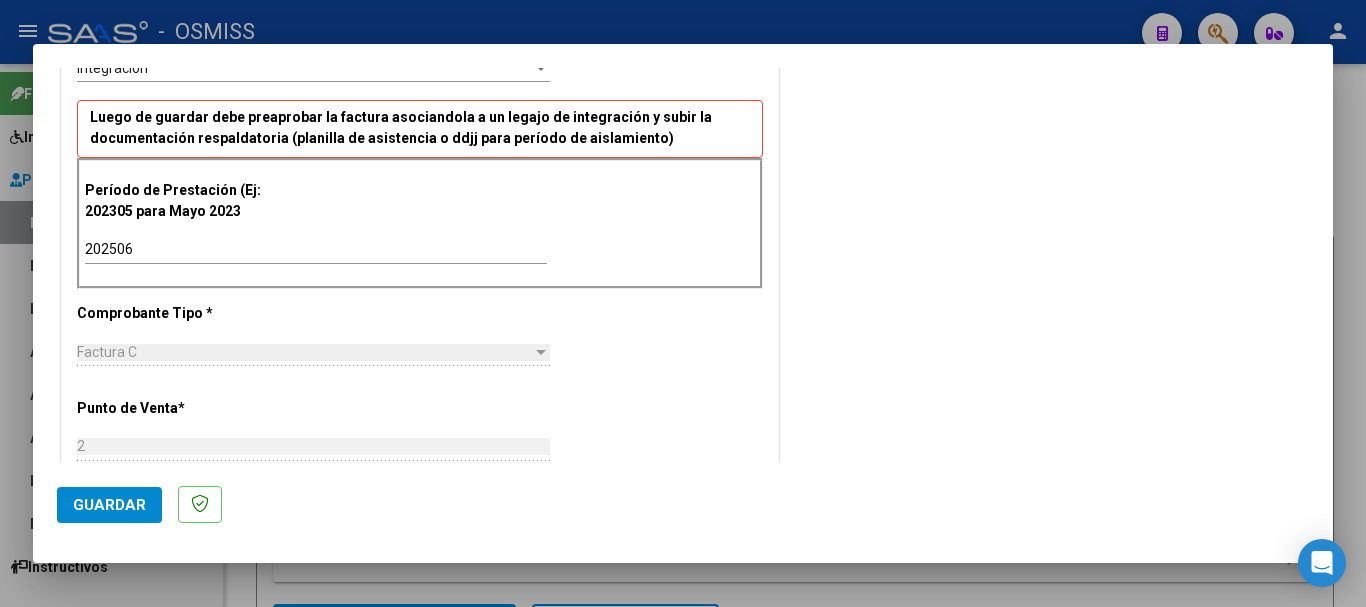 scroll, scrollTop: 1213, scrollLeft: 0, axis: vertical 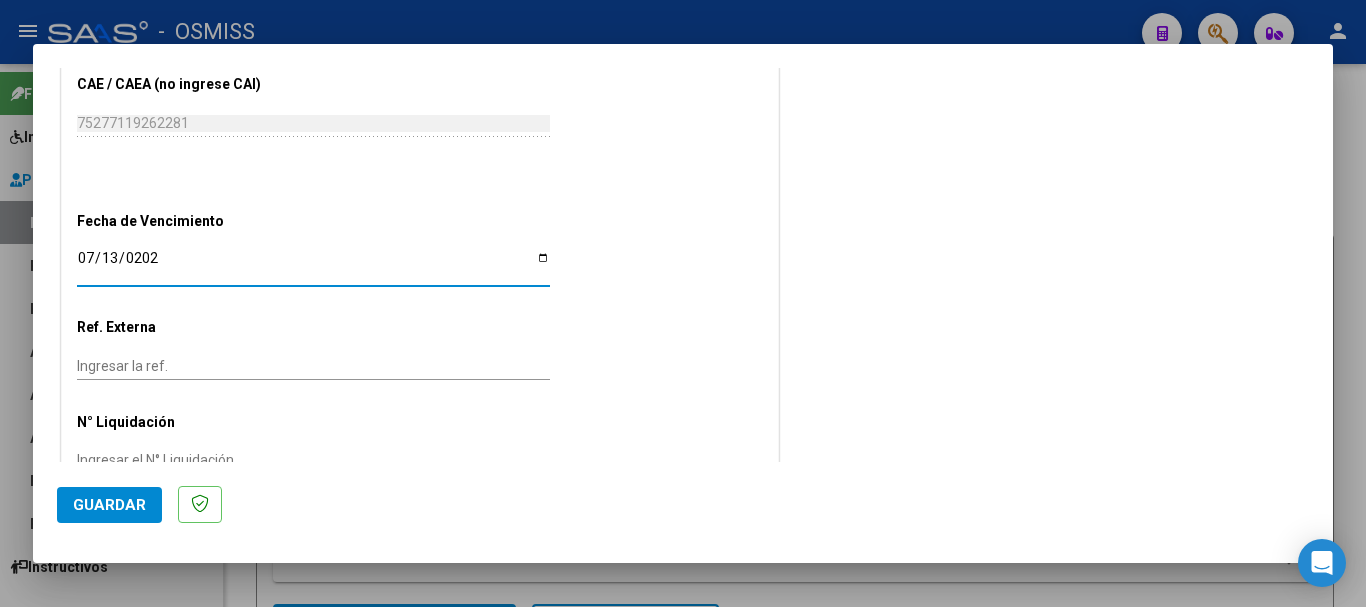 type on "[DATE]" 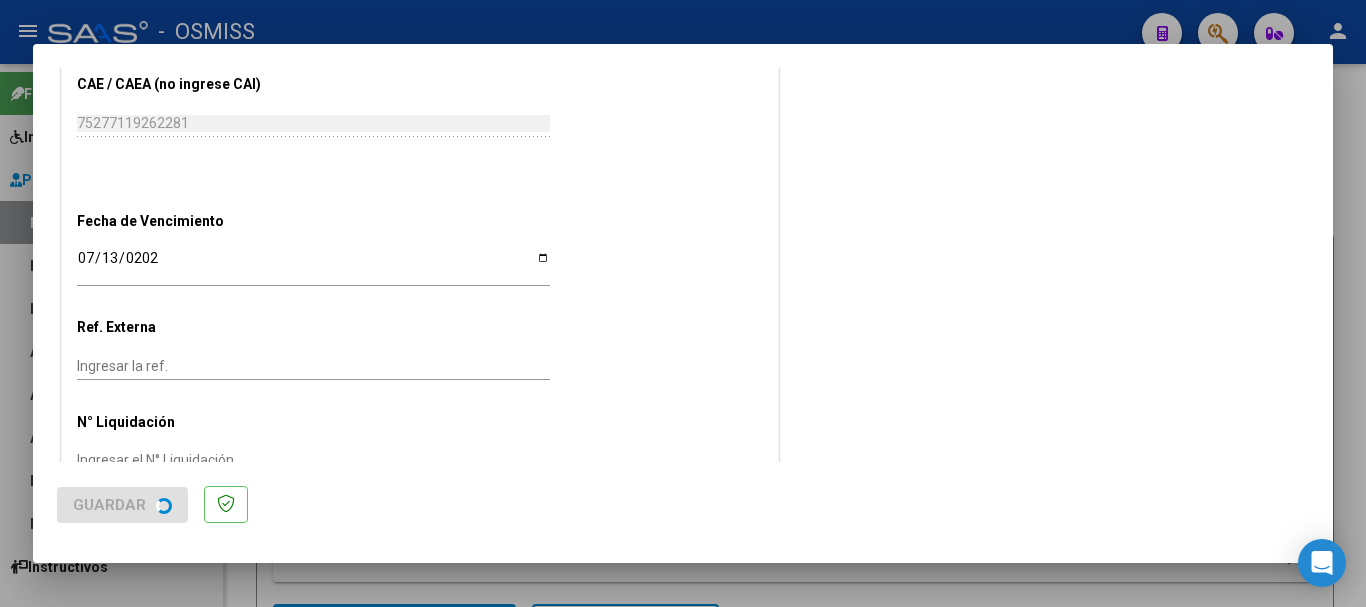 scroll, scrollTop: 0, scrollLeft: 0, axis: both 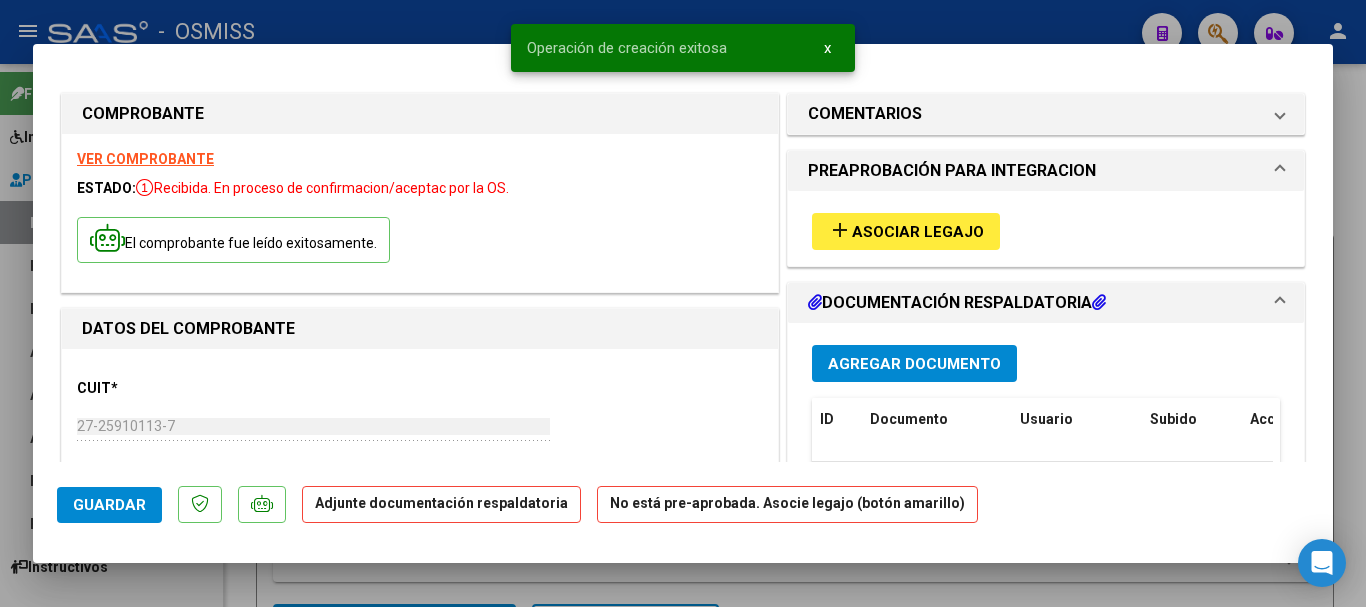 click on "Asociar Legajo" at bounding box center [918, 232] 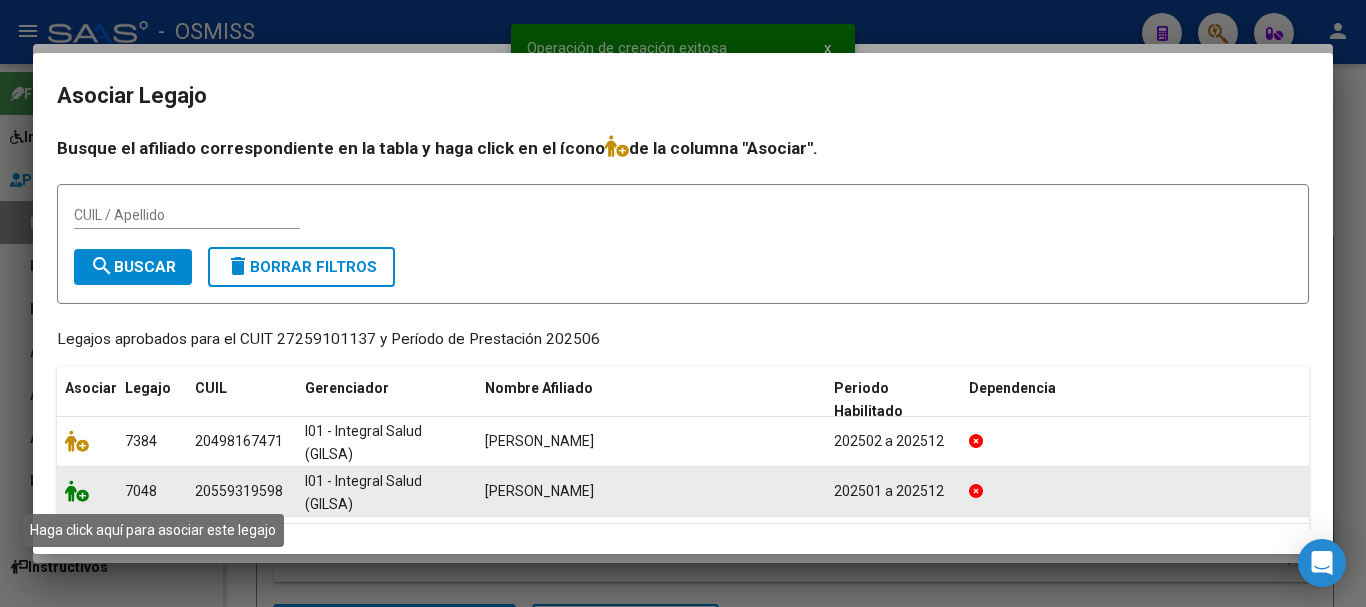 click 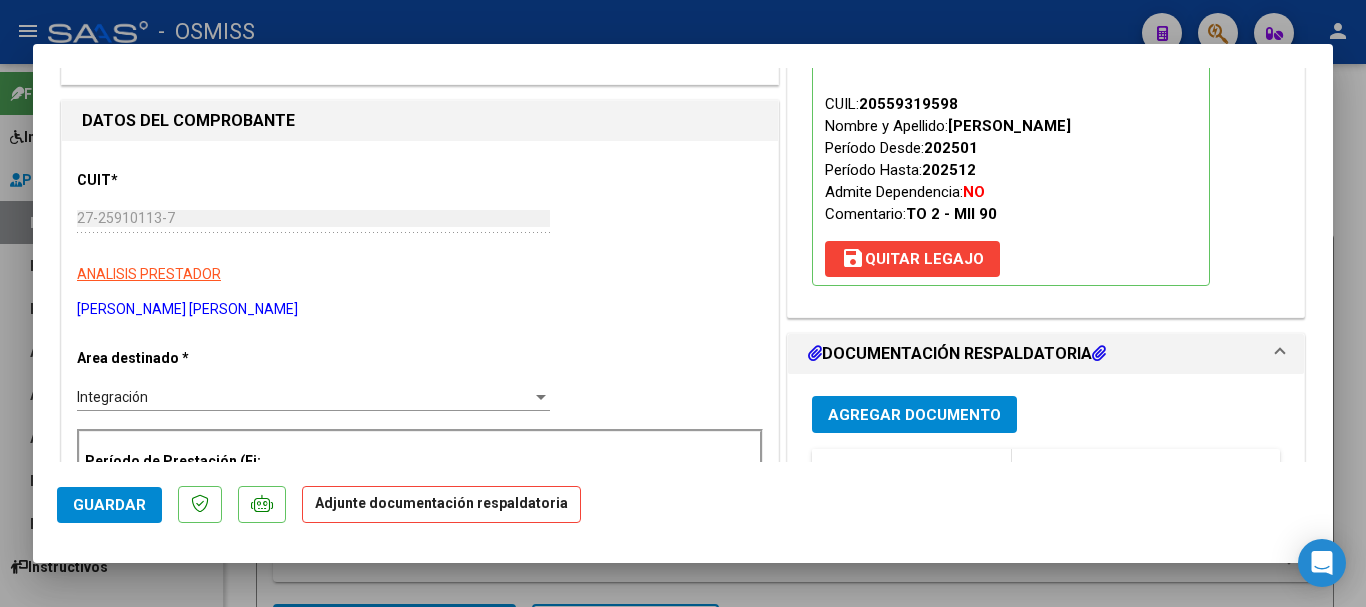 scroll, scrollTop: 300, scrollLeft: 0, axis: vertical 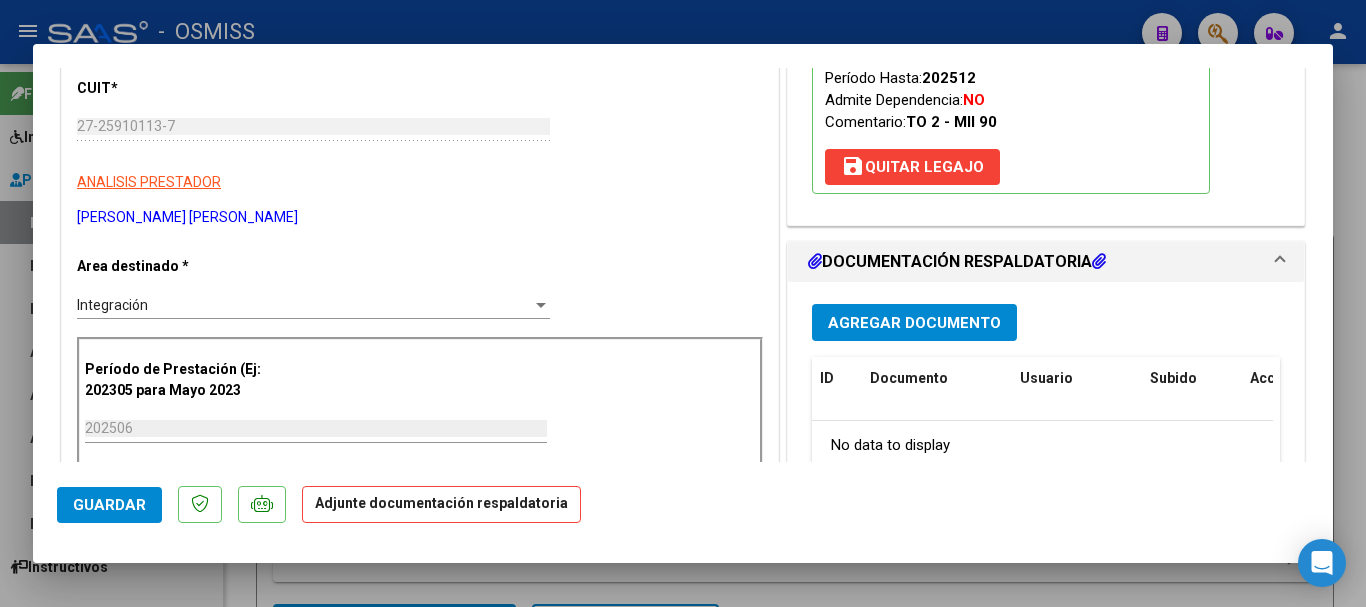 click on "Agregar Documento" at bounding box center [914, 322] 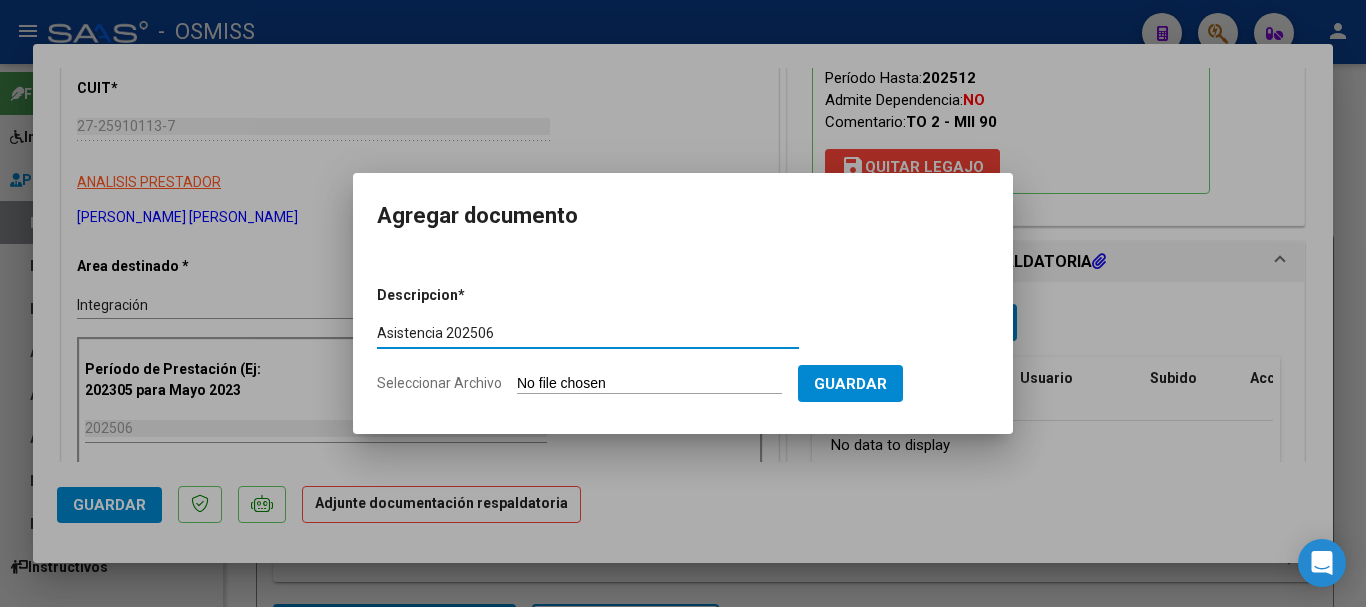 type on "Asistencia 202506" 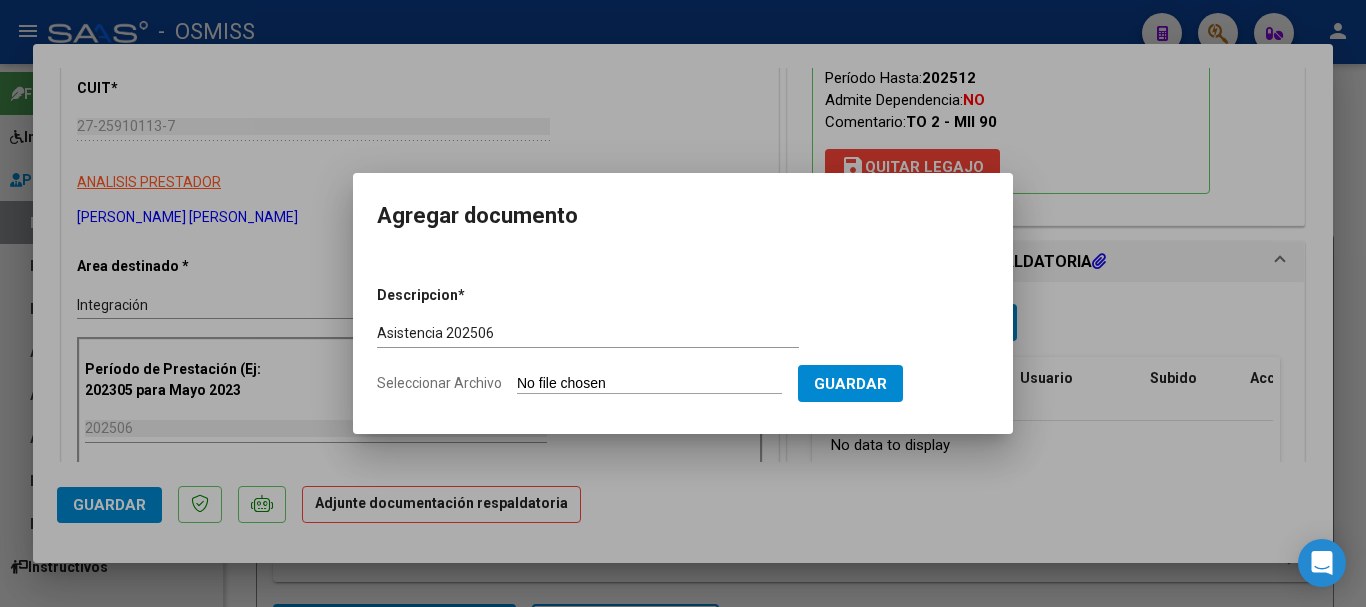 type on "C:\fakepath\[PERSON_NAME]. Asistencia 202506.pdf" 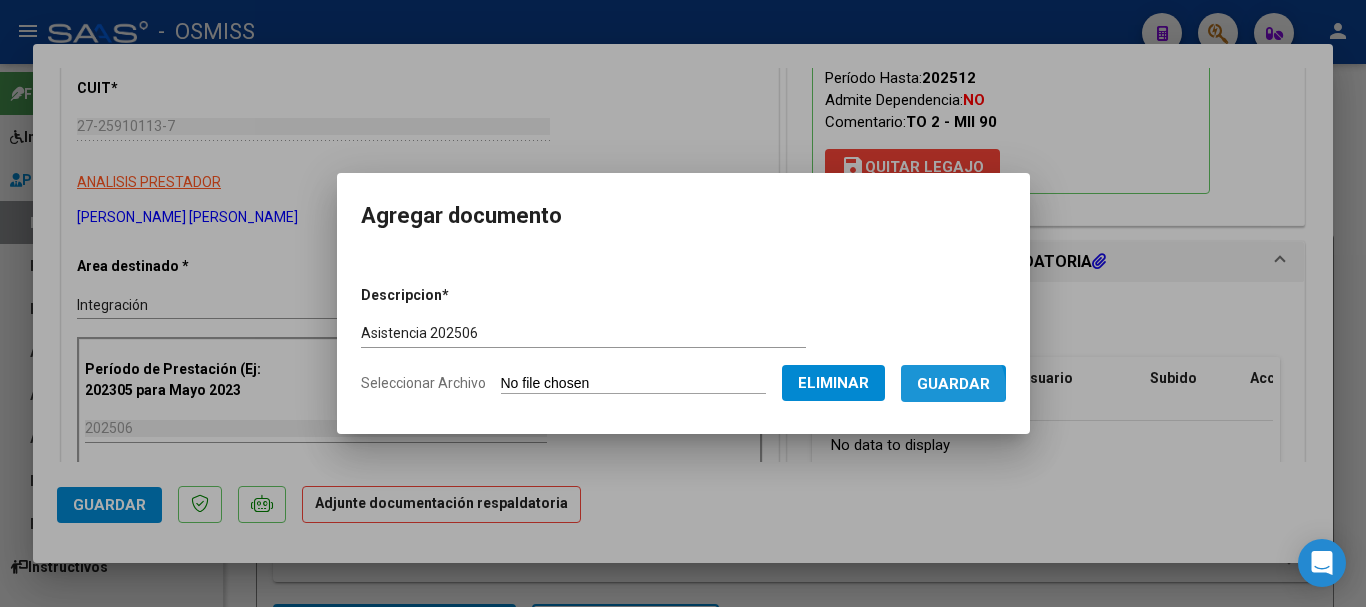 click on "Guardar" at bounding box center [953, 384] 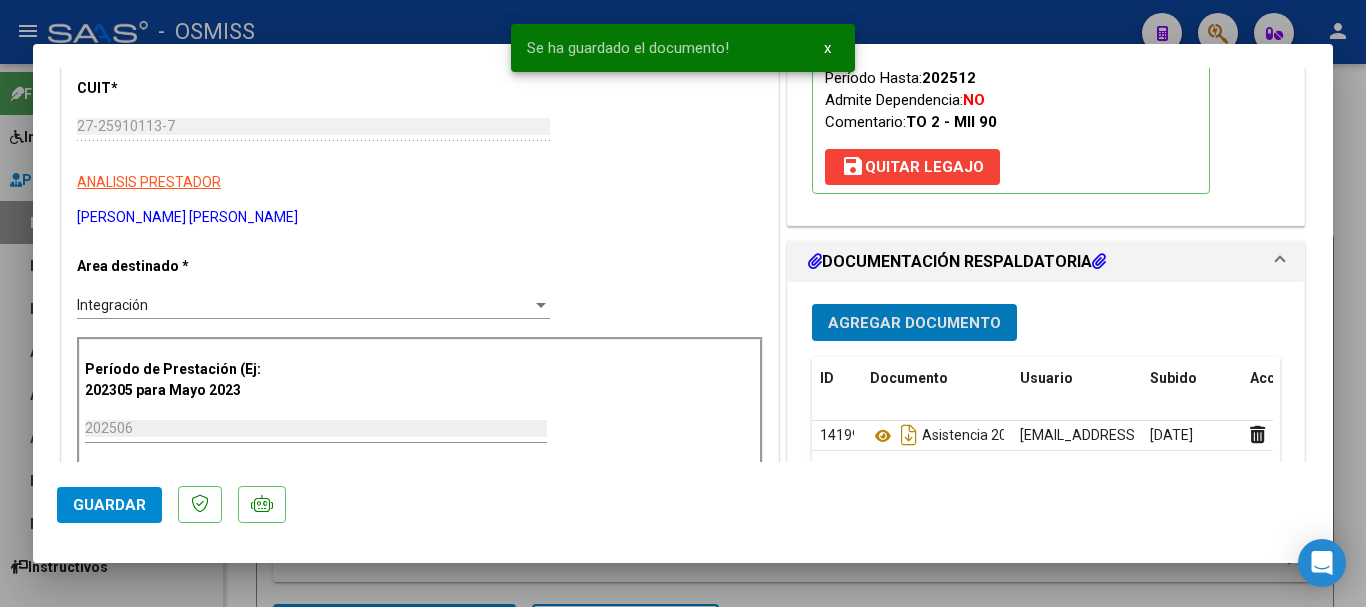 click on "Guardar" 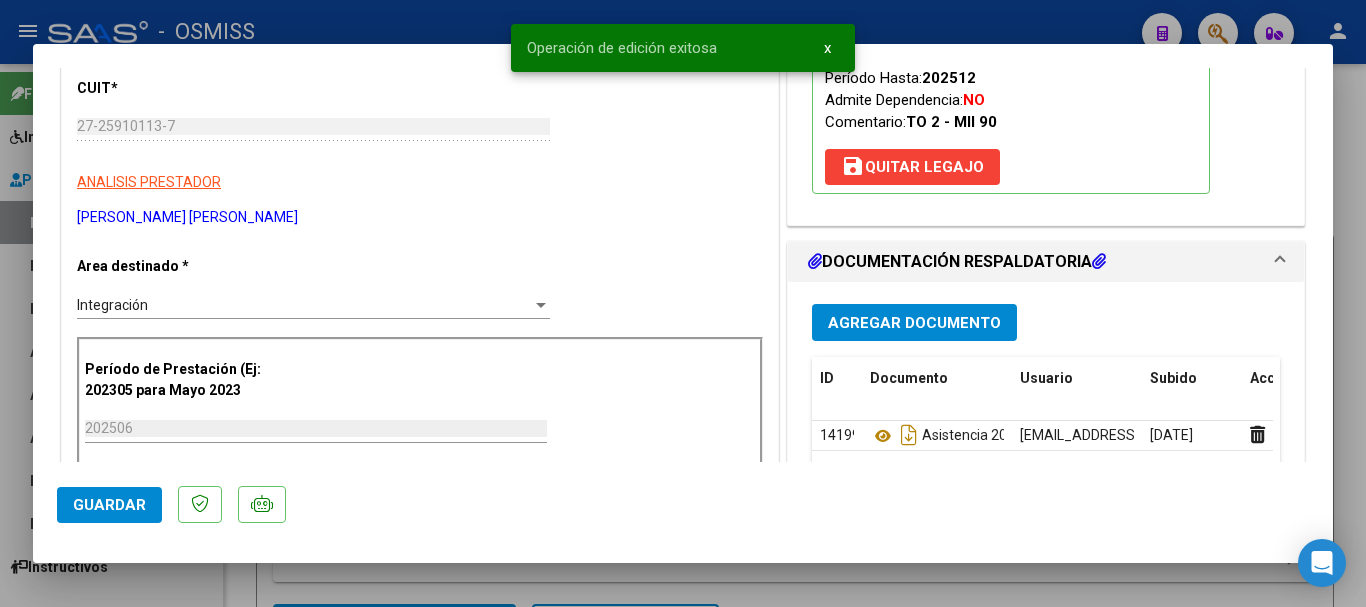 click on "Guardar" 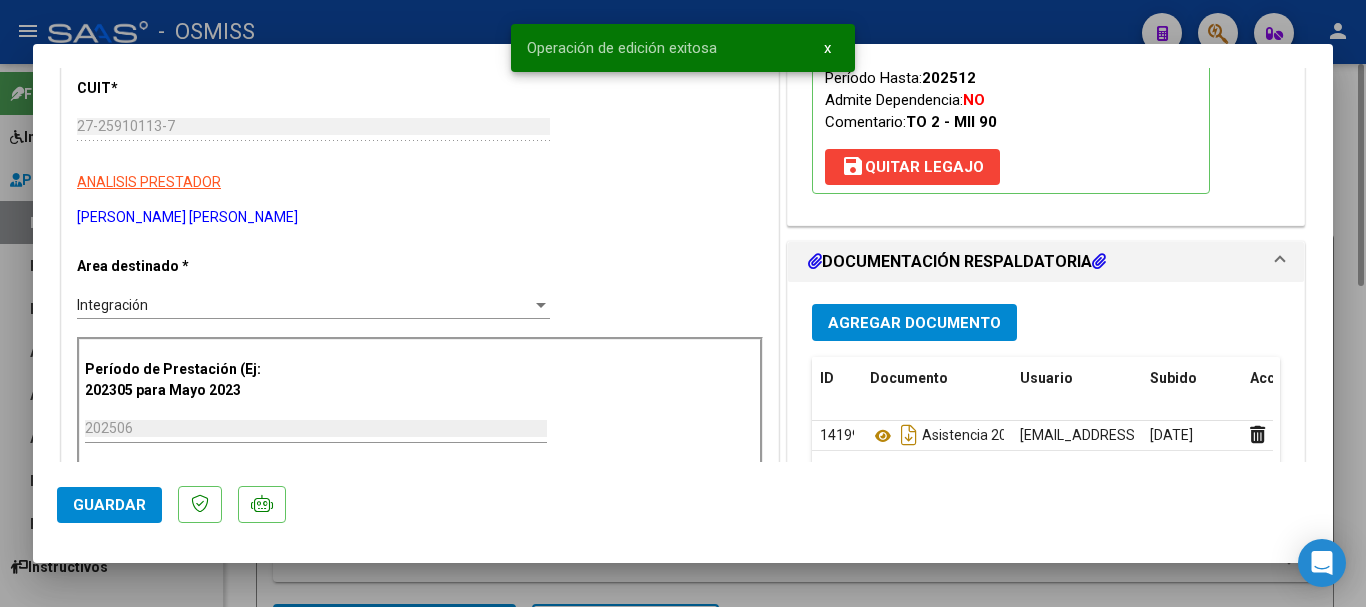 drag, startPoint x: 146, startPoint y: 583, endPoint x: 283, endPoint y: 105, distance: 497.24542 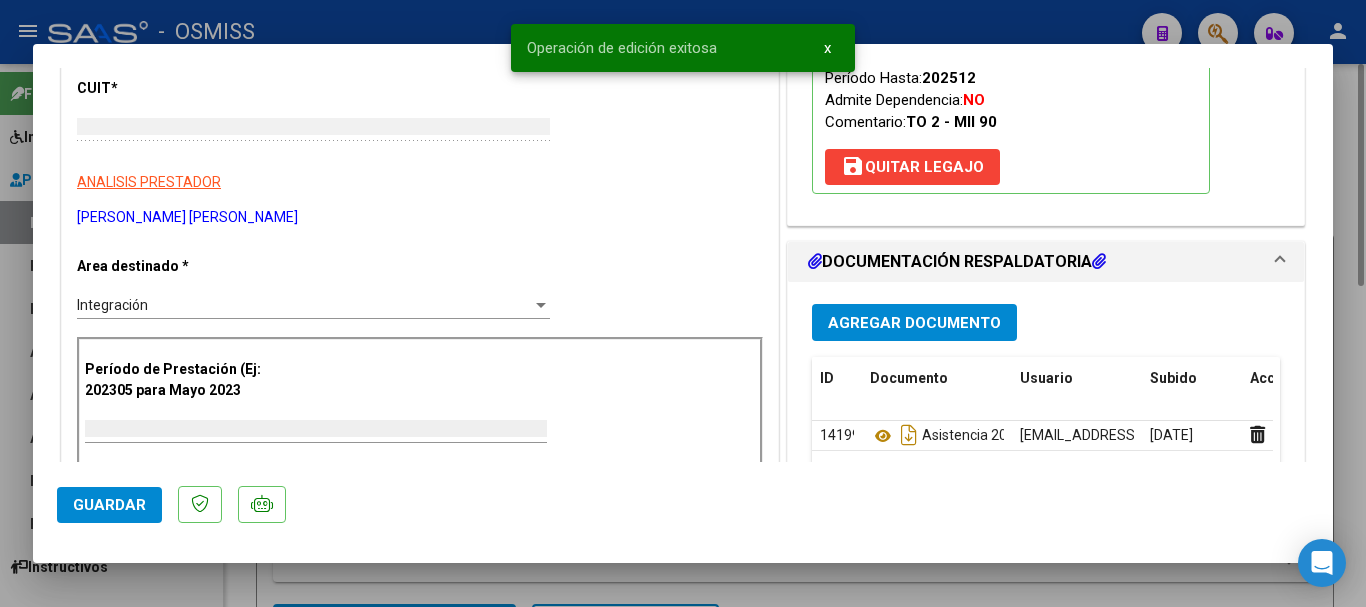 scroll, scrollTop: 0, scrollLeft: 0, axis: both 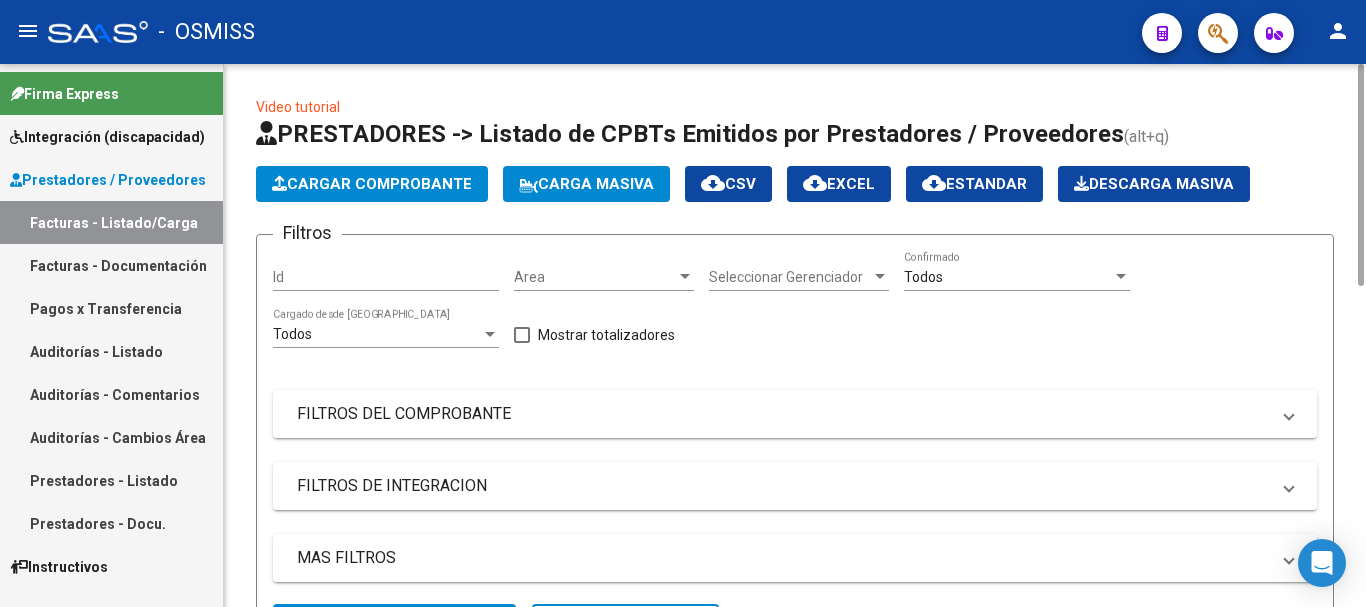 click on "Cargar Comprobante" 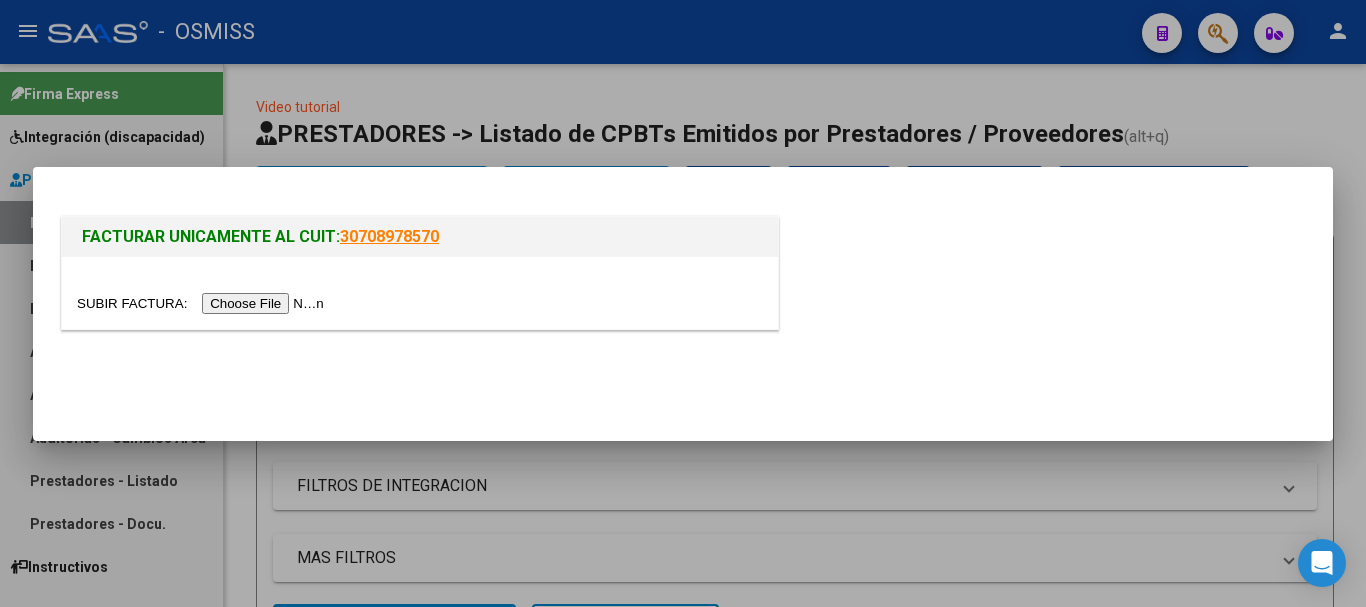click at bounding box center [203, 303] 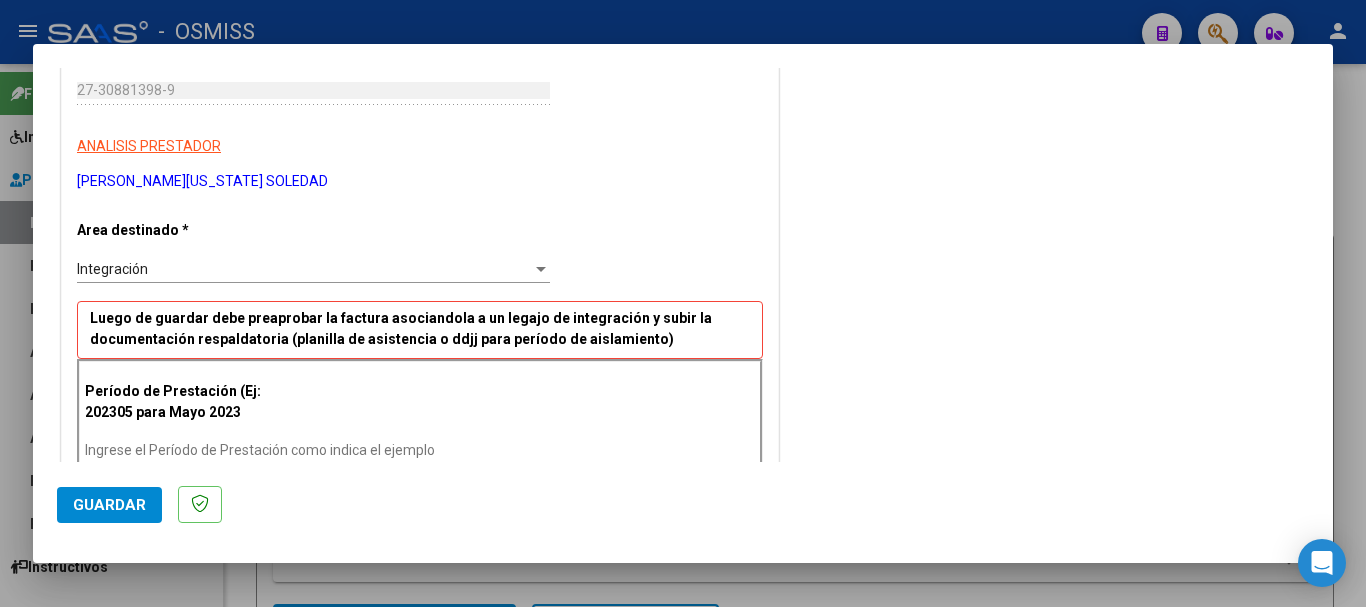 scroll, scrollTop: 300, scrollLeft: 0, axis: vertical 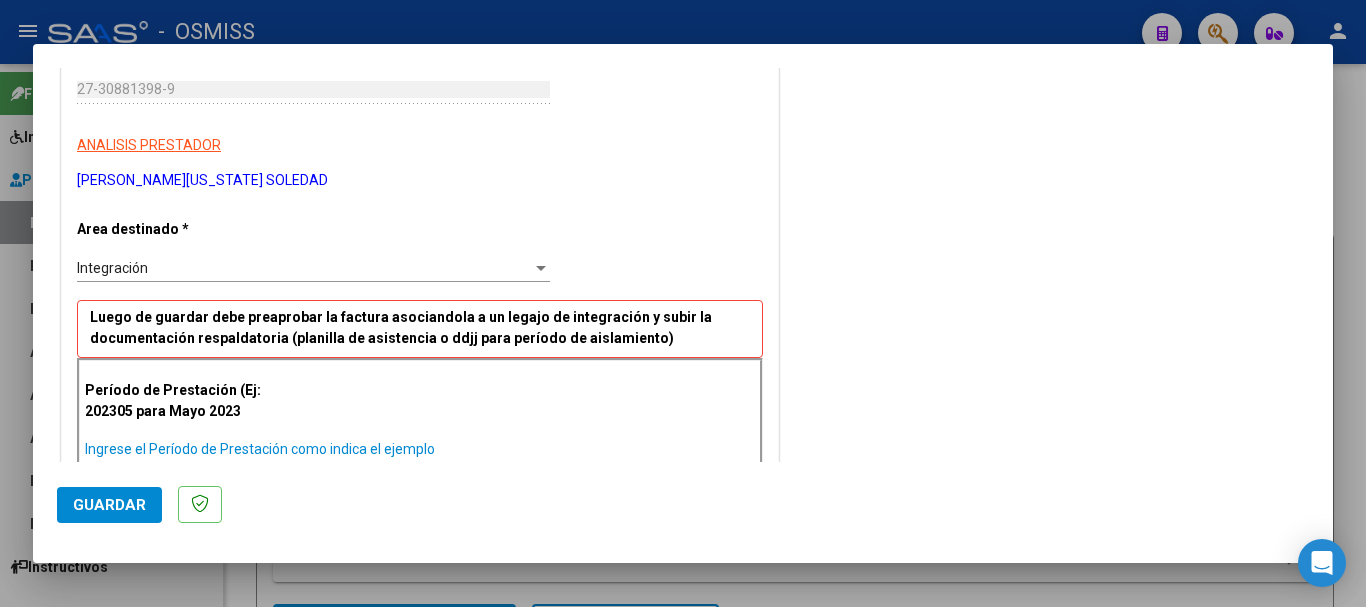 click on "Ingrese el Período de Prestación como indica el ejemplo" at bounding box center [316, 449] 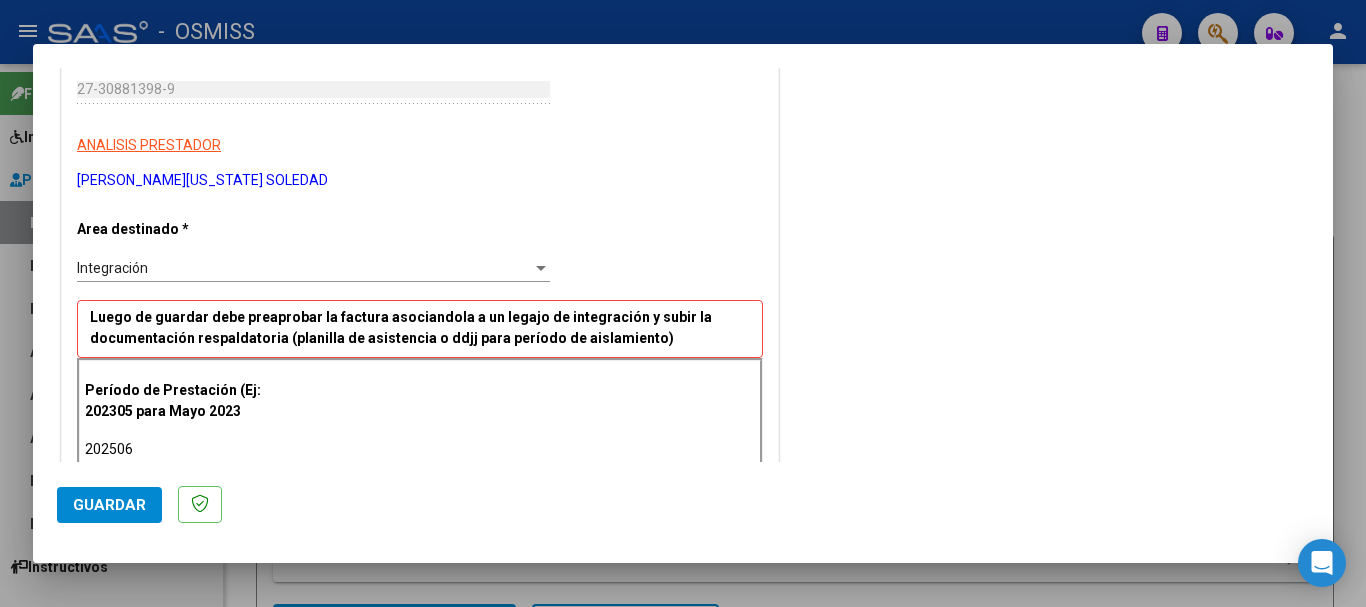type on "202506" 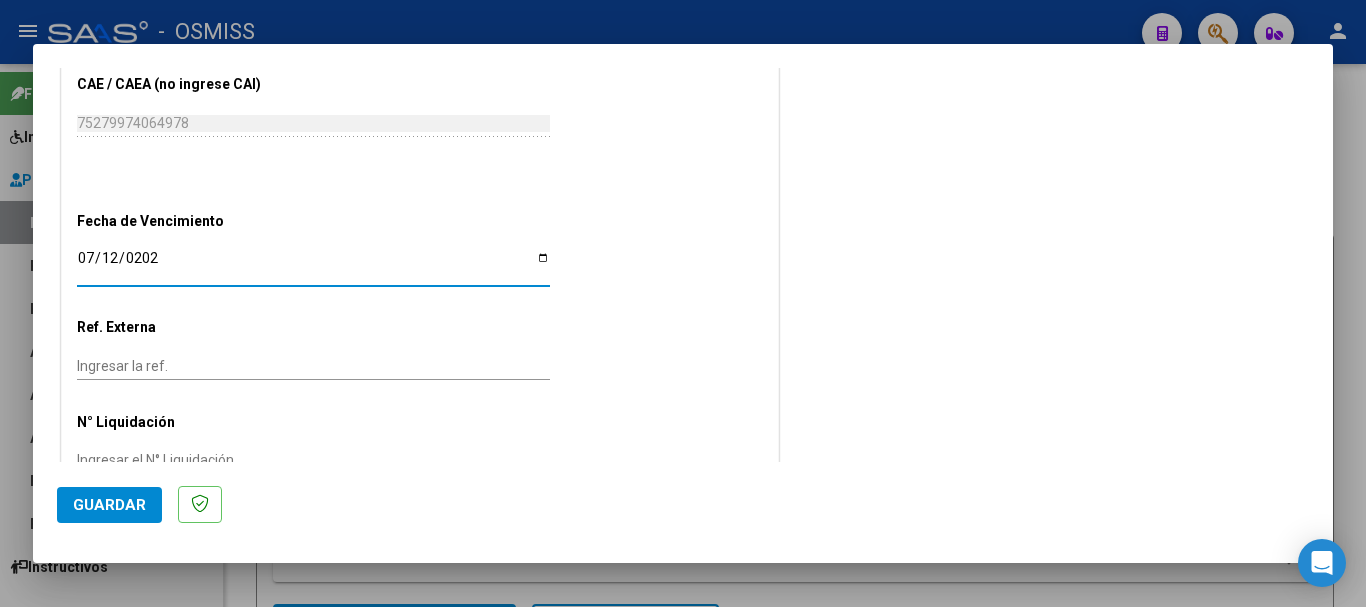 type on "[DATE]" 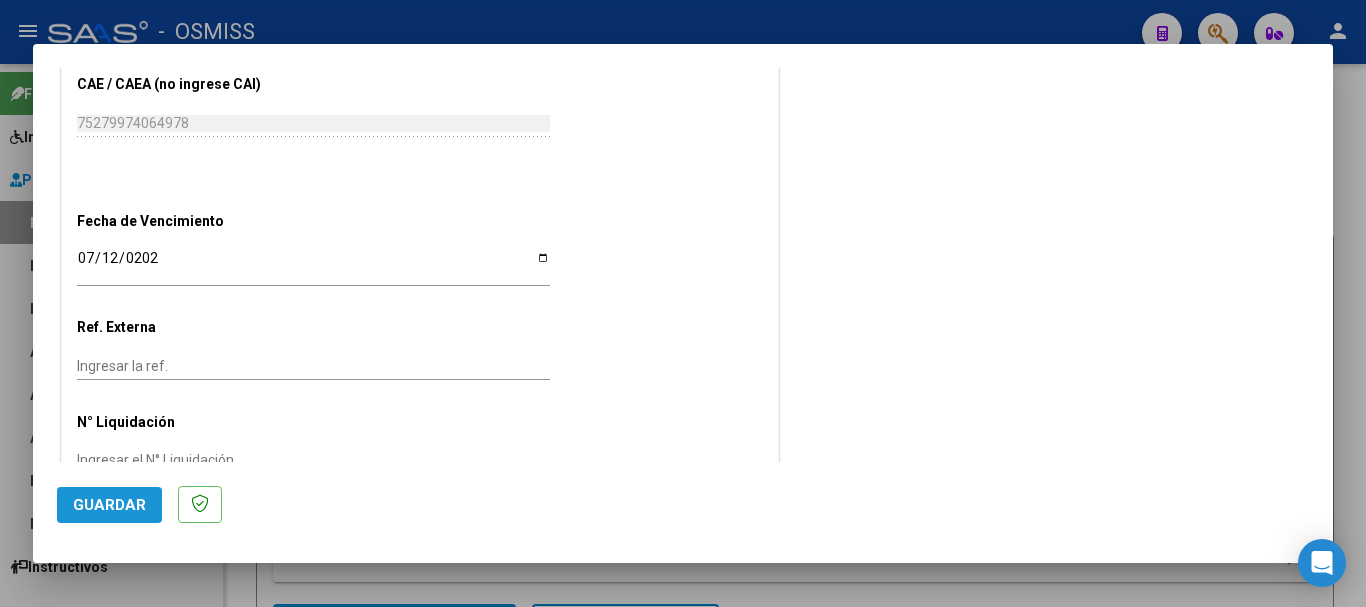 click on "Guardar" 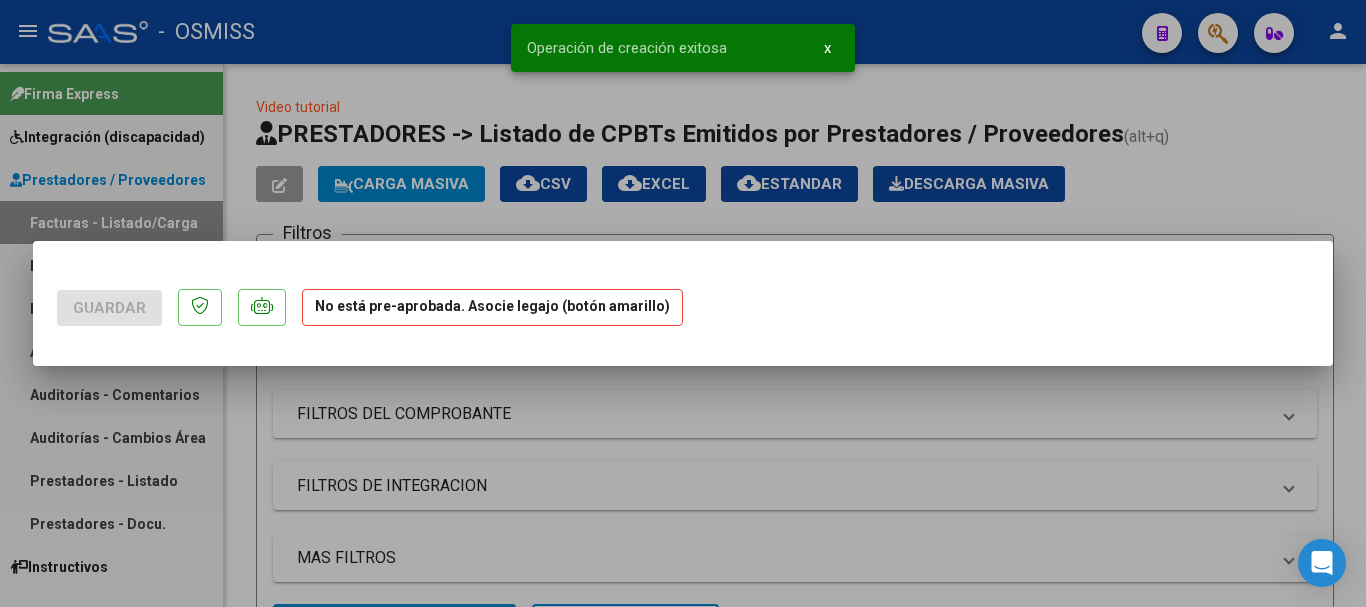 scroll, scrollTop: 0, scrollLeft: 0, axis: both 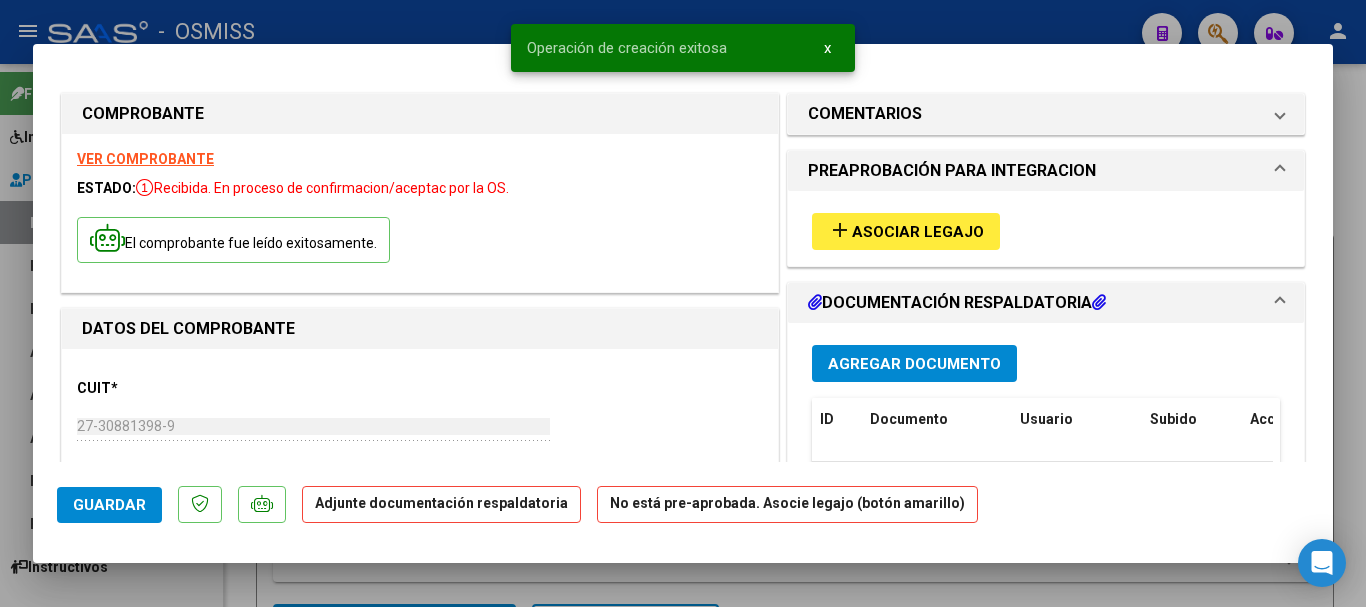click on "Asociar Legajo" at bounding box center [918, 232] 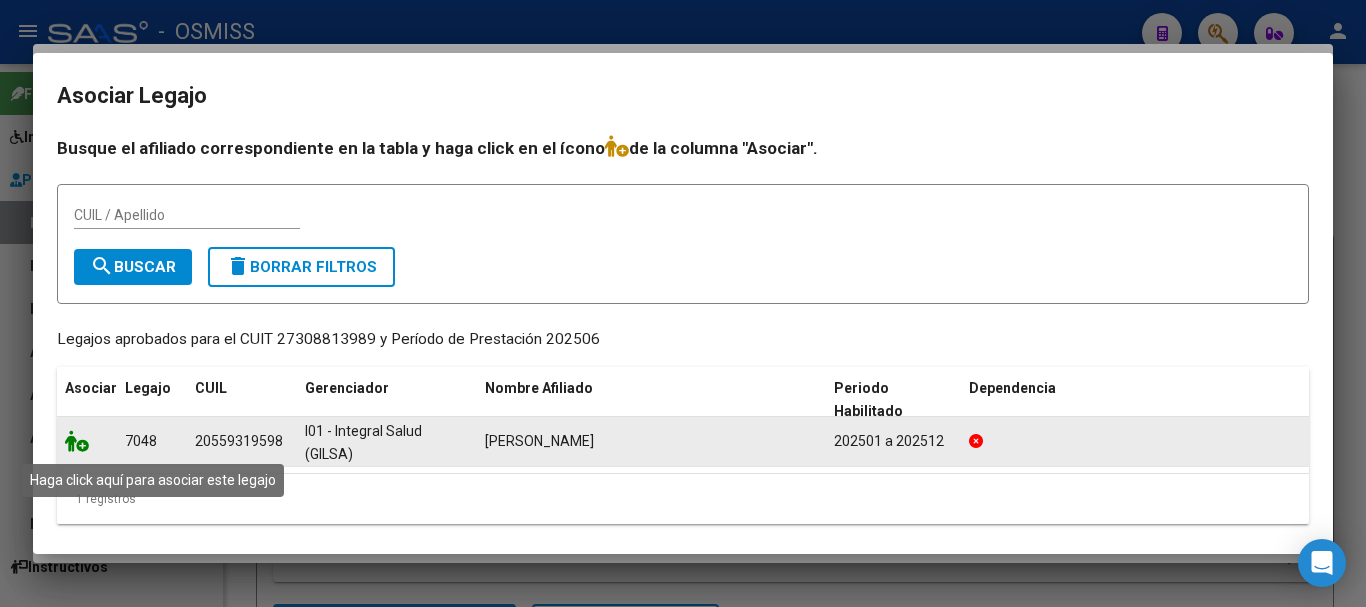 click 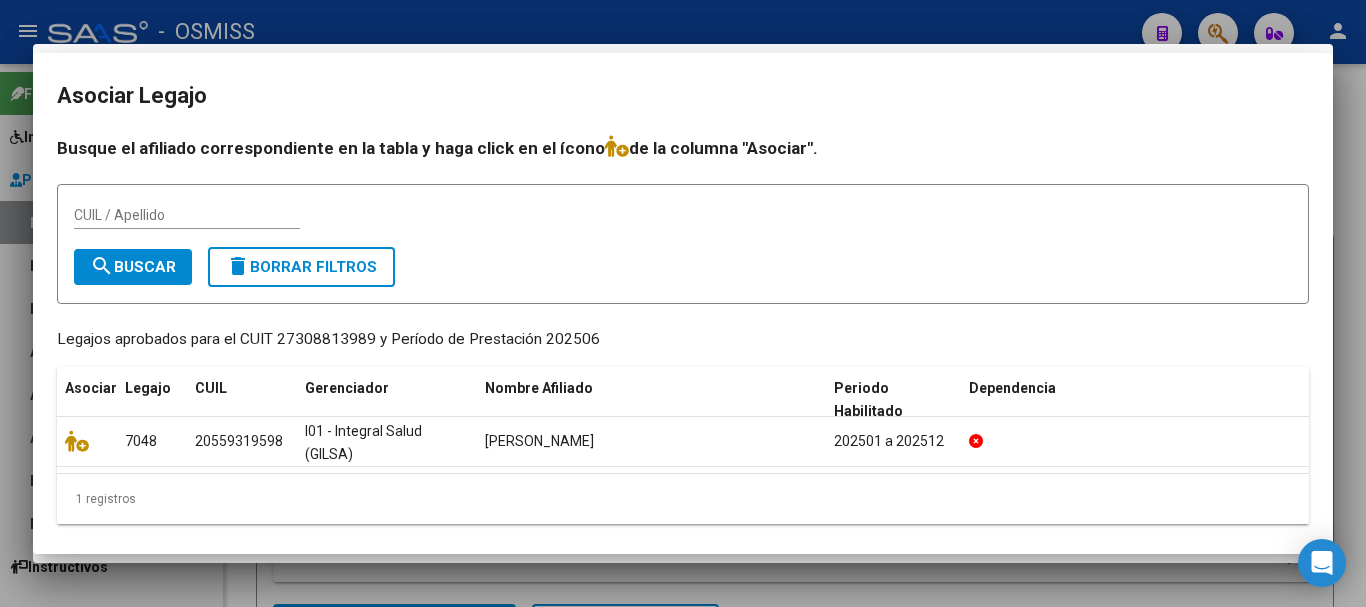 scroll, scrollTop: 0, scrollLeft: 0, axis: both 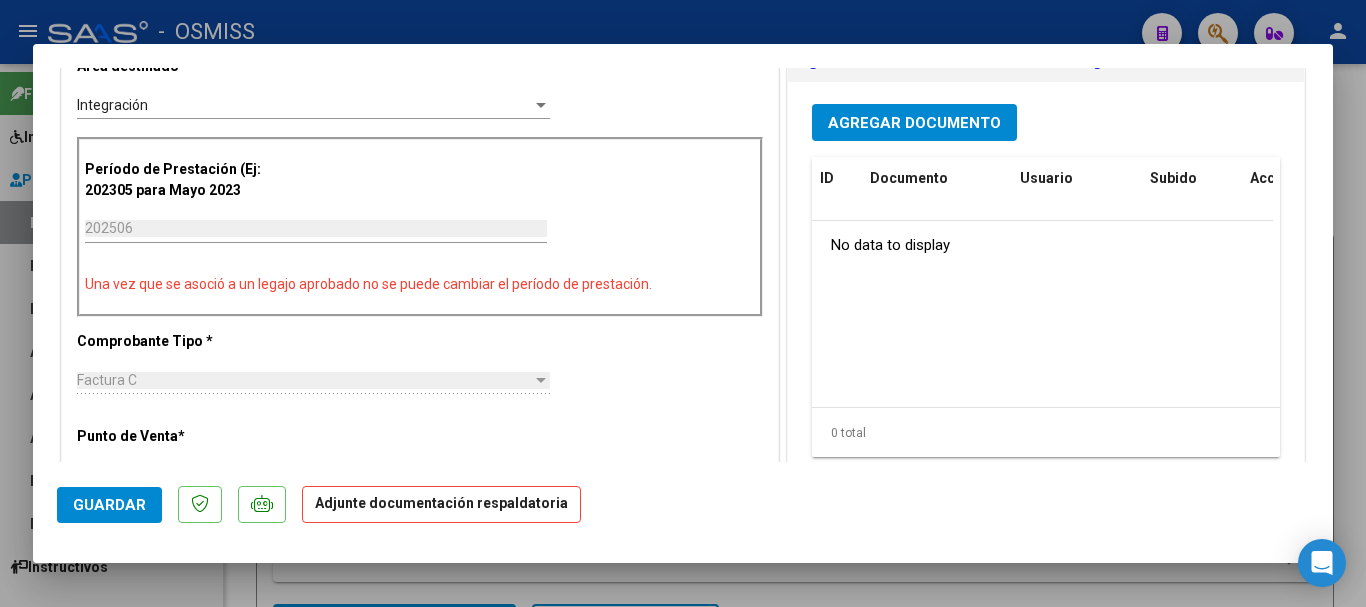click on "Agregar Documento" at bounding box center (914, 123) 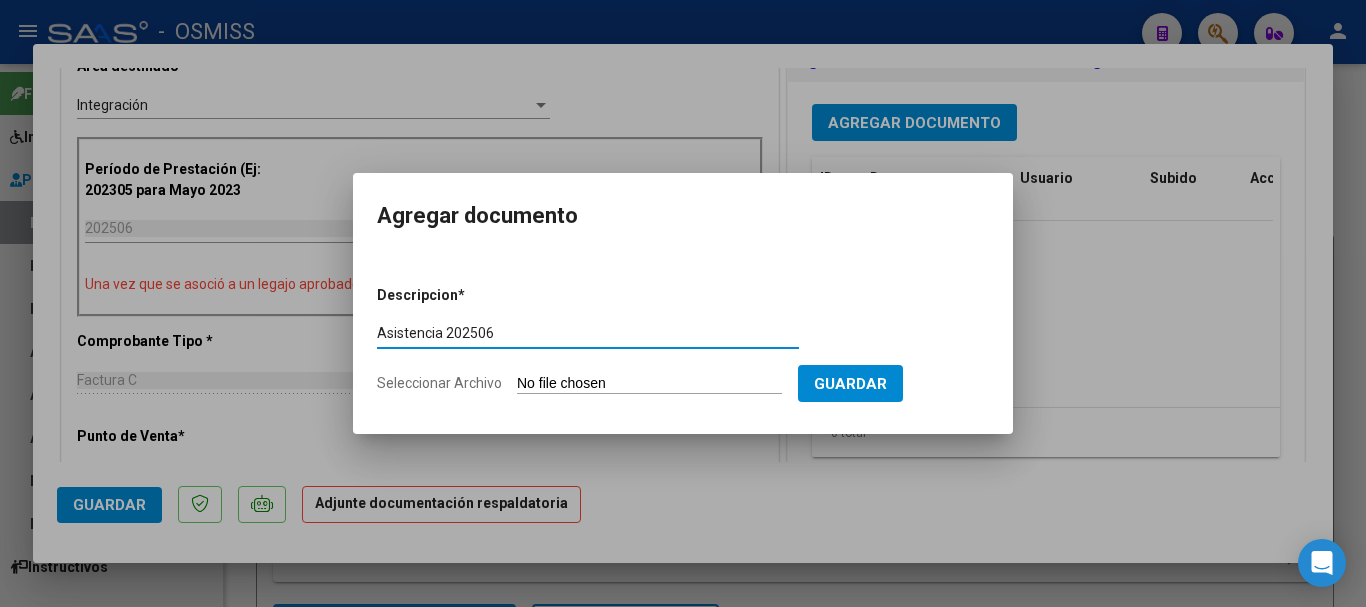 type on "Asistencia 202506" 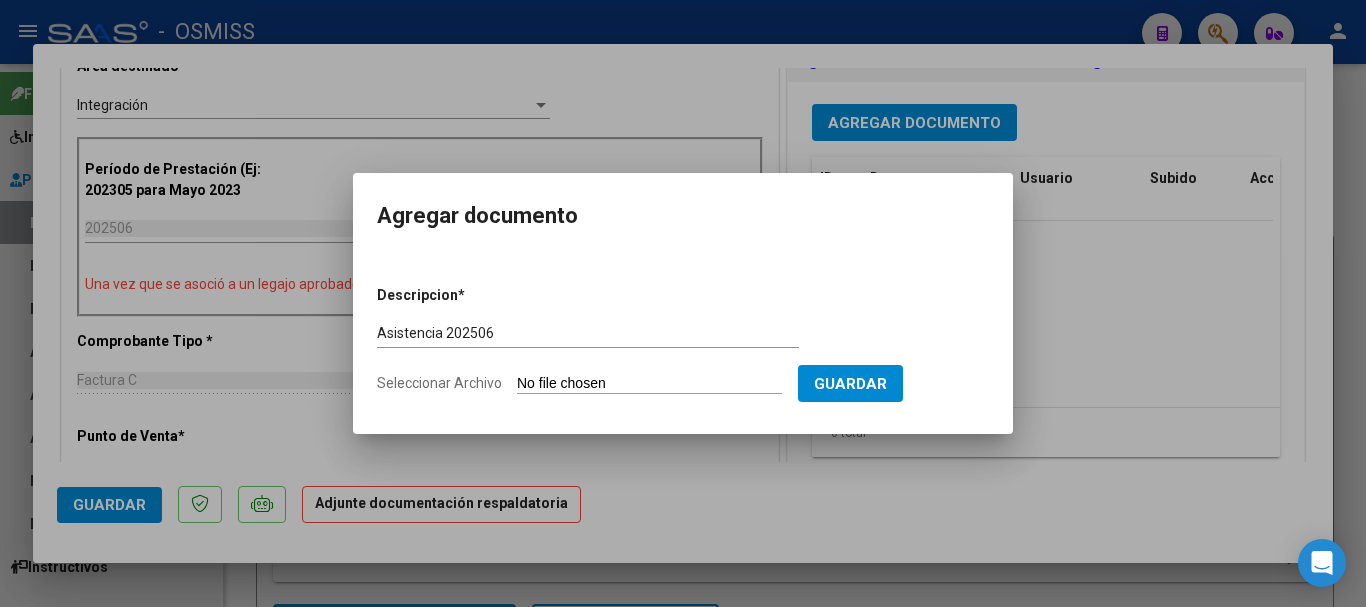 click on "Seleccionar Archivo" at bounding box center [649, 384] 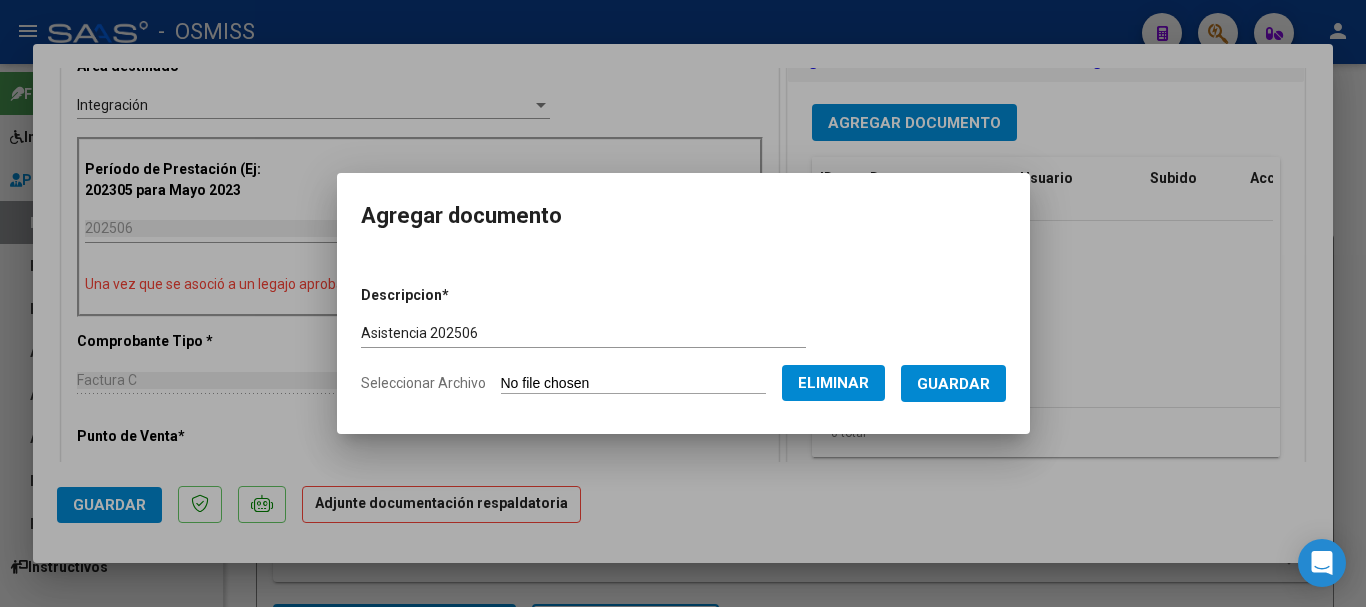 click on "Guardar" at bounding box center (953, 384) 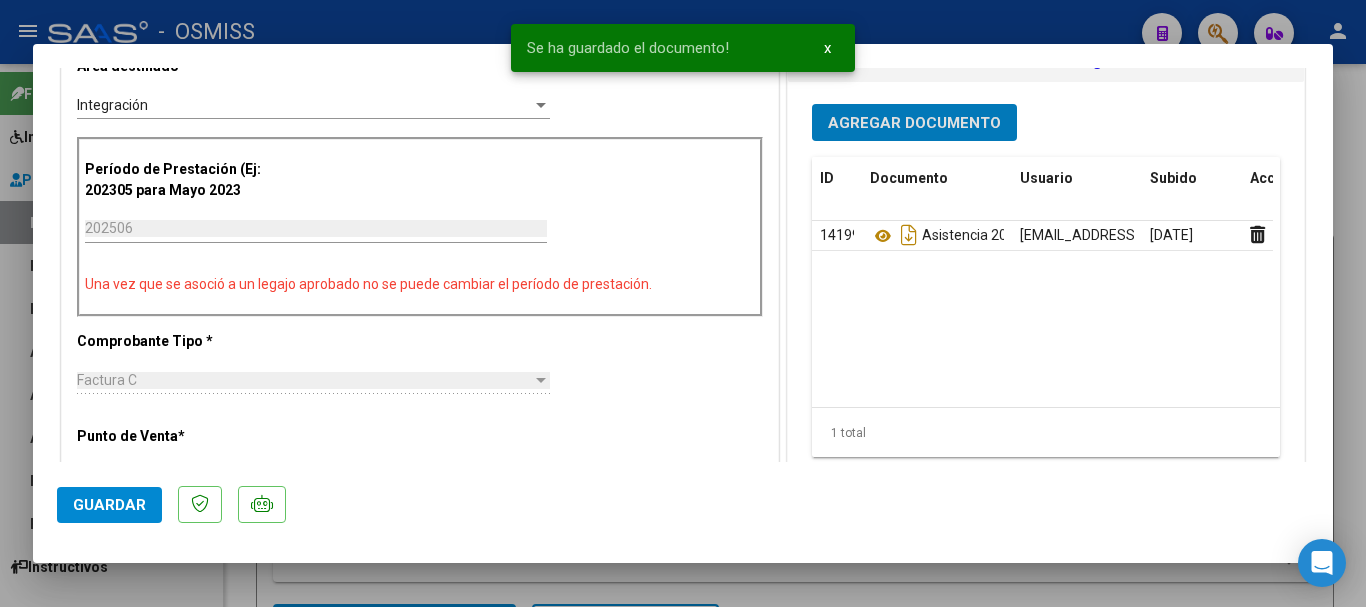 click on "Guardar" 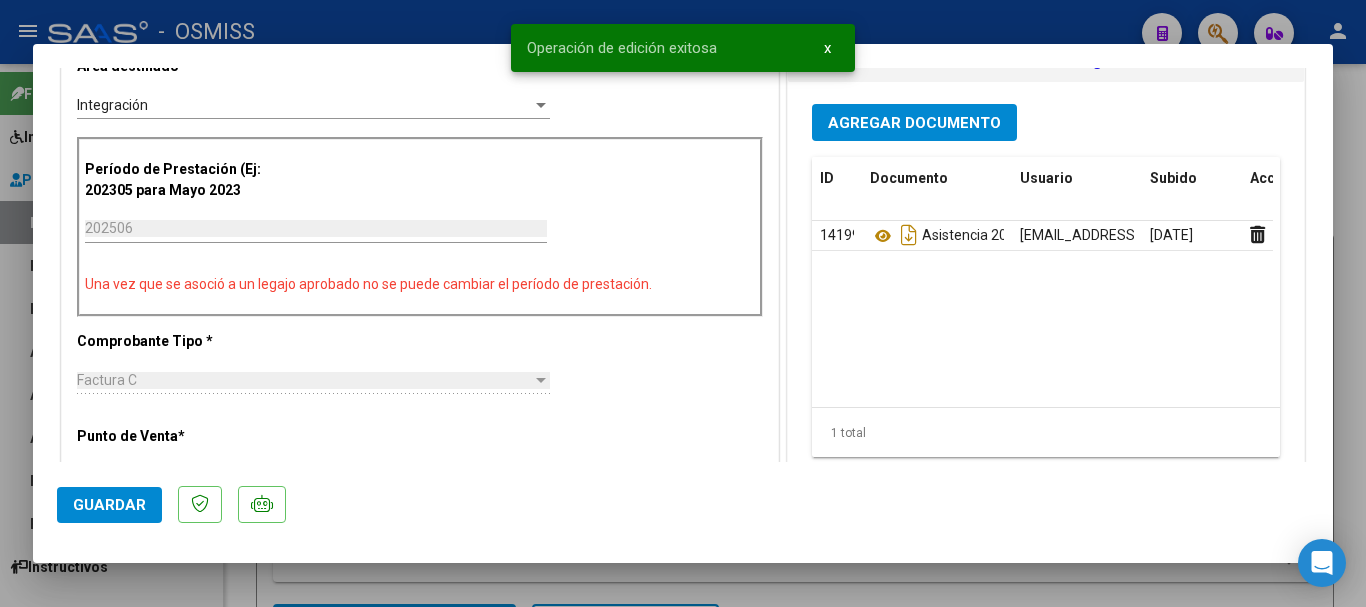 click on "Guardar" 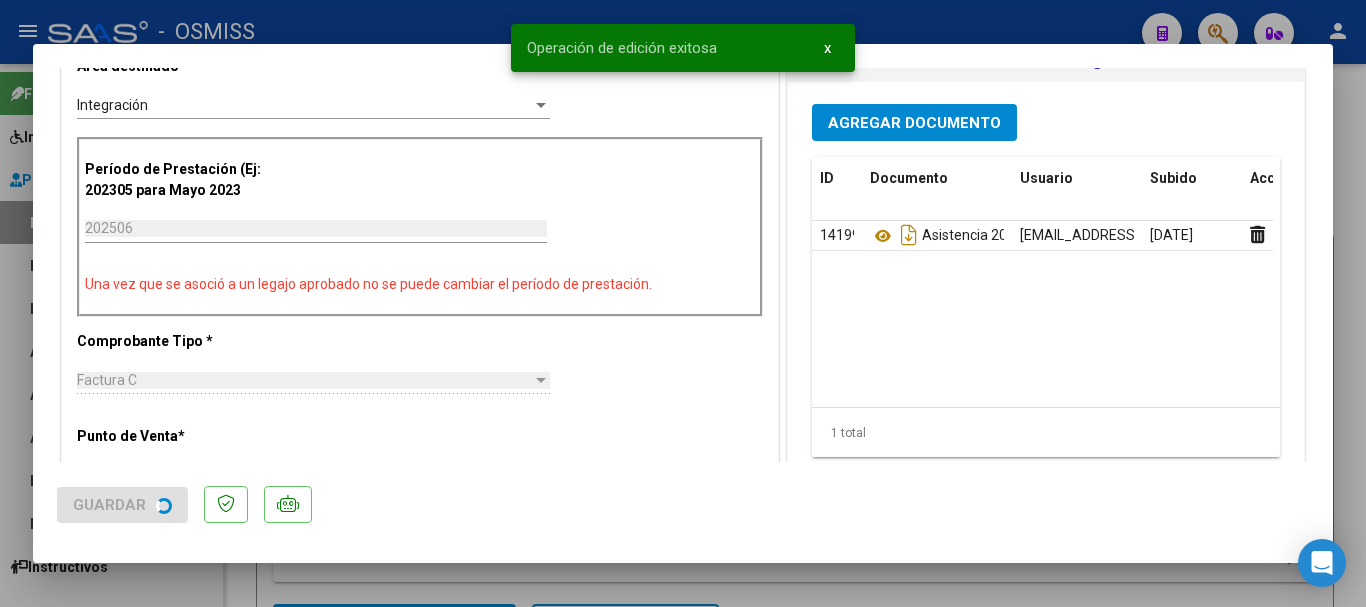 click at bounding box center (683, 303) 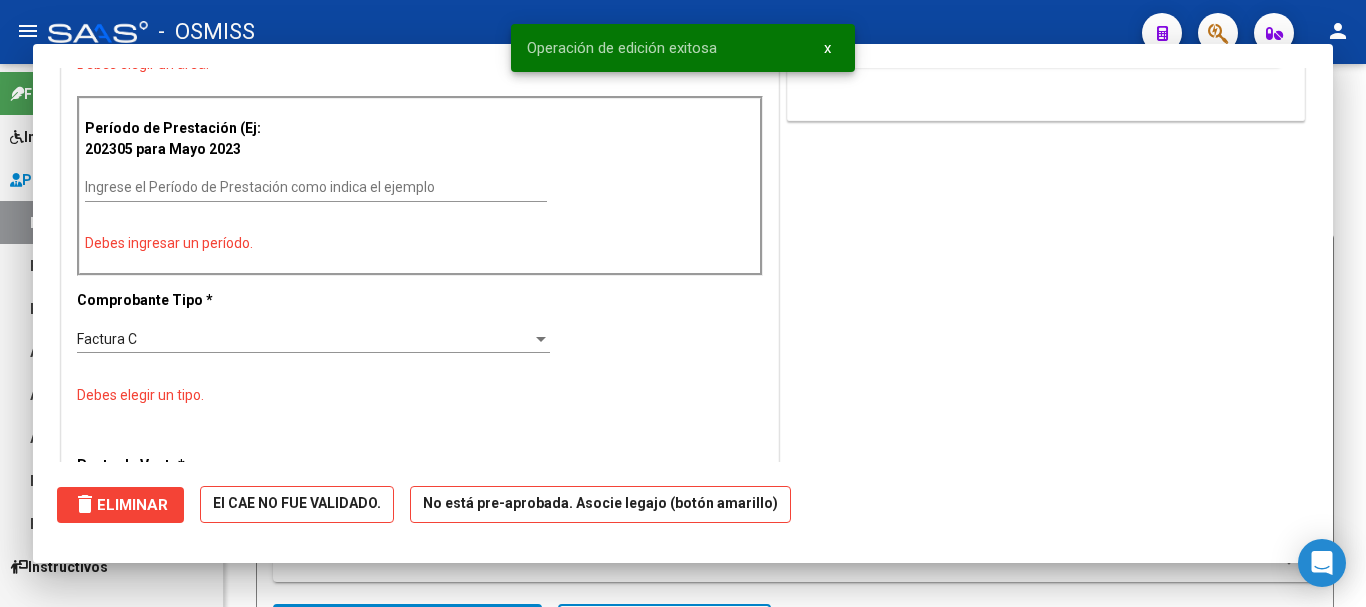scroll, scrollTop: 0, scrollLeft: 0, axis: both 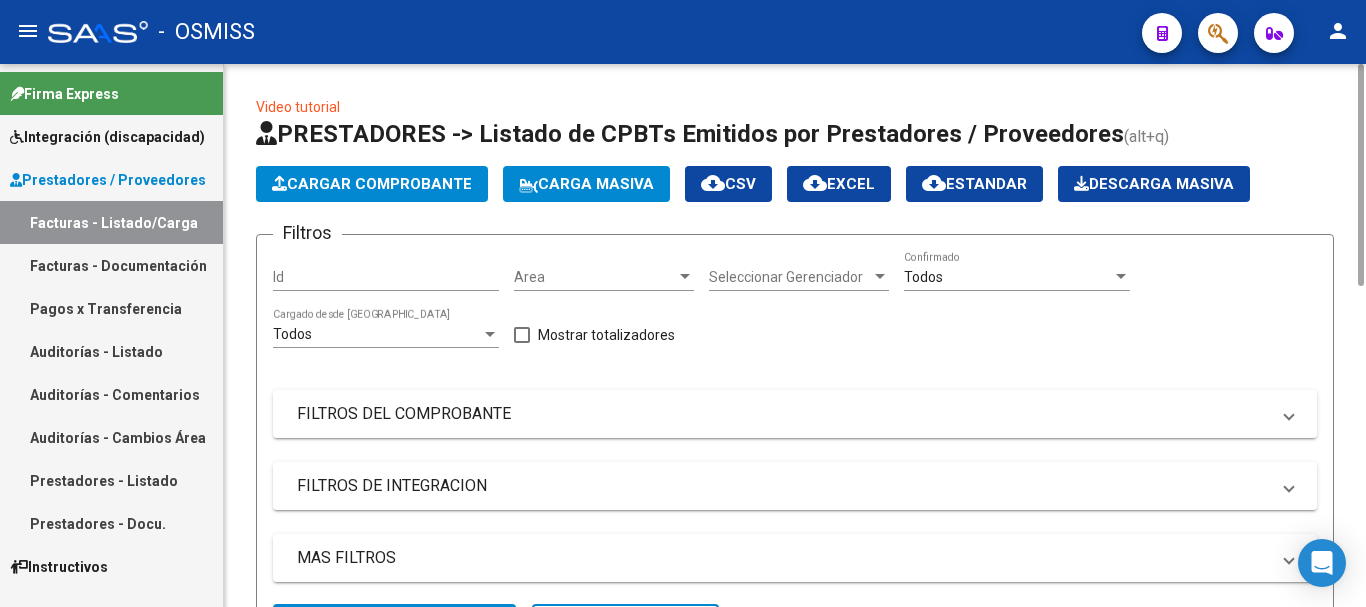 click on "Cargar Comprobante" 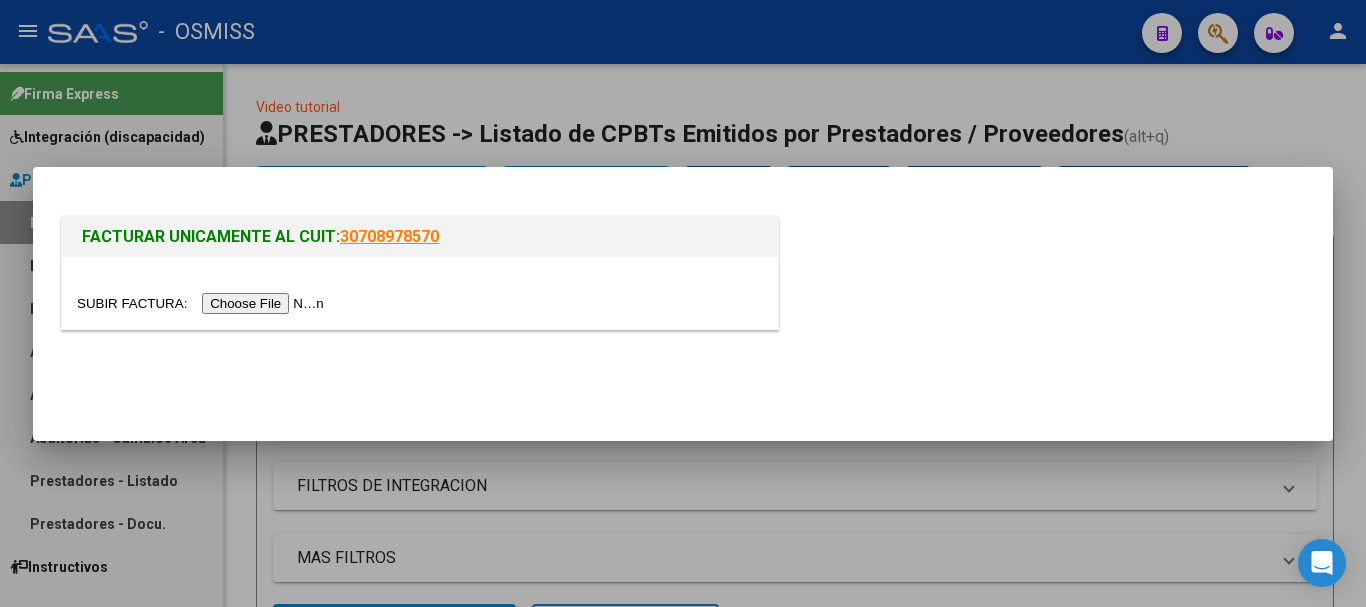 click at bounding box center [203, 303] 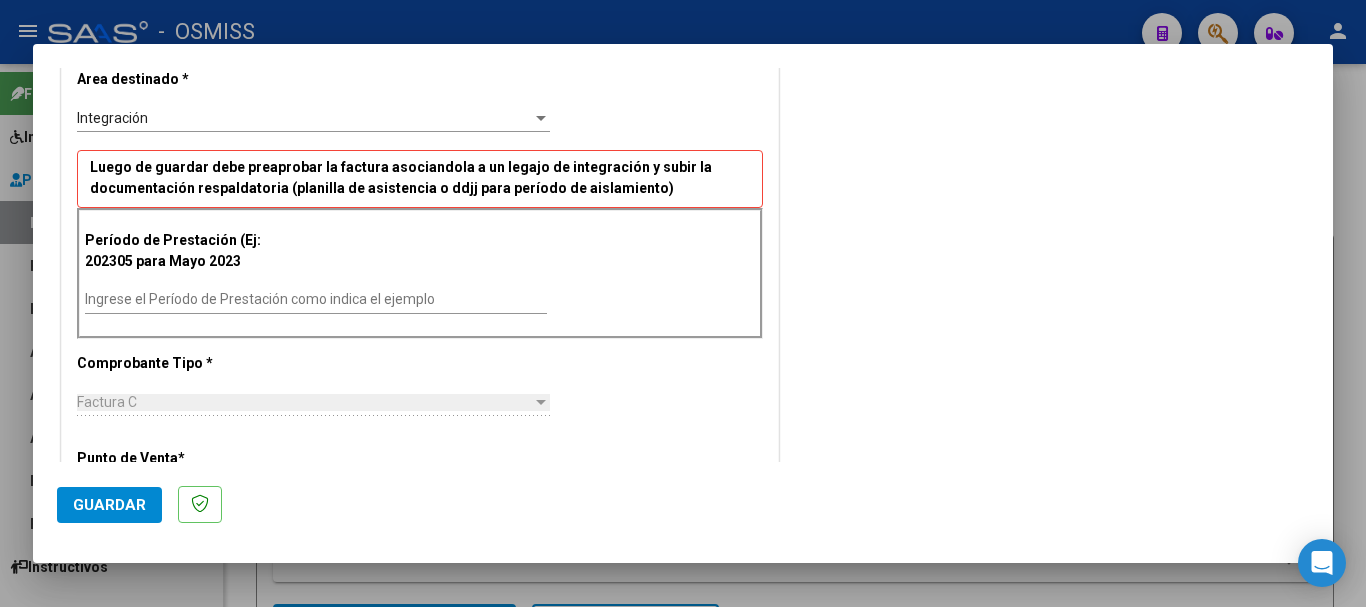 scroll, scrollTop: 500, scrollLeft: 0, axis: vertical 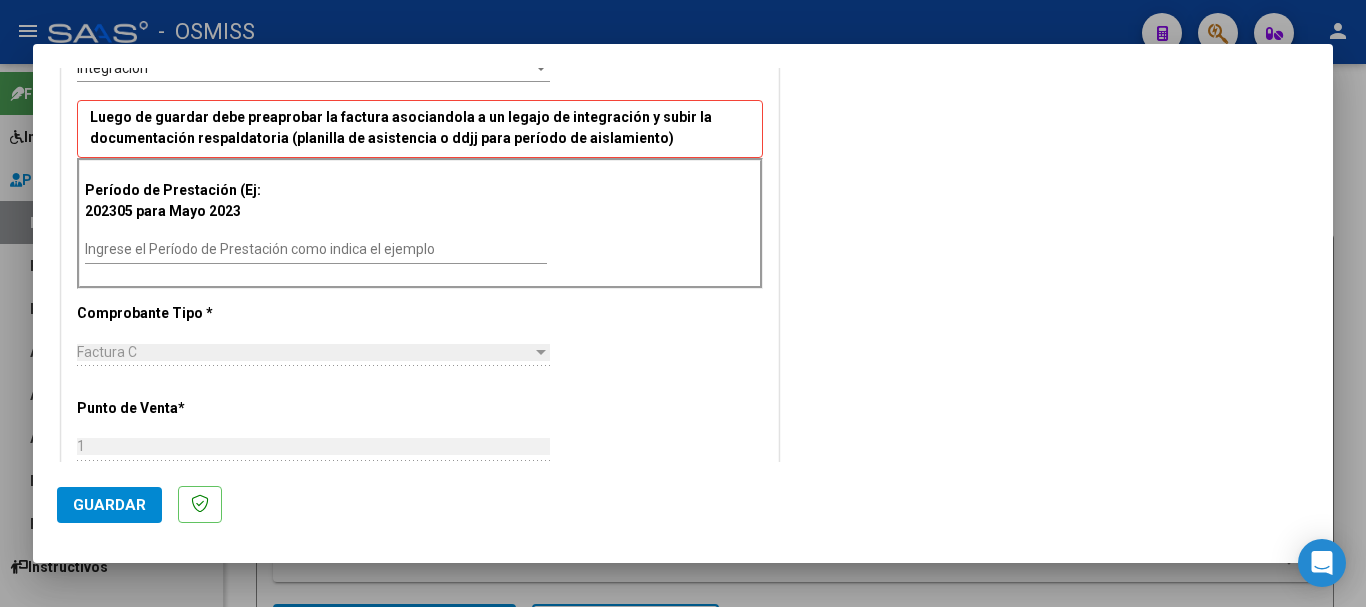 click on "Factura C" at bounding box center [304, 352] 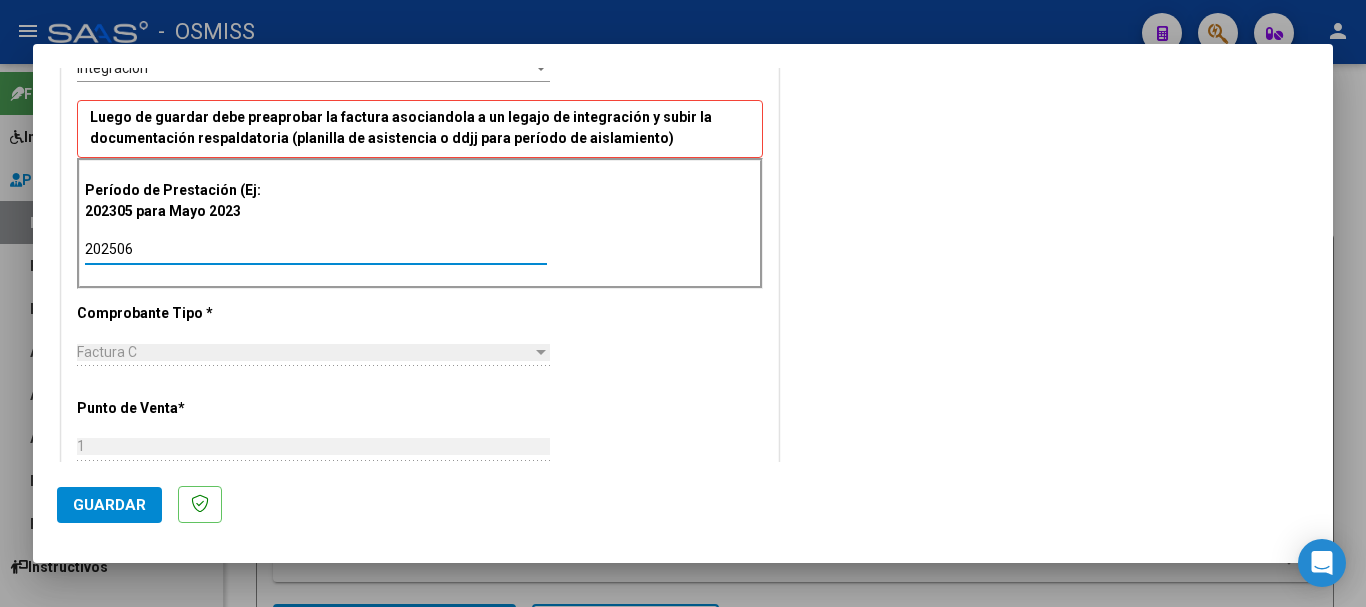 type on "202506" 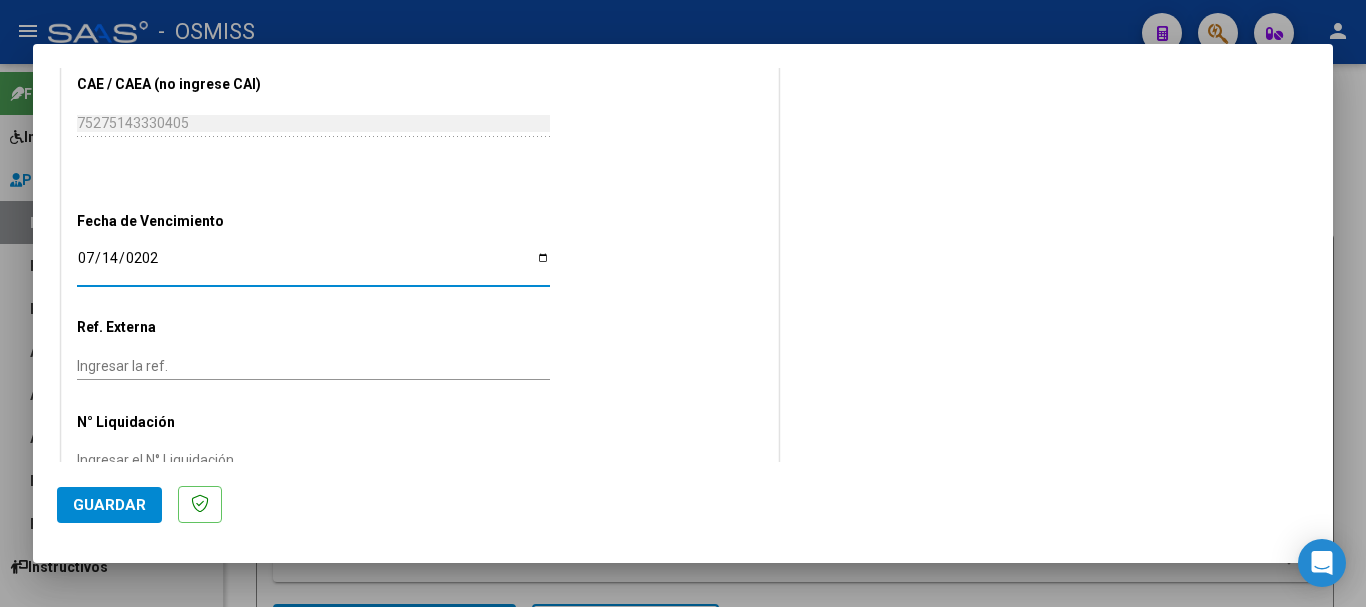 type on "[DATE]" 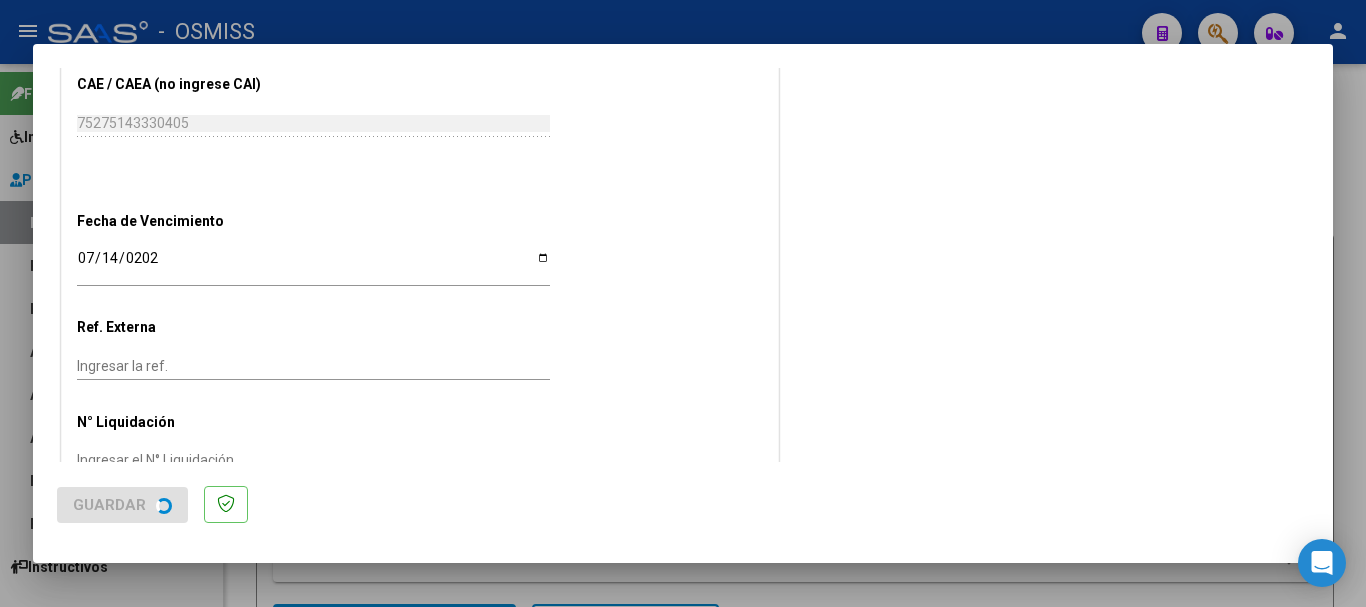 scroll, scrollTop: 0, scrollLeft: 0, axis: both 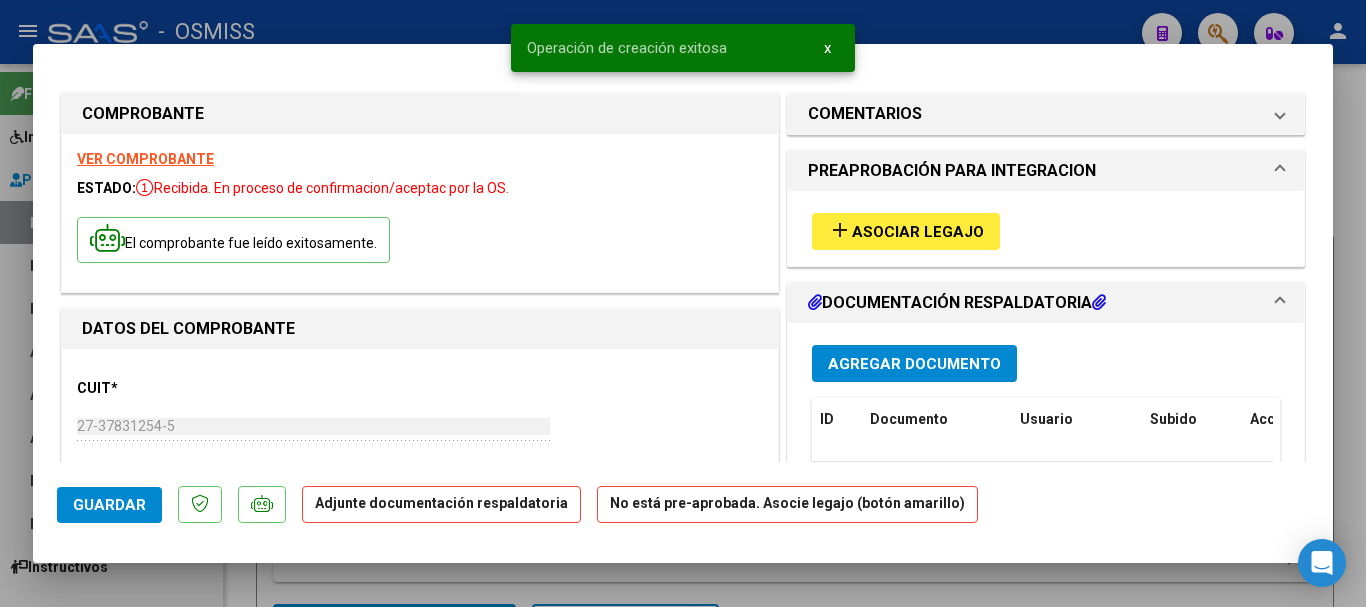 click on "add Asociar Legajo" at bounding box center (906, 231) 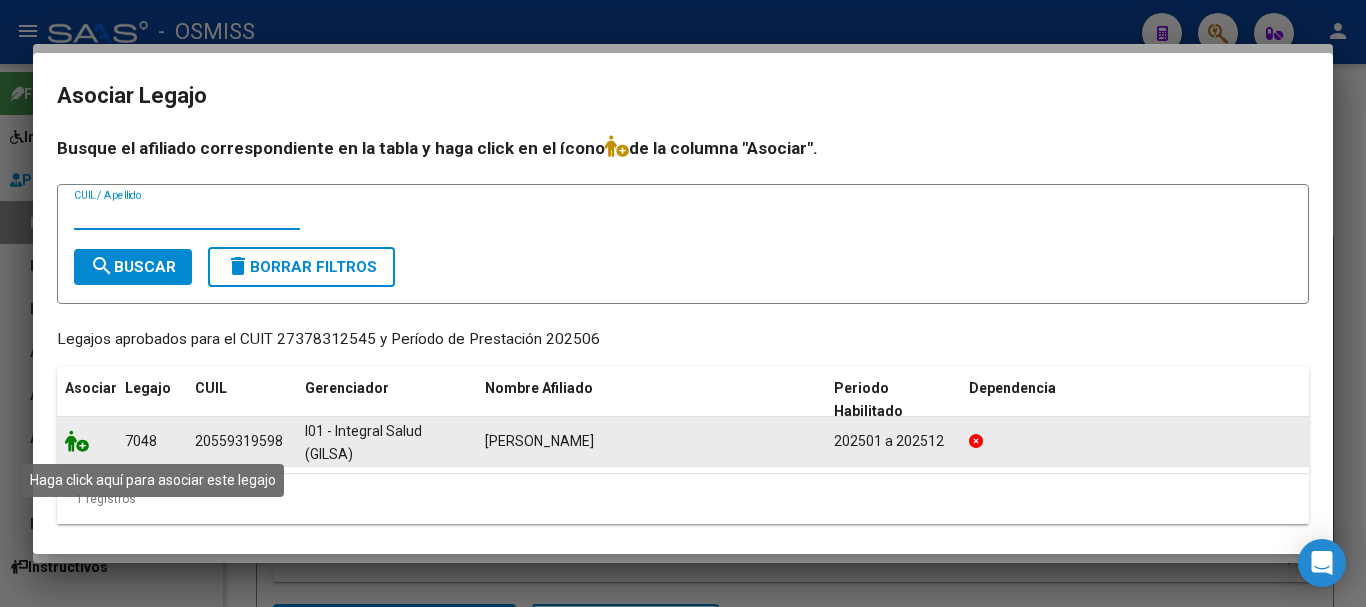click 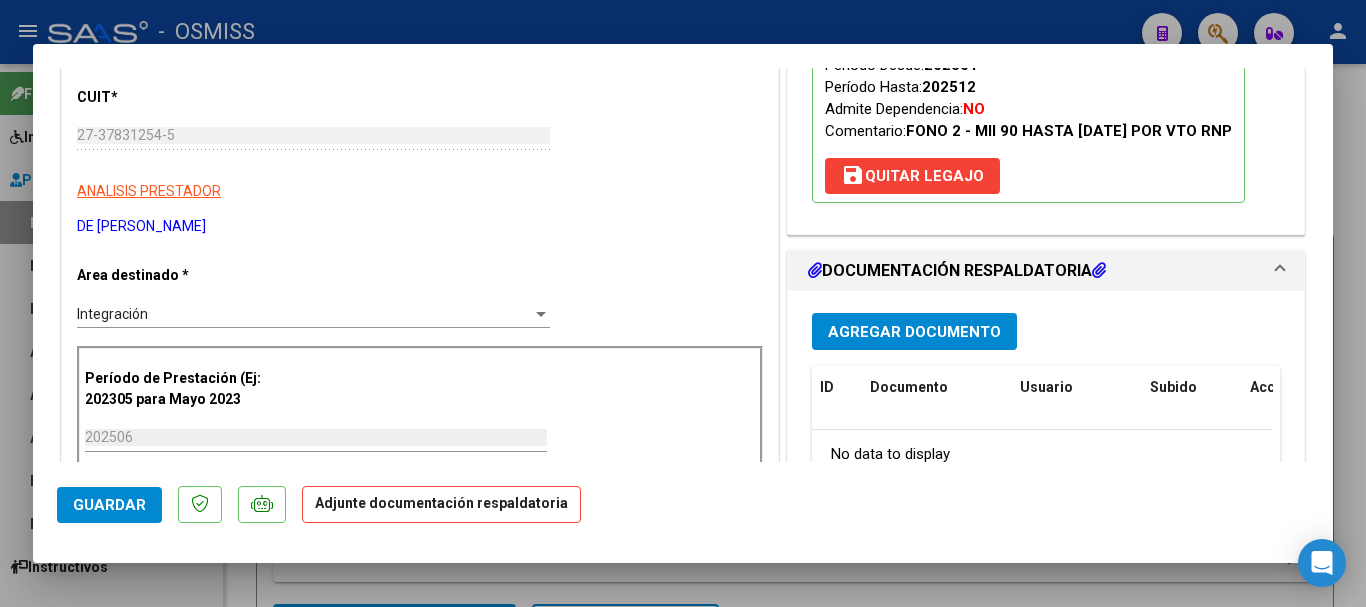 scroll, scrollTop: 300, scrollLeft: 0, axis: vertical 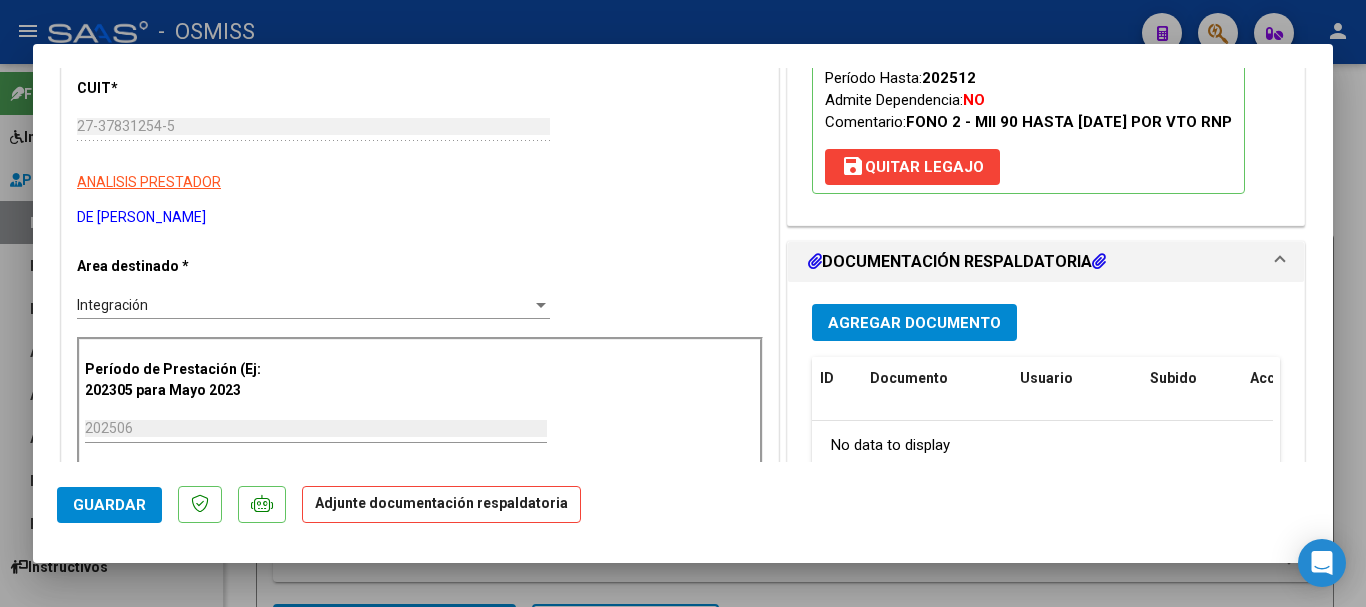 click on "Agregar Documento" at bounding box center (914, 323) 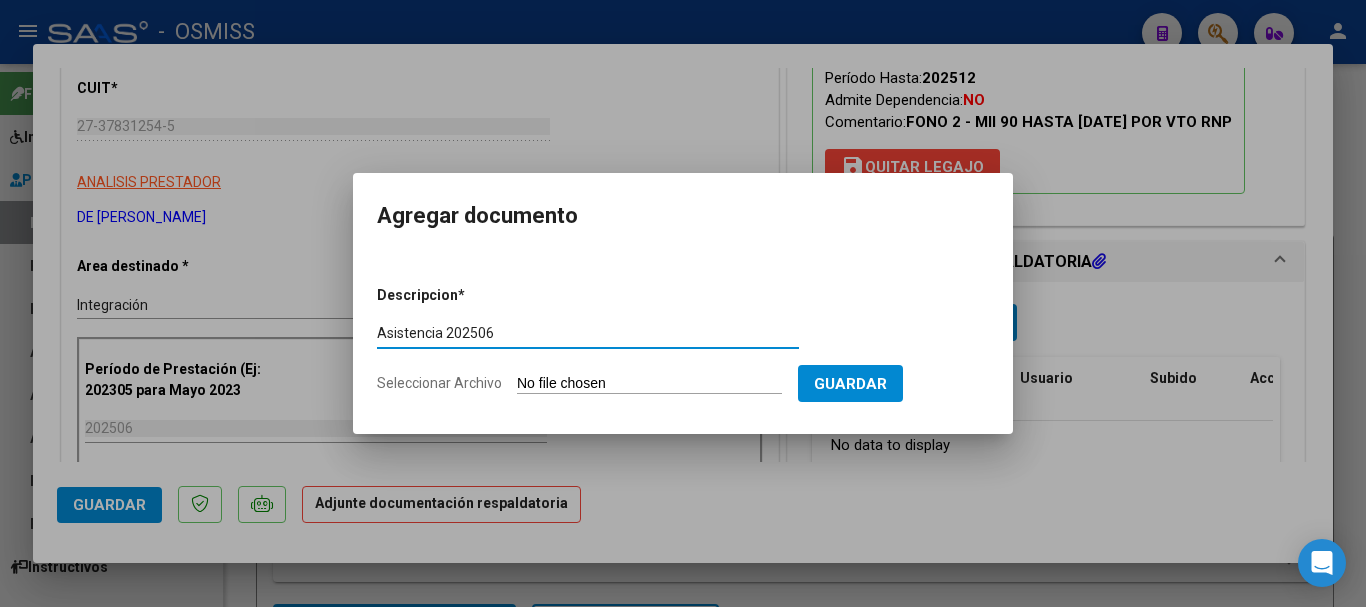 type on "Asistencia 202506" 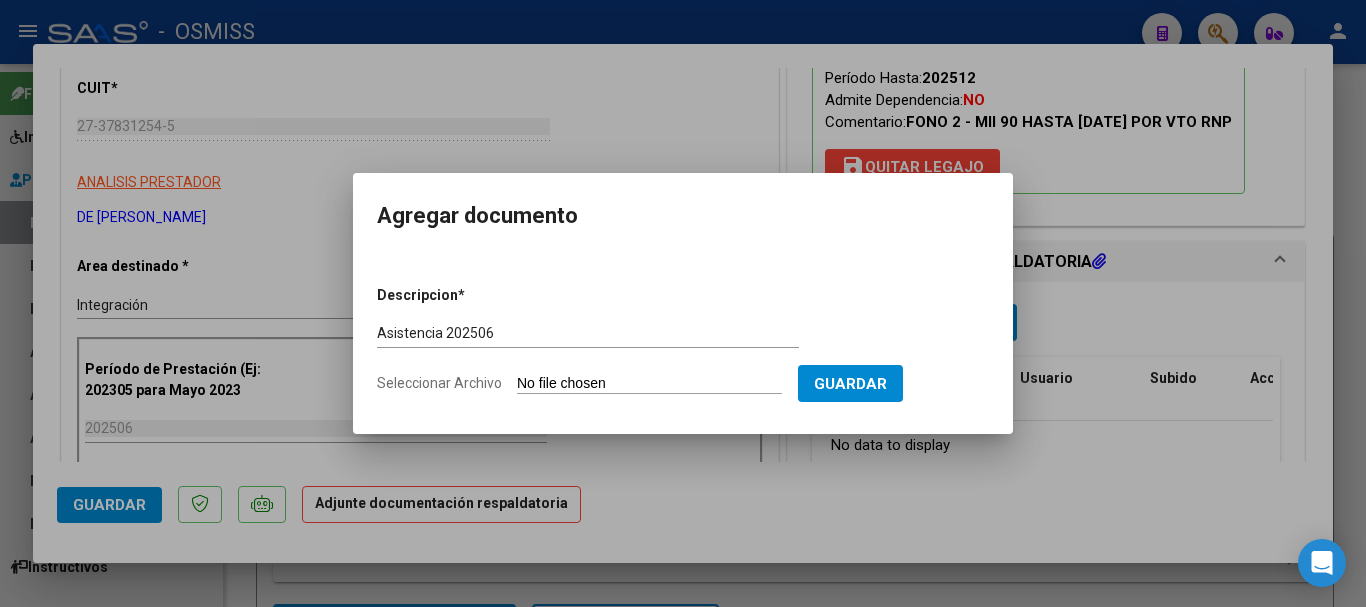click on "Seleccionar Archivo" at bounding box center (649, 384) 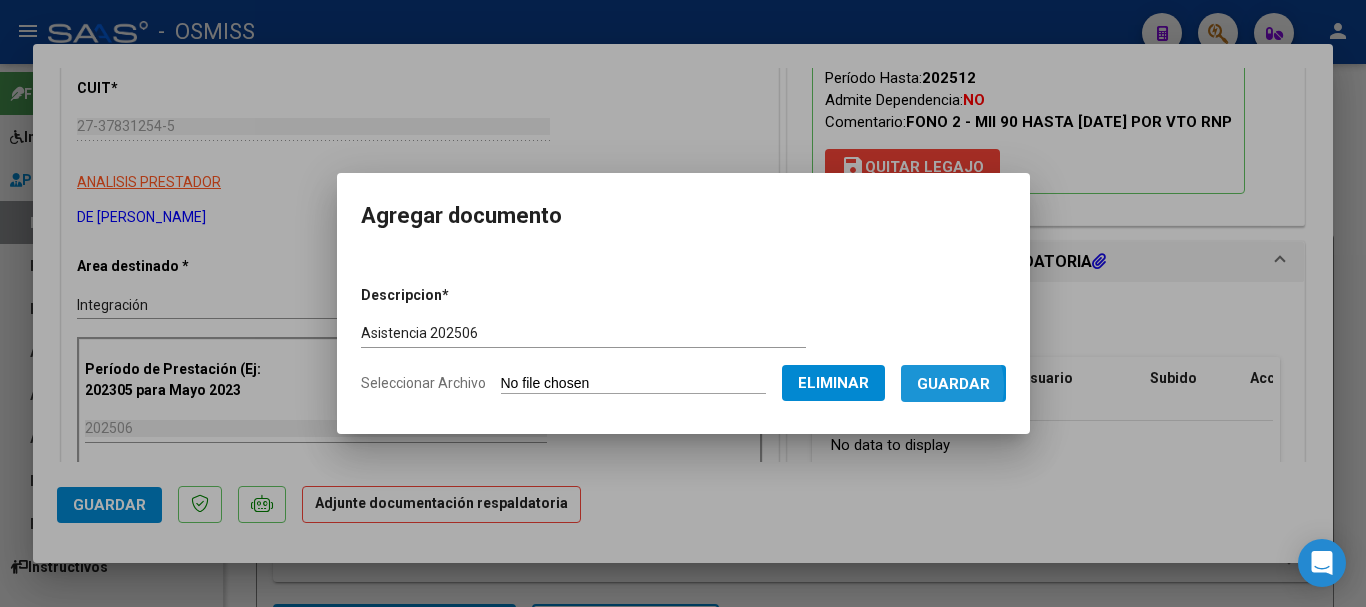 drag, startPoint x: 950, startPoint y: 386, endPoint x: 277, endPoint y: 533, distance: 688.8672 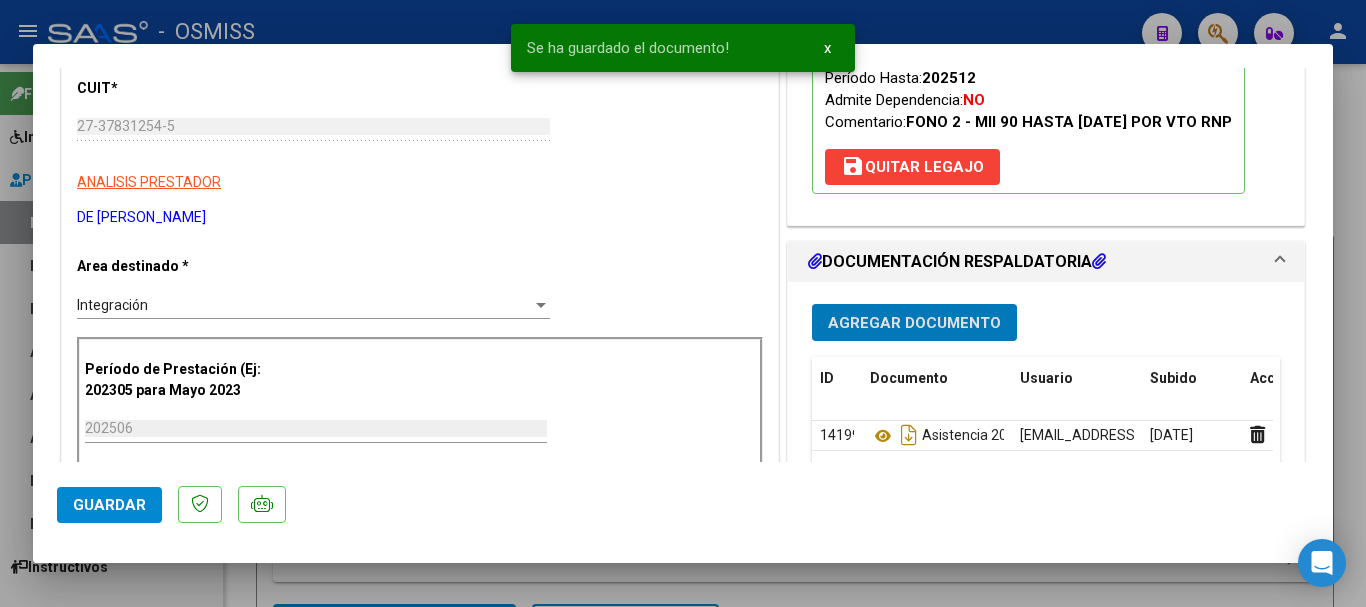 click on "Guardar" 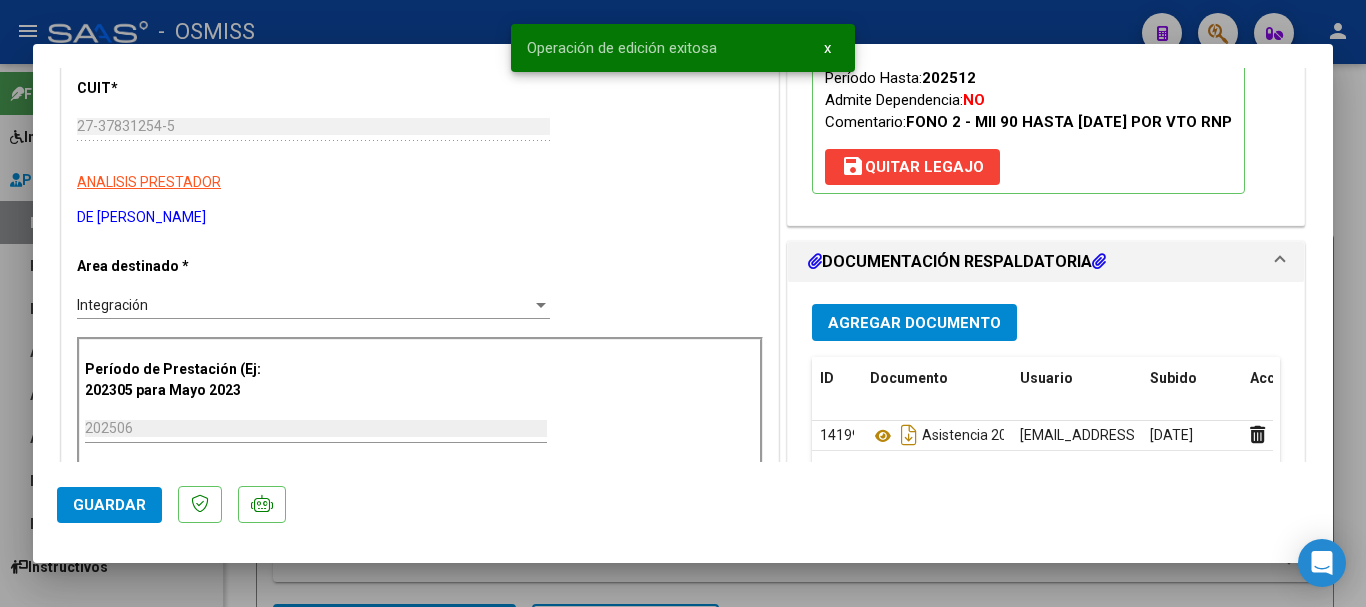 click on "Guardar" 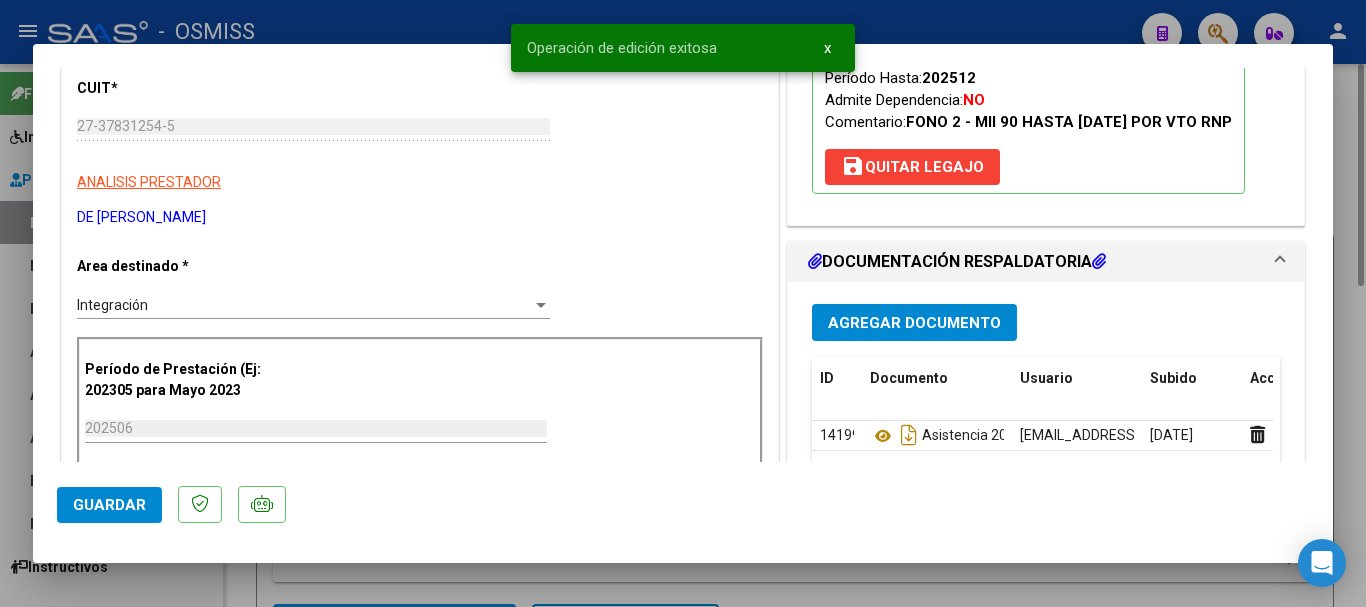 type 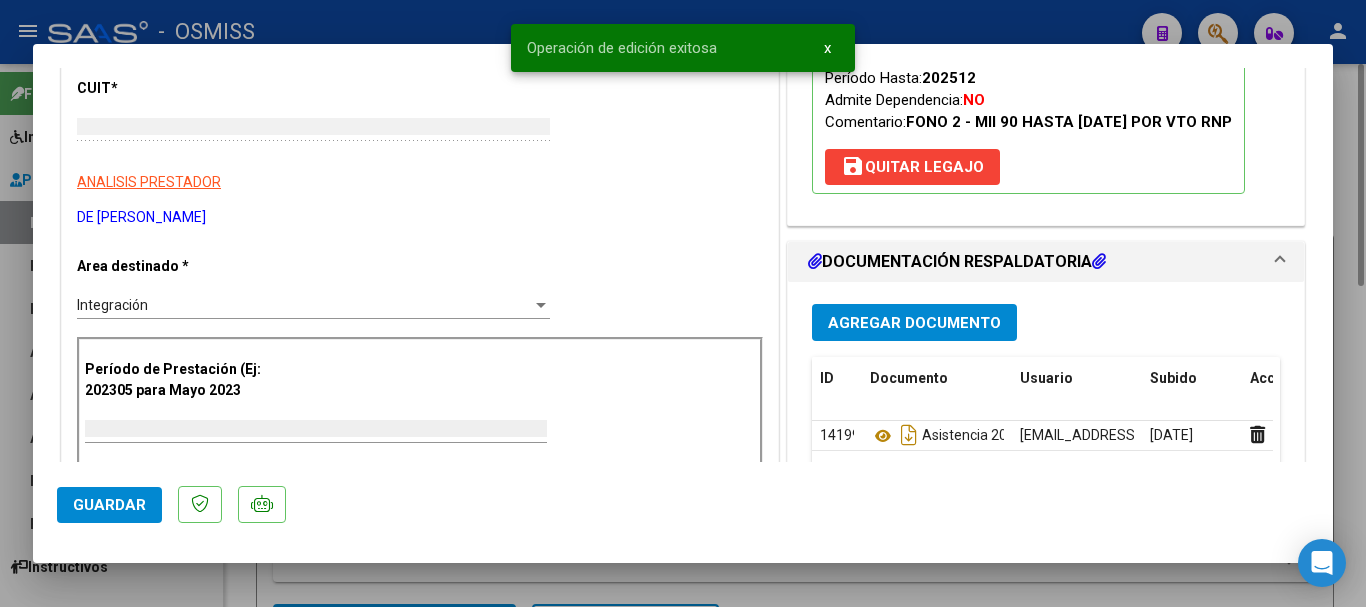 scroll, scrollTop: 0, scrollLeft: 0, axis: both 